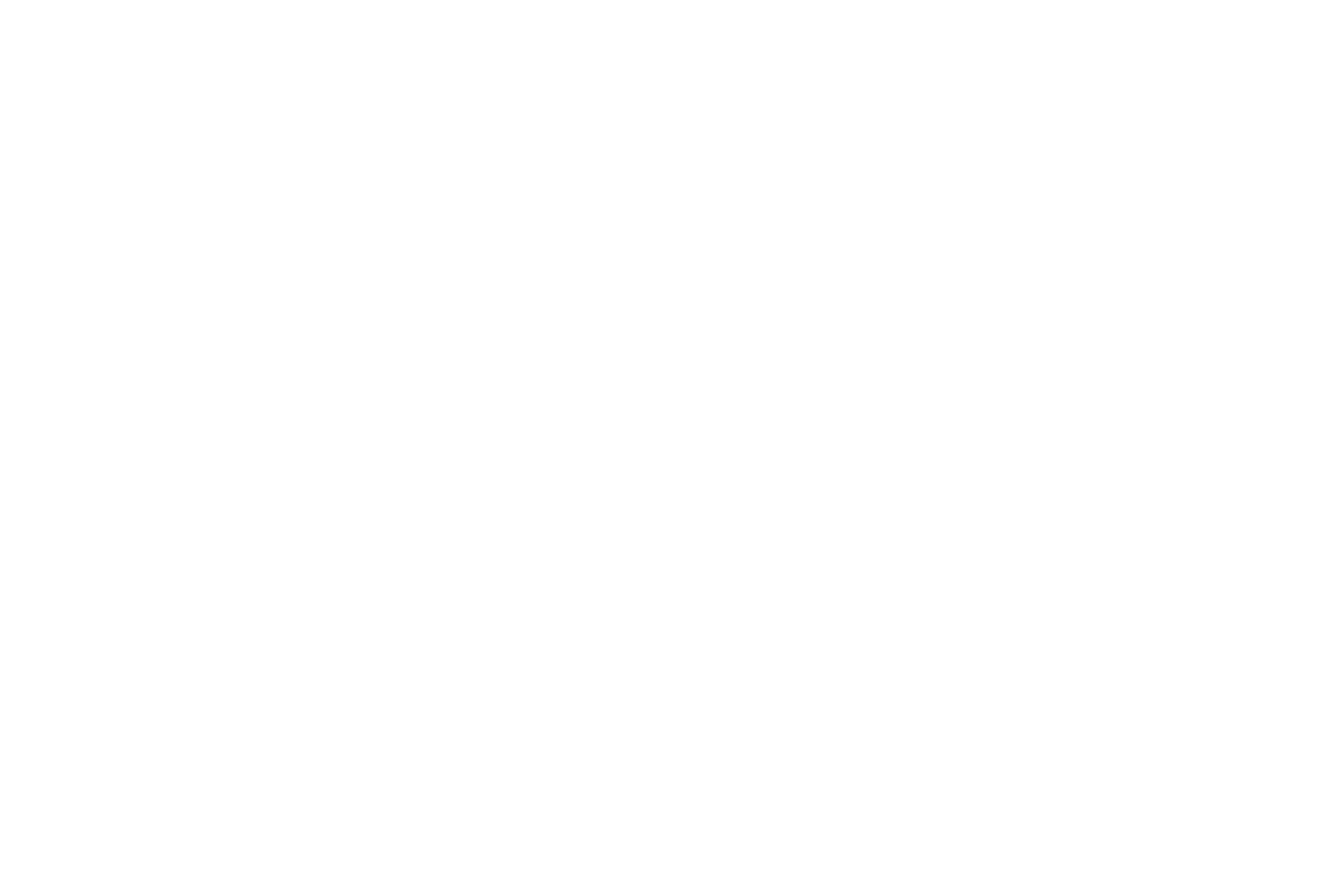 click at bounding box center (669, 446) 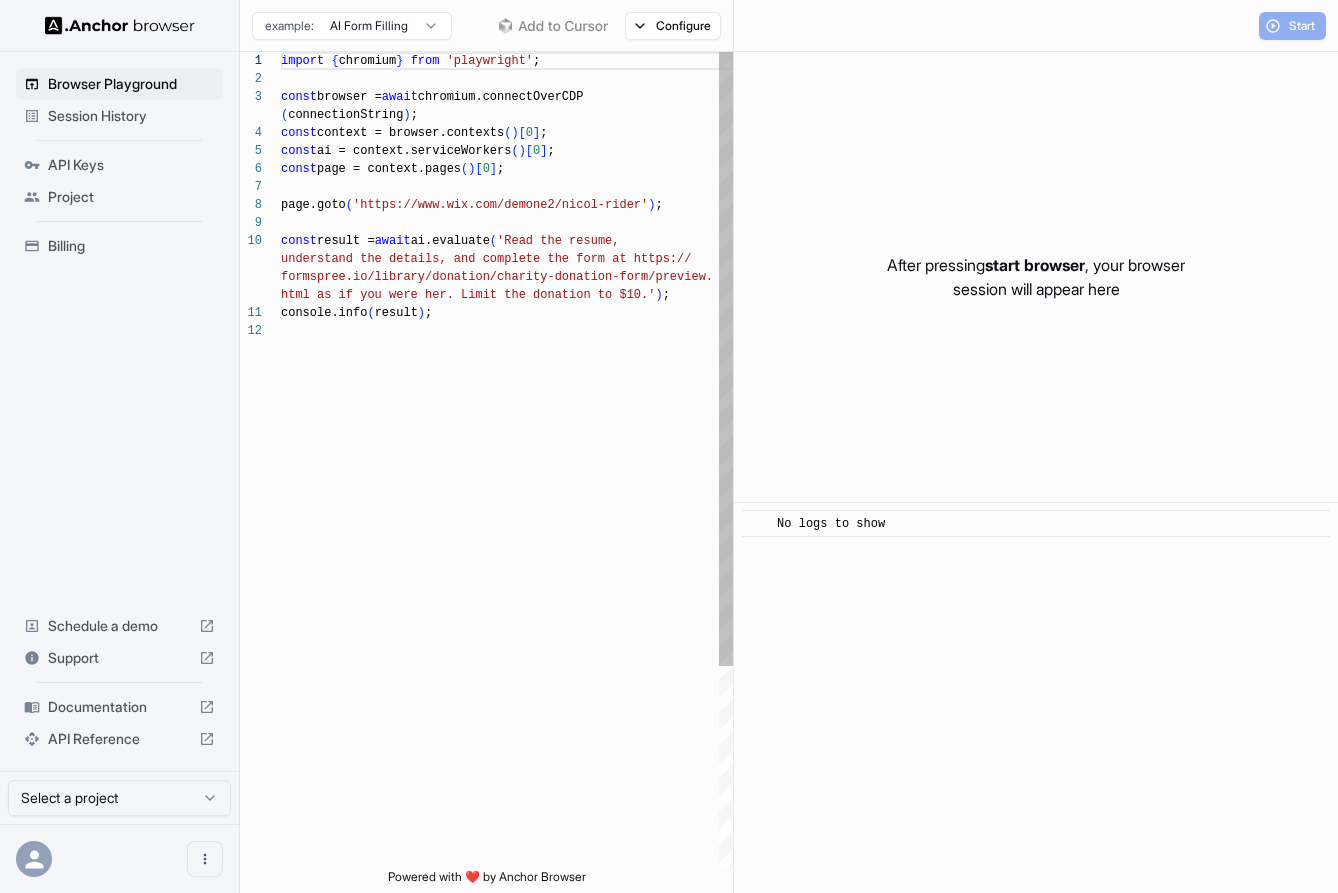 scroll, scrollTop: 162, scrollLeft: 0, axis: vertical 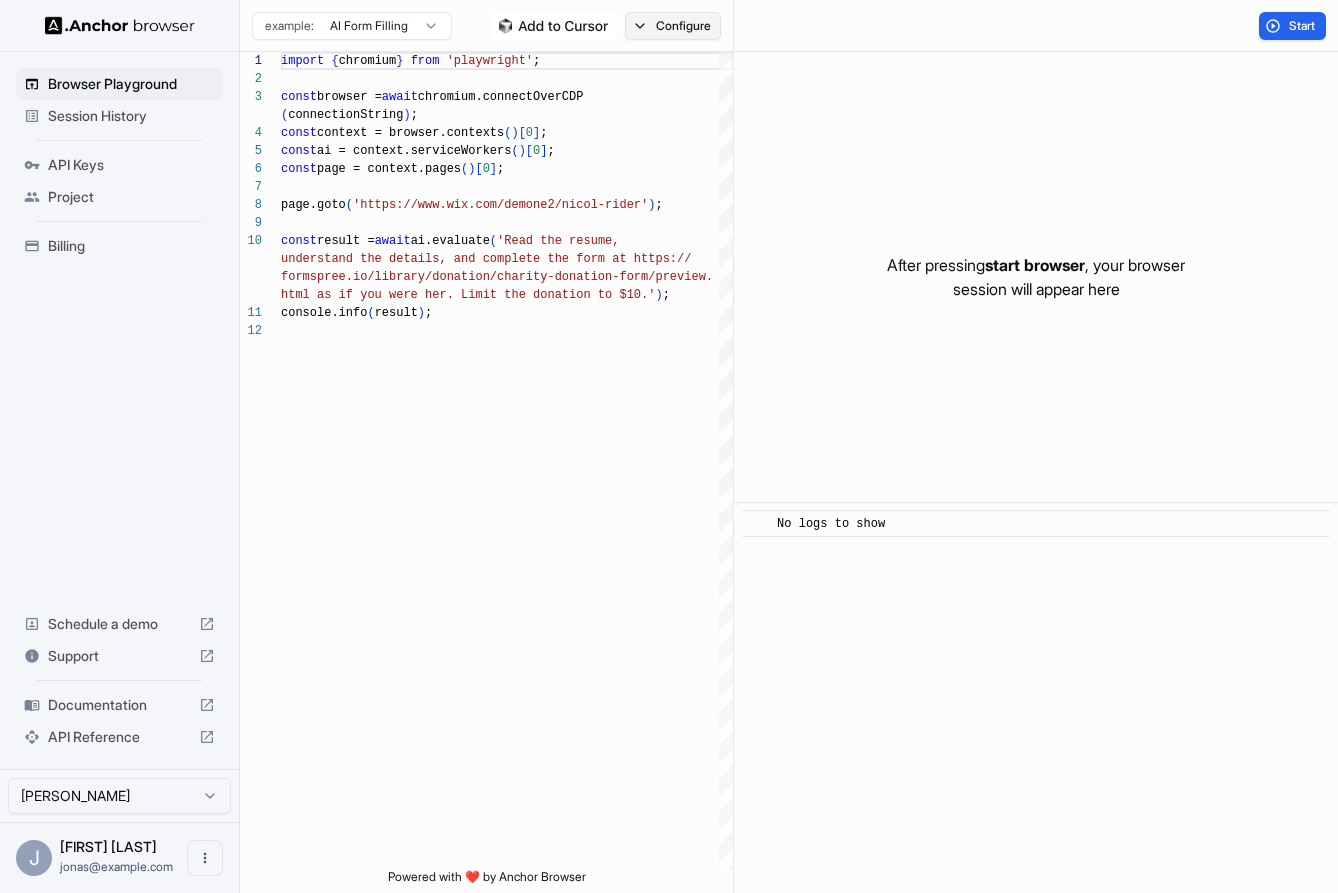 click on "Configure" at bounding box center (673, 26) 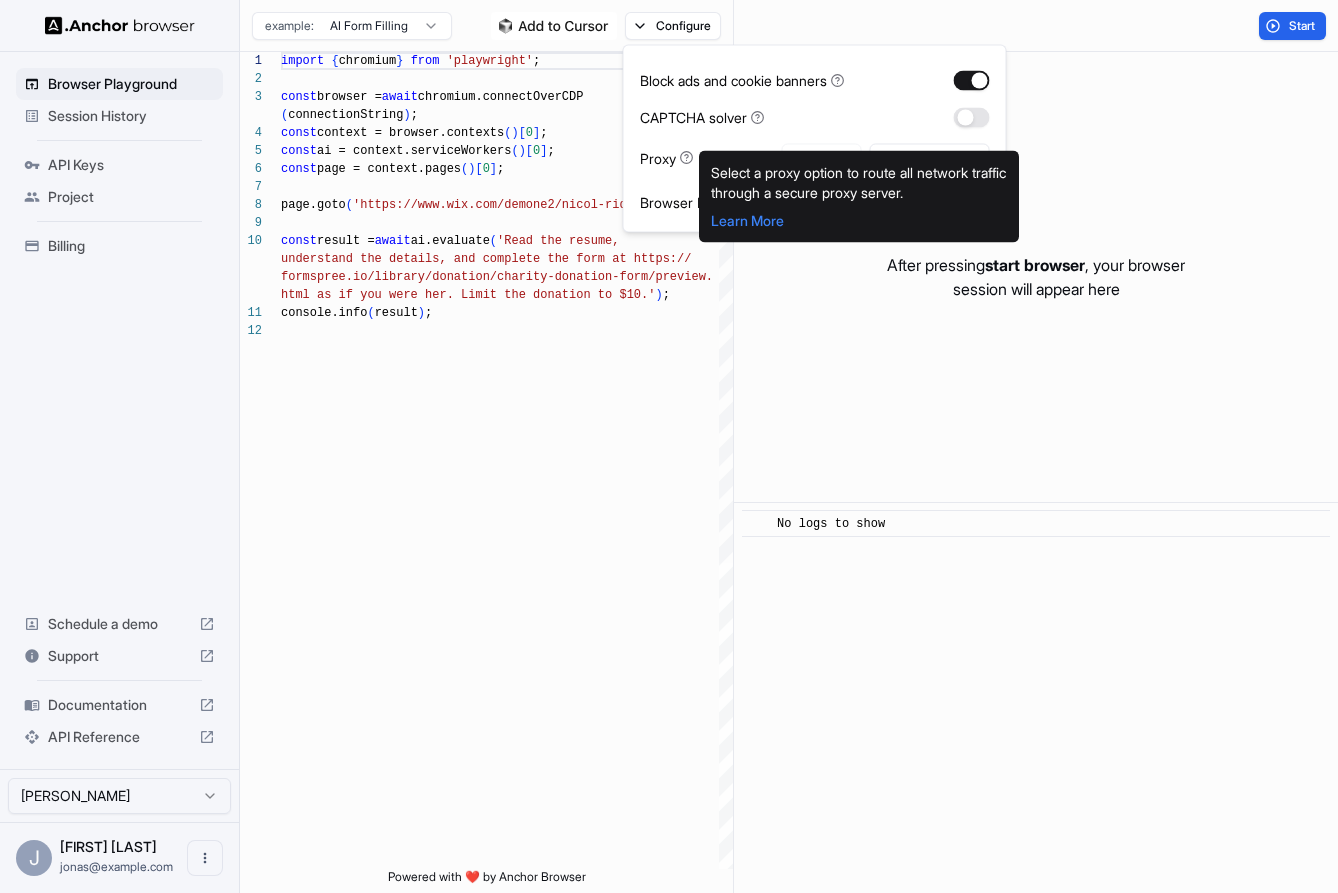 scroll, scrollTop: 90, scrollLeft: 0, axis: vertical 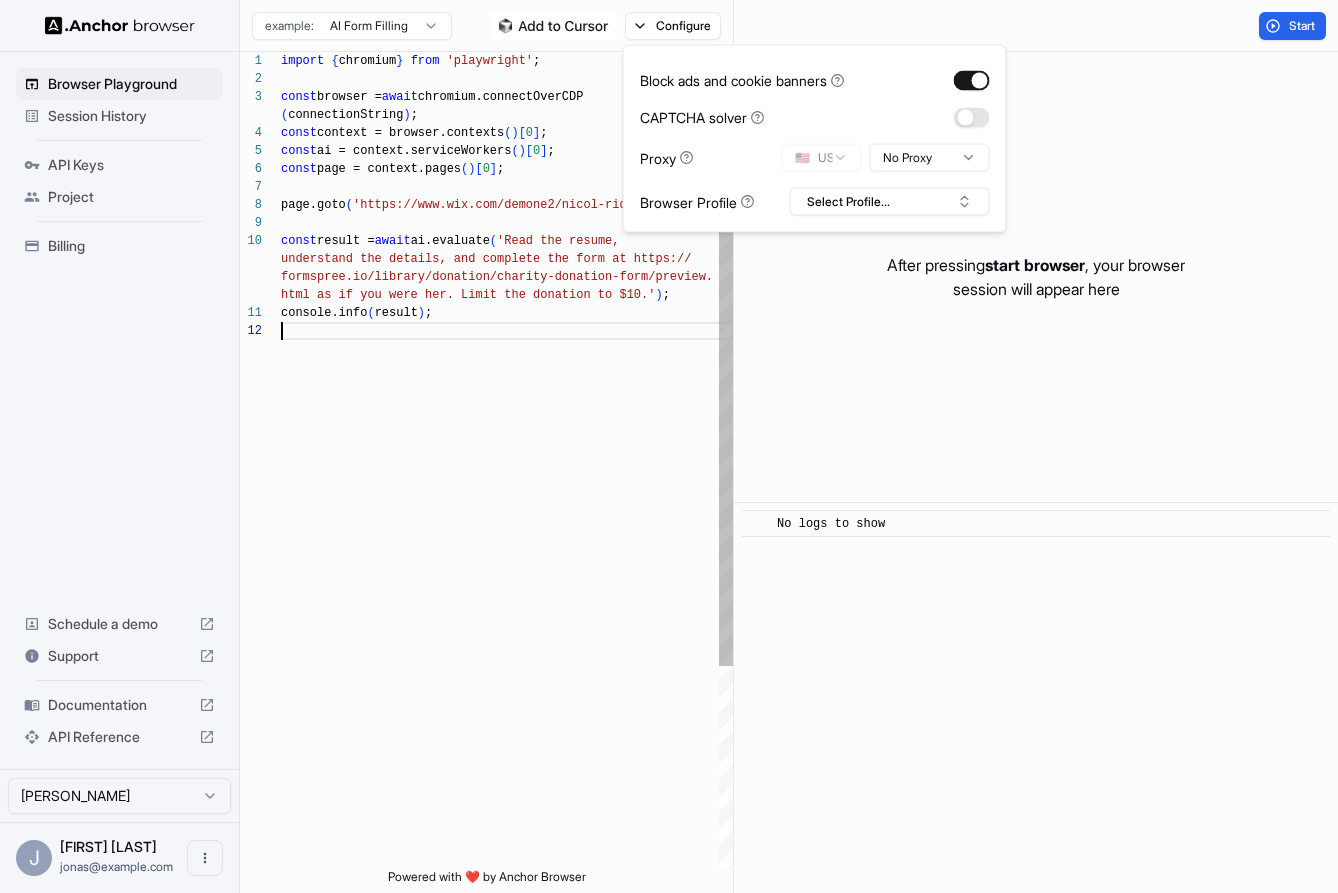 click on "import { chromium } from 'playwright'; const browser = await chromium.connectOverCDP(connectionString); const context = browser.contexts()[0]; const ai = context.serviceWorkers()[0]; const page = context.pages()[0]; page.goto('https://www.wix.com/demone2/nicol-rider'); const result = await ai.evaluate('Read the resume, understand the details, and complete the form at https://formspree.io/library/donation/charity-donation-form/preview.html as if you were her. Limit the donation to $10.') ; console.info(result);" at bounding box center (507, 595) 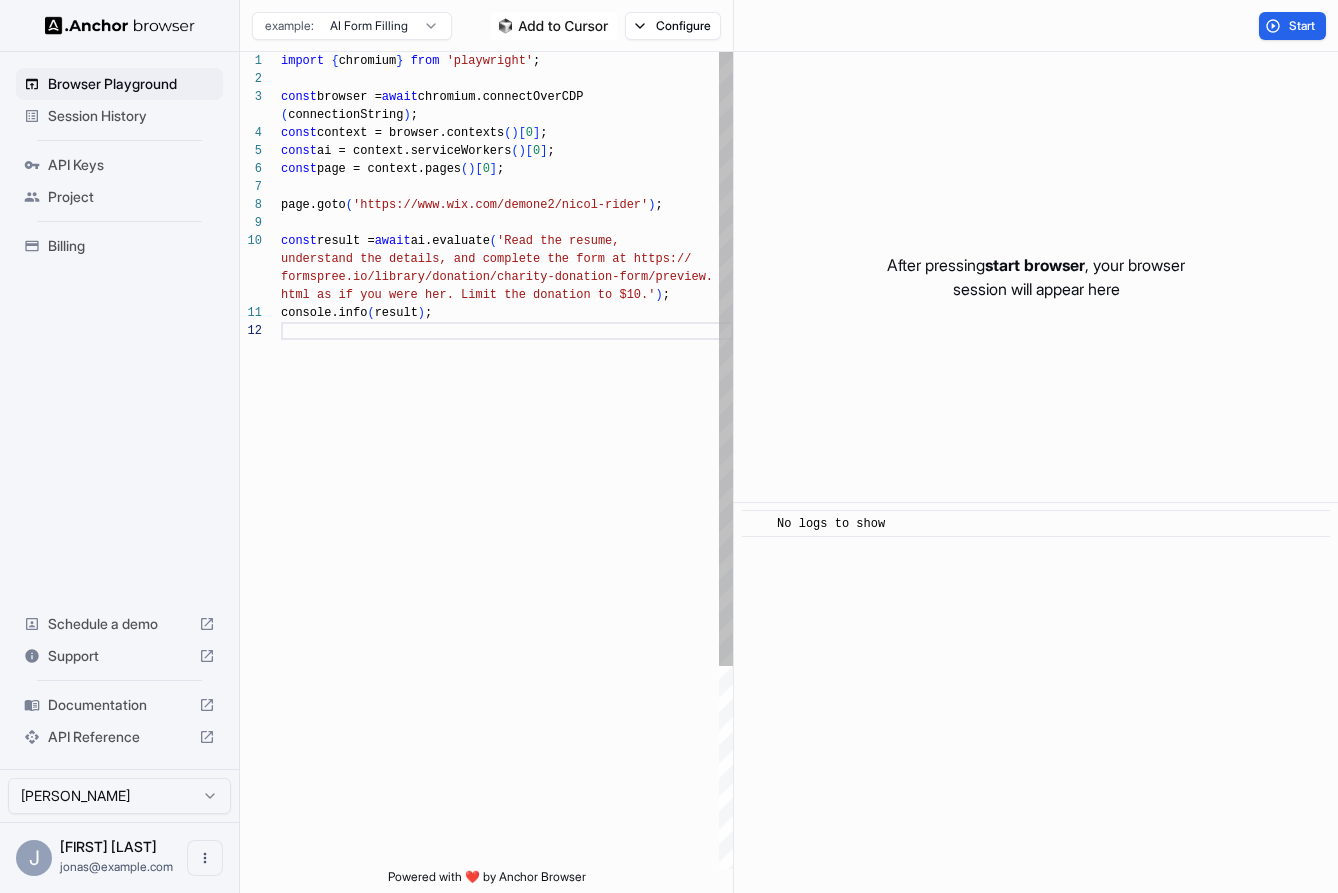 scroll, scrollTop: 144, scrollLeft: 0, axis: vertical 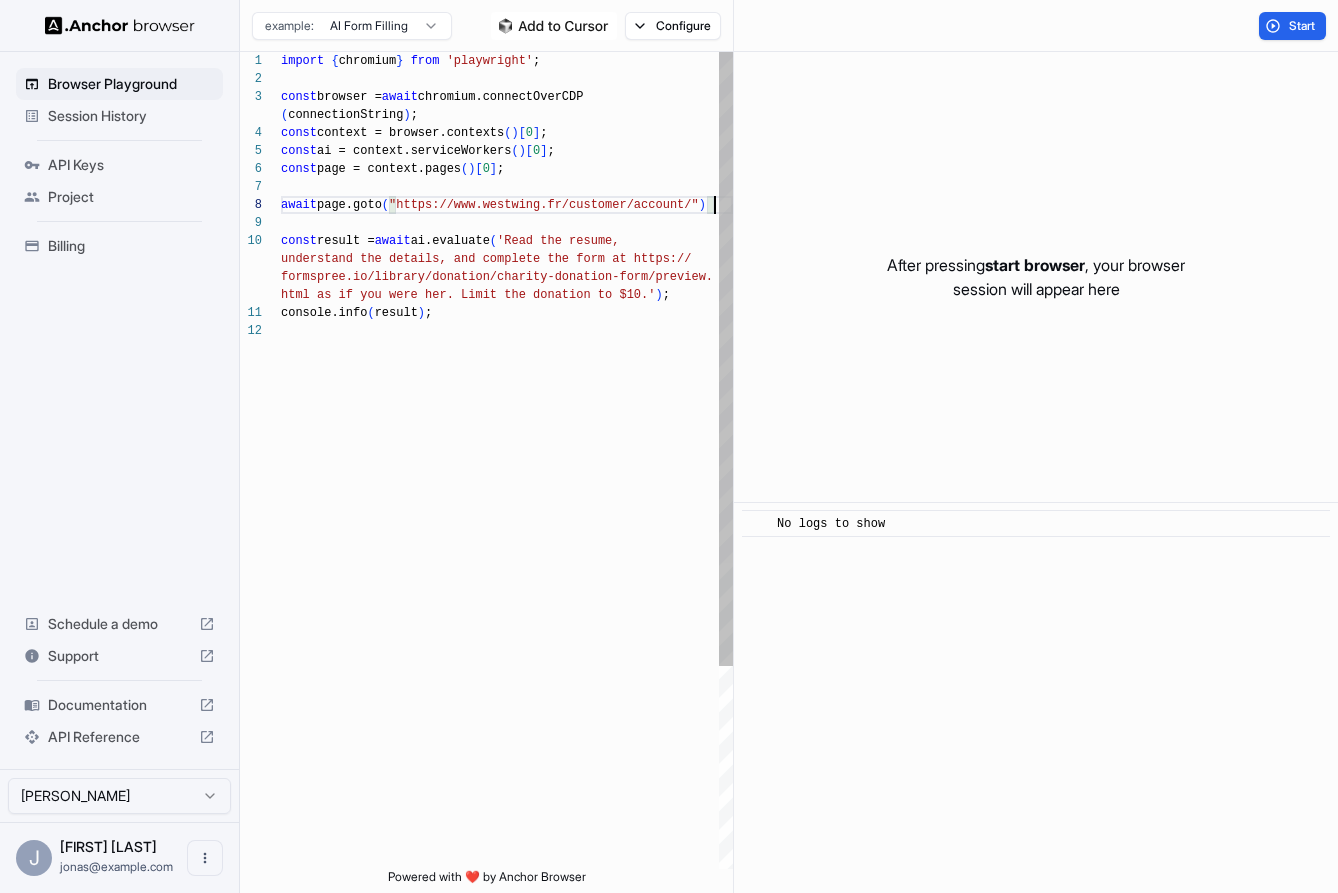 click on "import { chromium } from 'playwright' ; const browser = await chromium.connectOverCDP ( connectionString ) ; const context = browser.contexts ( ) [ 0 ] ; const ai = context.serviceWorkers ( ) [ 0 ] ; const page = context.pages ( ) [ 0 ] ; await page.goto ( "https://www.westwing.fr/customer/account/" ) const result = await ai.evaluate ( 'Read the resume, understand the details, and complete the form at h ttps:// formspree.io/library/donation/charity-donation-for m/preview. html as if you were her. Limit the donation to $10 .' ) ; console.info ( result ) ;" at bounding box center (507, 595) 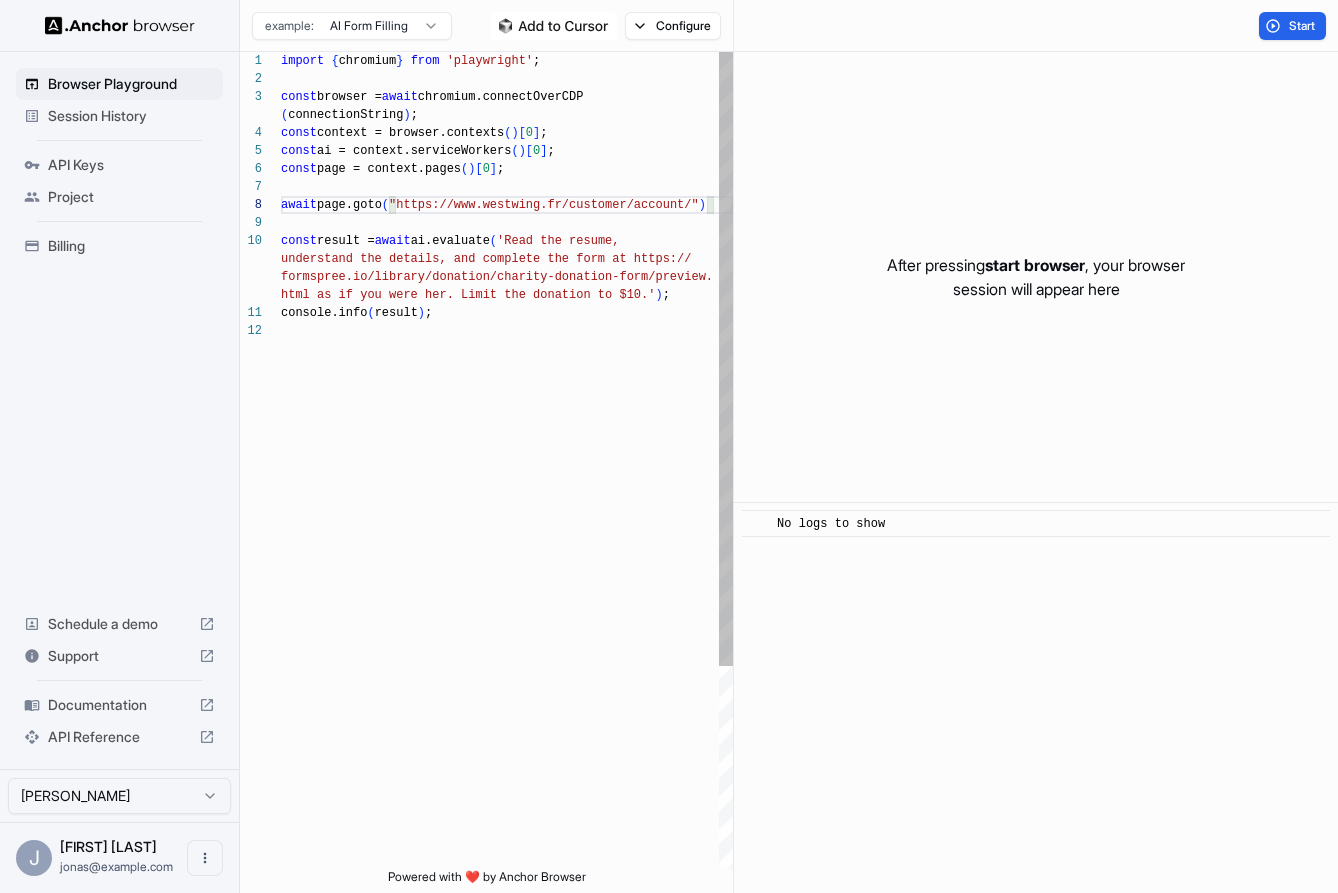 scroll, scrollTop: 162, scrollLeft: 0, axis: vertical 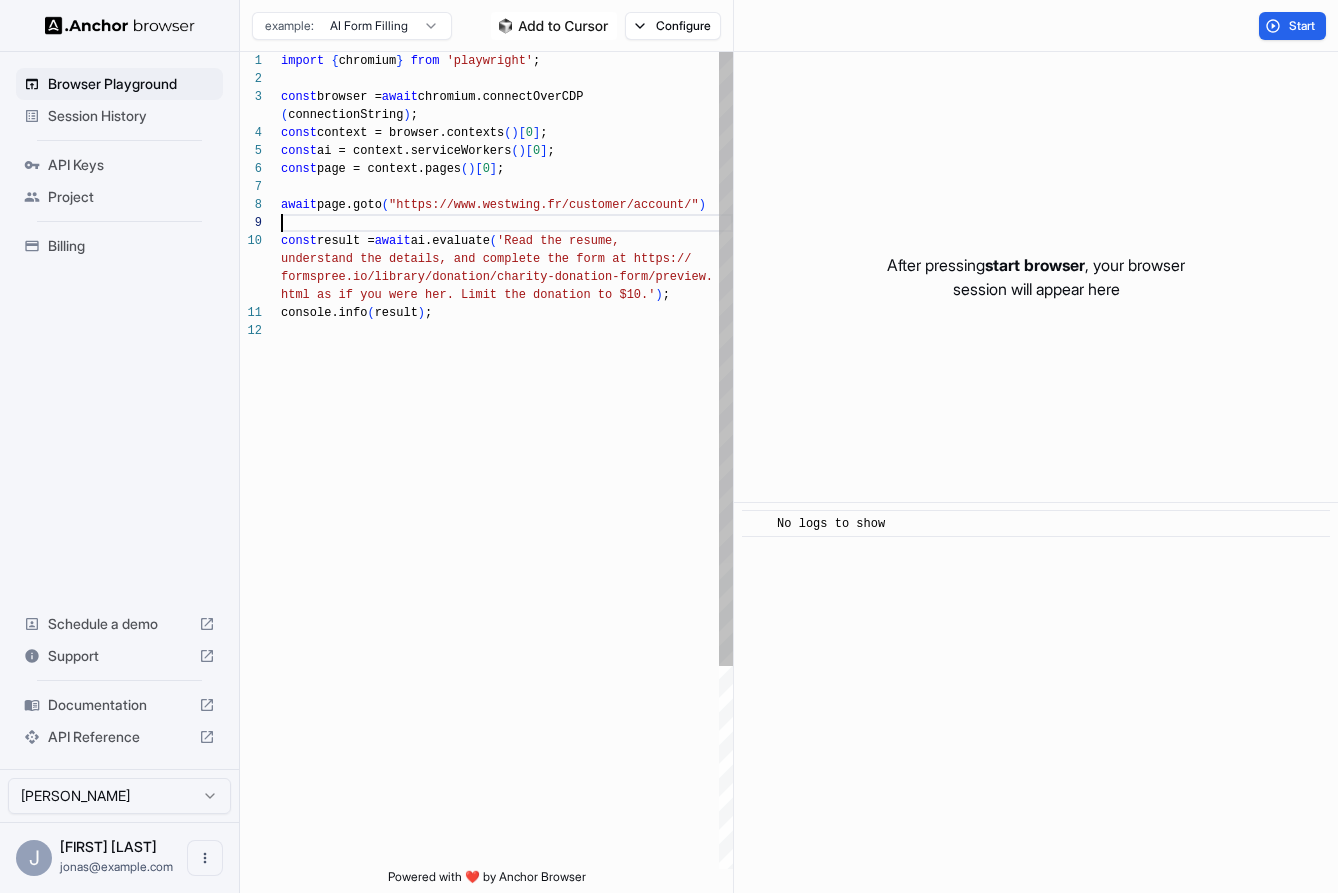 click on "import { chromium } from 'playwright' ; const browser = await chromium.connectOverCDP ( connectionString ) ; const context = browser.contexts ( ) [ 0 ] ; const ai = context.serviceWorkers ( ) [ 0 ] ; const page = context.pages ( ) [ 0 ] ; await page.goto ( "https://www.westwing.fr/customer/account/" ) const result = await ai.evaluate ( 'Read the resume, understand the details, and complete the form at h ttps:// formspree.io/library/donation/charity-donation-for m/preview. html as if you were her. Limit the donation to $10 .' ) ; console.info ( result ) ;" at bounding box center [507, 595] 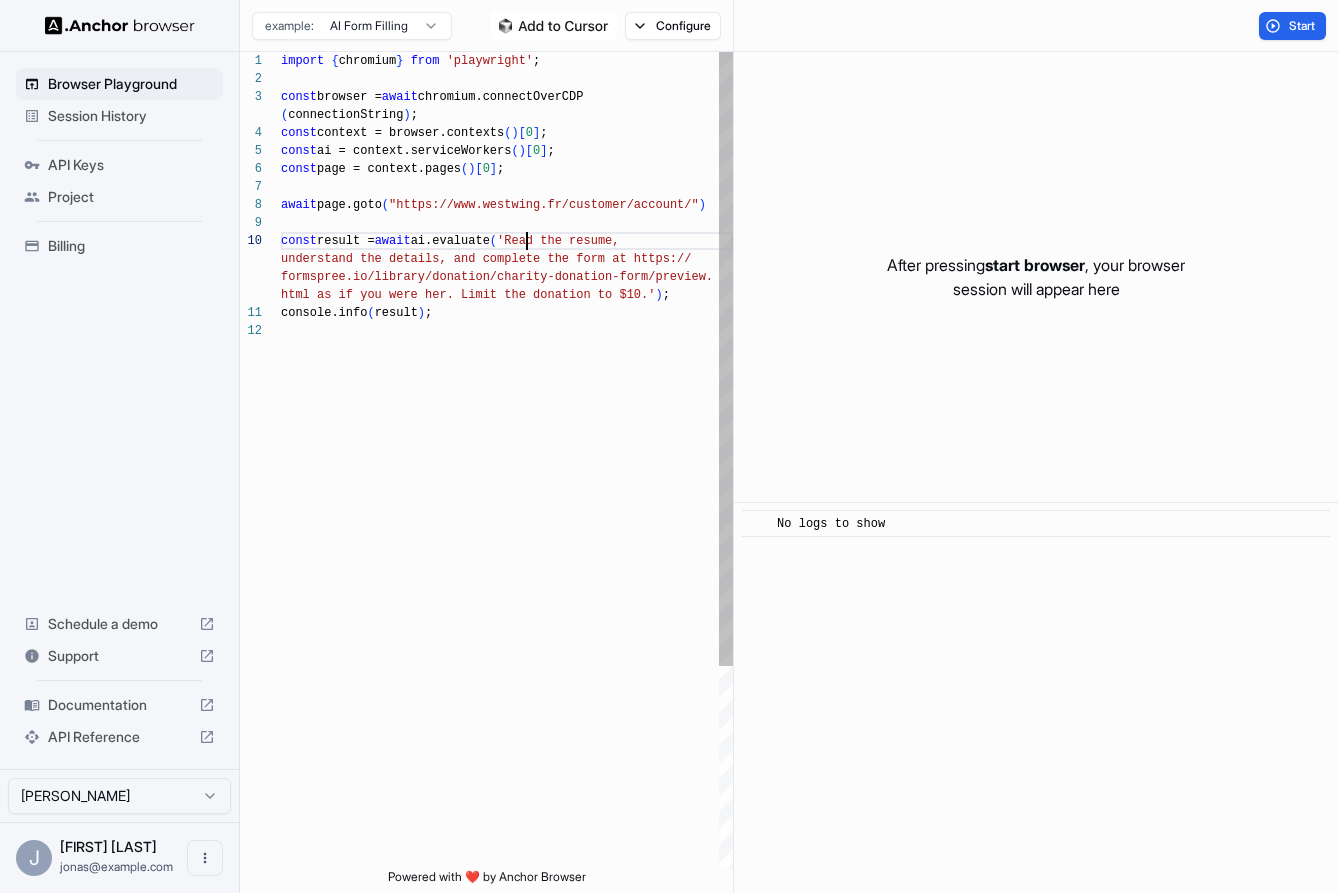 scroll, scrollTop: 0, scrollLeft: 0, axis: both 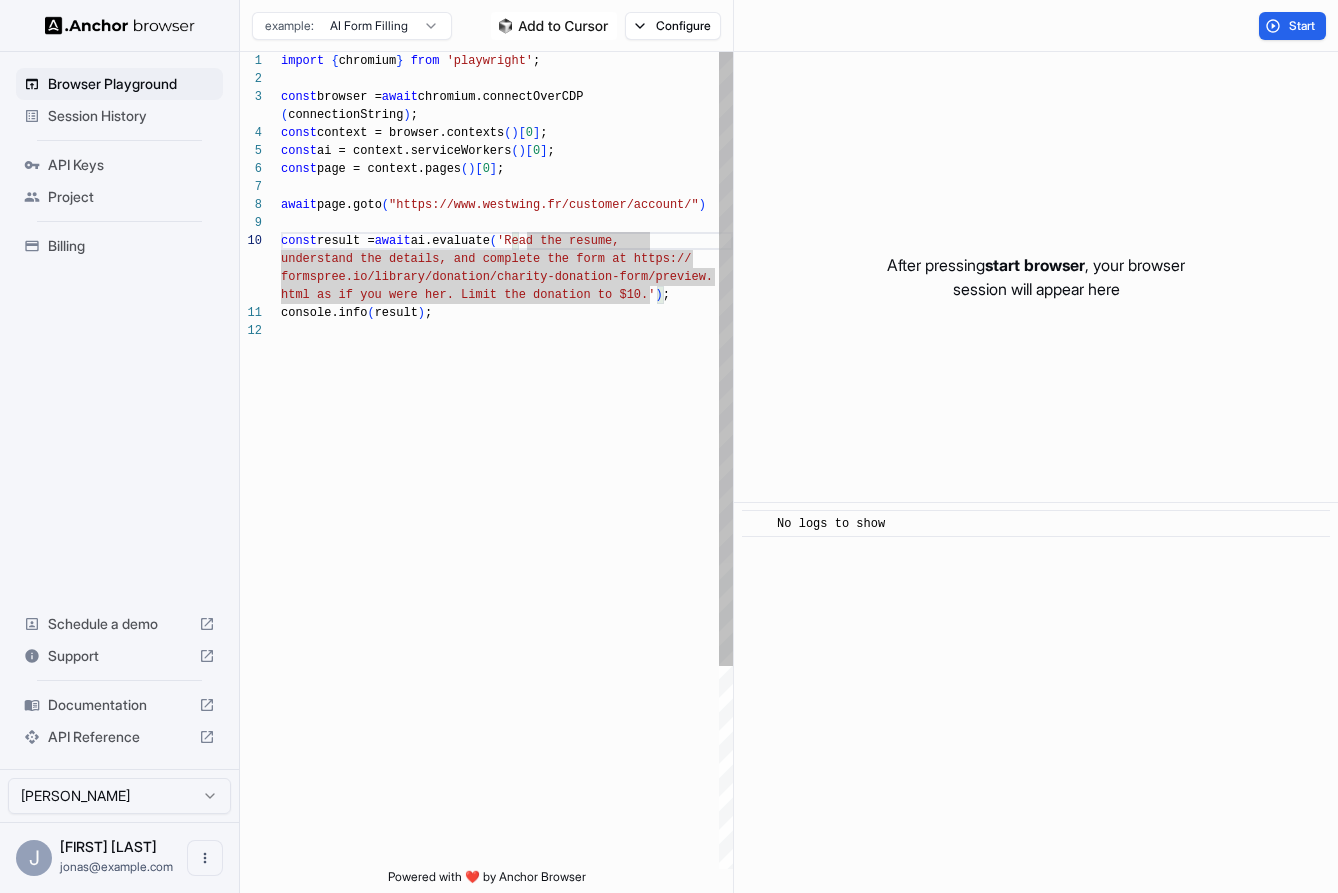 click on "import { chromium } from 'playwright' ; const browser = await chromium.connectOverCDP ( connectionString ) ; const context = browser.contexts ( ) [ 0 ] ; const ai = context.serviceWorkers ( ) [ 0 ] ; const page = context.pages ( ) [ 0 ] ; await page.goto ( "https://www.westwing.fr/customer/account/" ) const result = await ai.evaluate ( 'Read the resume, understand the details, and complete the form at h ttps:// formspree.io/library/donation/charity-donation-for m/preview. html as if you were her. Limit the donation to $10 .' ) ; console.info ( result ) ;" at bounding box center [507, 595] 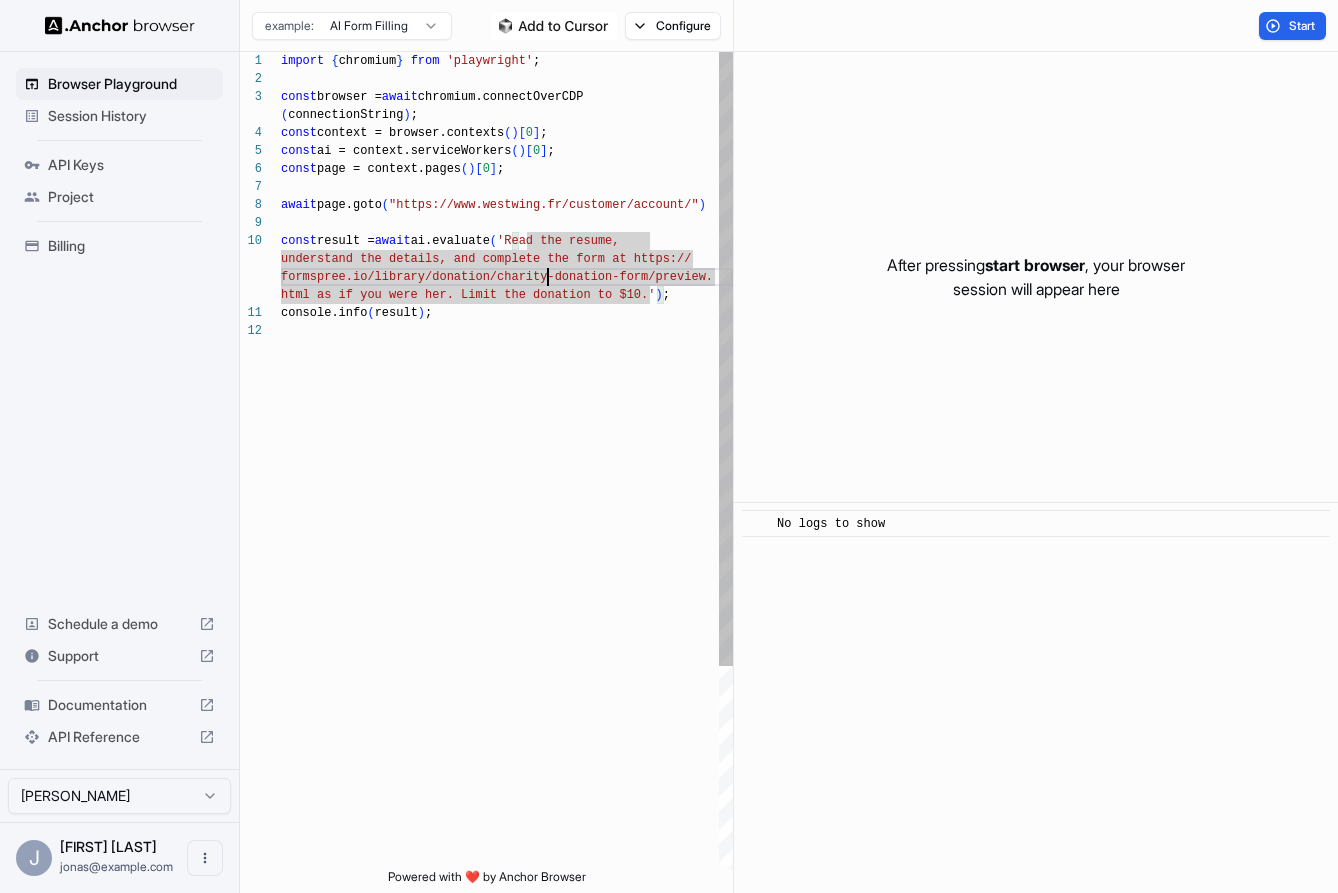 click on "import { chromium } from 'playwright' ; const browser = await chromium.connectOverCDP ( connectionString ) ; const context = browser.contexts ( ) [ 0 ] ; const ai = context.serviceWorkers ( ) [ 0 ] ; const page = context.pages ( ) [ 0 ] ; await page.goto ( "https://www.westwing.fr/customer/account/" ) const result = await ai.evaluate ( 'Read the resume, understand the details, and complete the form at h ttps:// formspree.io/library/donation/charity-donation-for m/preview. html as if you were her. Limit the donation to $10 .' ) ; console.info ( result ) ;" at bounding box center (507, 595) 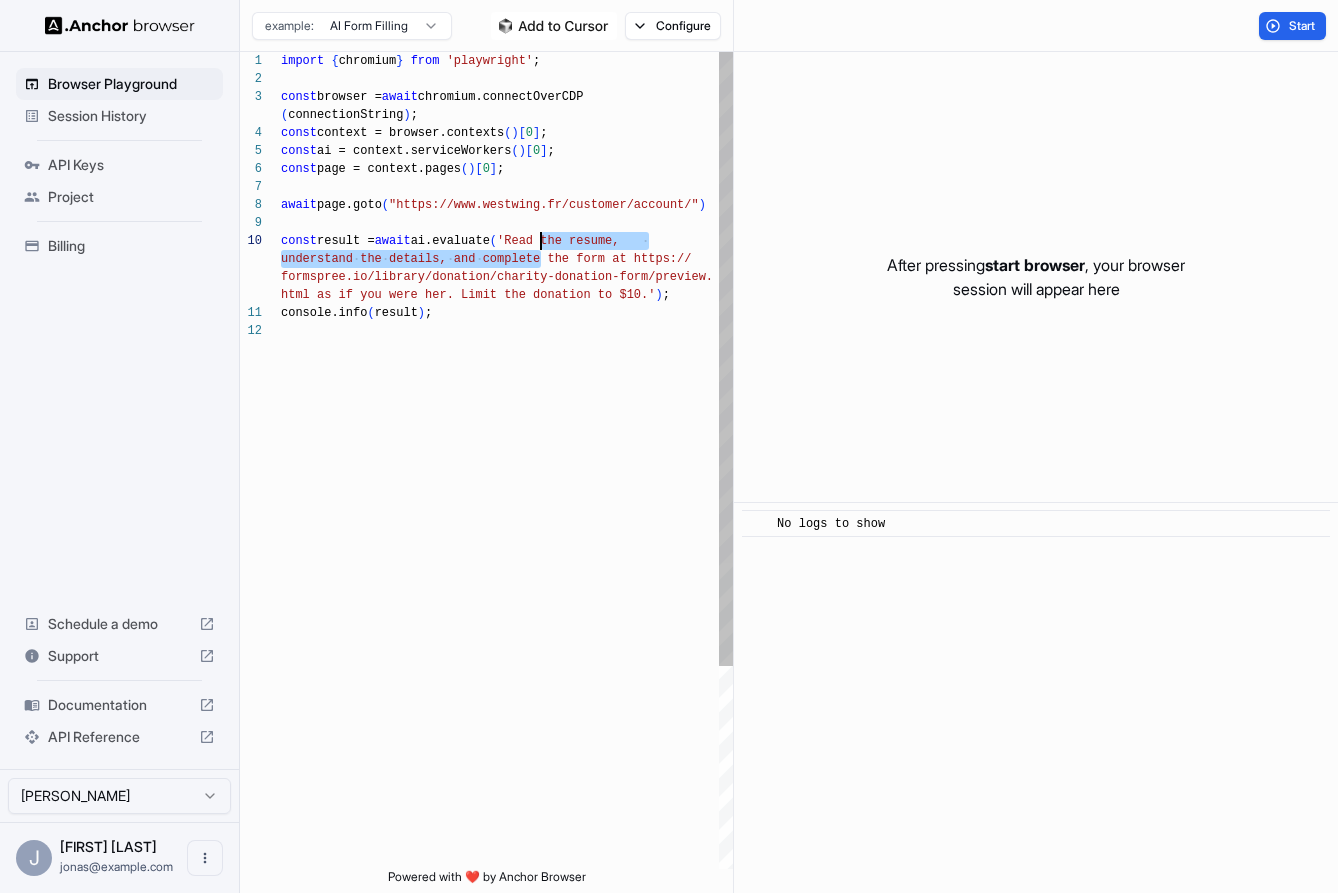 scroll, scrollTop: 162, scrollLeft: 0, axis: vertical 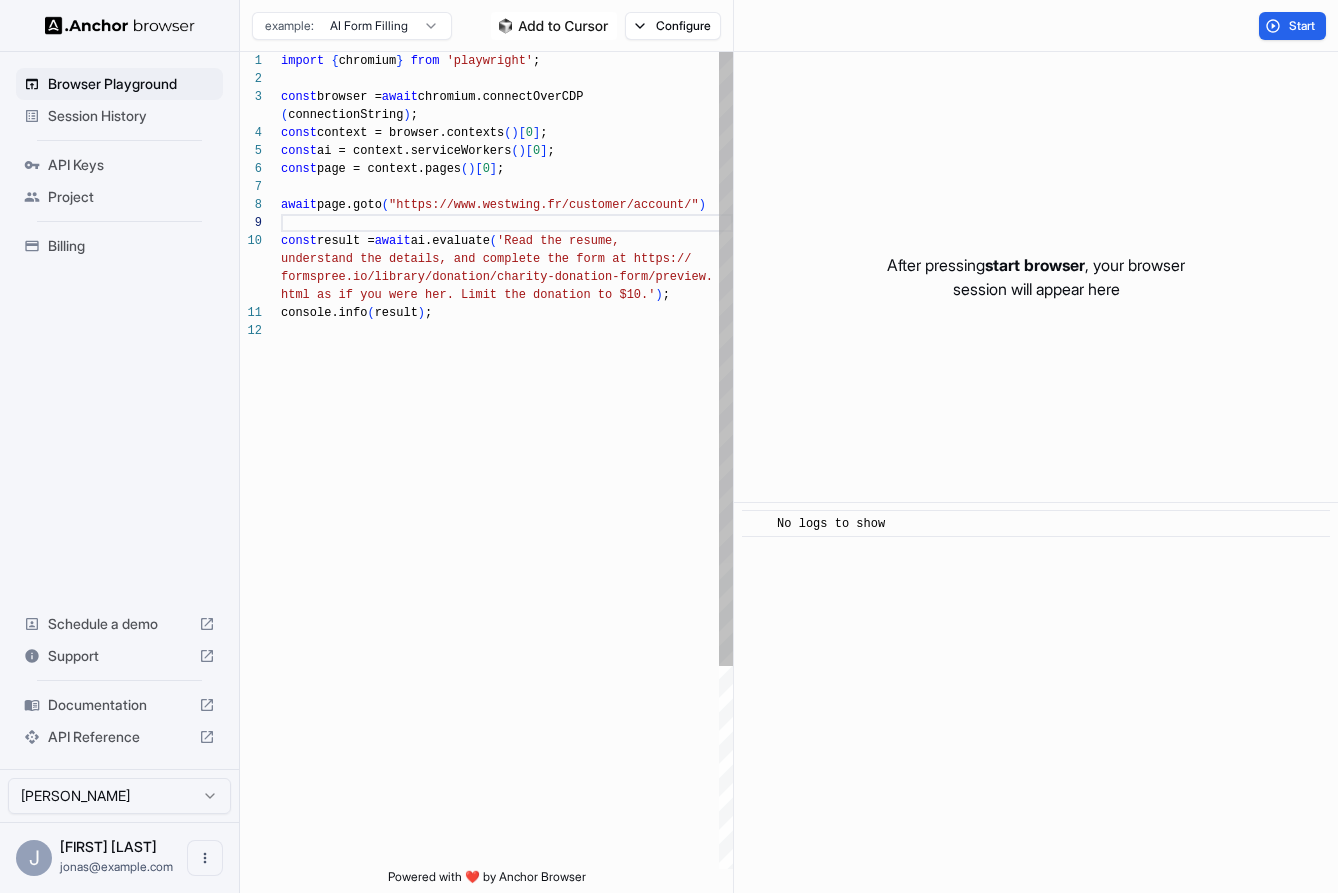 click on "import { chromium } from 'playwright' ; const browser = await chromium.connectOverCDP ( connectionString ) ; const context = browser.contexts ( ) [ 0 ] ; const ai = context.serviceWorkers ( ) [ 0 ] ; const page = context.pages ( ) [ 0 ] ; await page.goto ( "https://www.westwing.fr/customer/account/" ) const result = await ai.evaluate ( 'Read the resume, understand the details, and complete the form at h ttps:// formspree.io/library/donation/charity-donation-for m/preview. html as if you were her. Limit the donation to $10 .' ) ; console.info ( result ) ;" at bounding box center [507, 595] 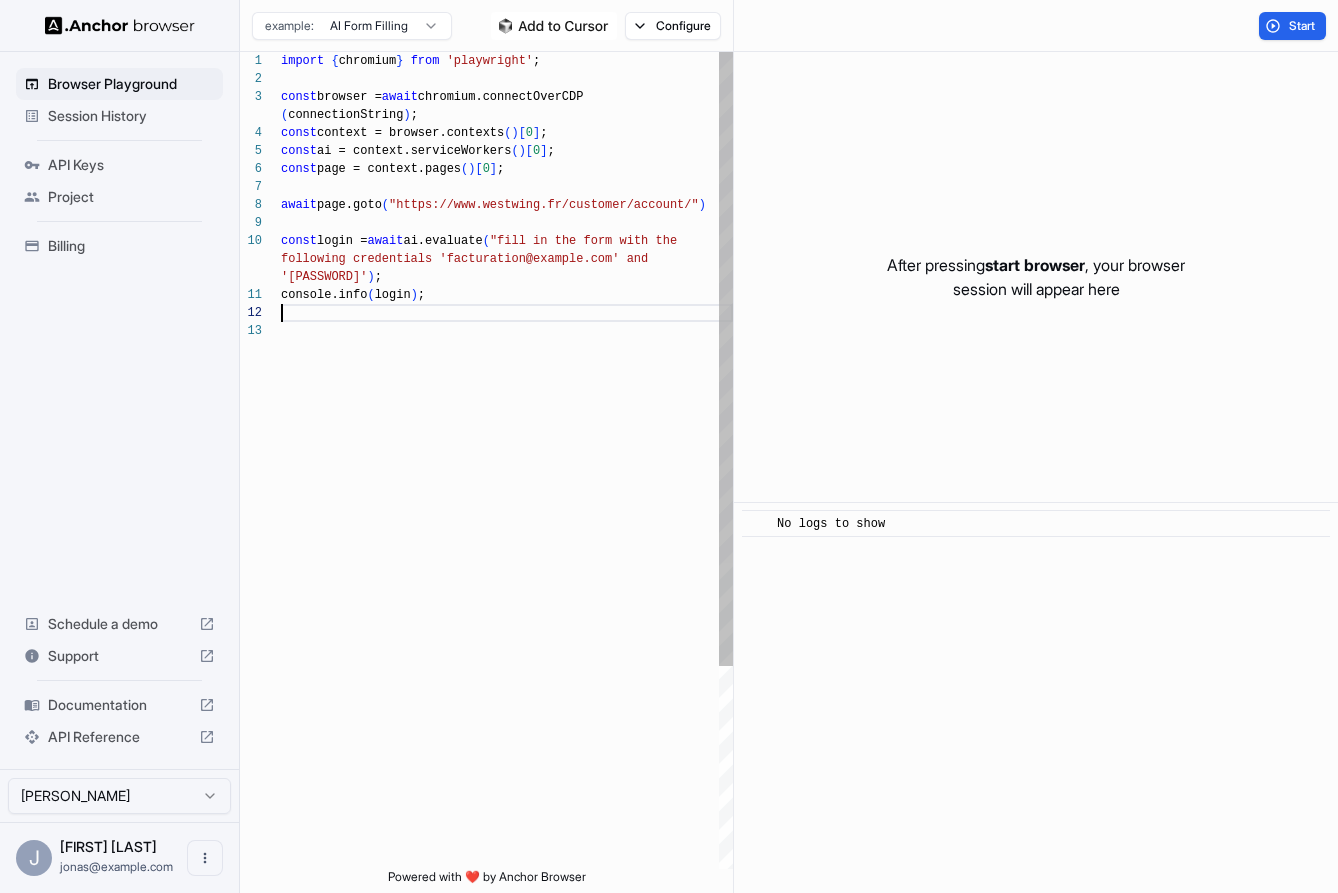 scroll, scrollTop: 90, scrollLeft: 0, axis: vertical 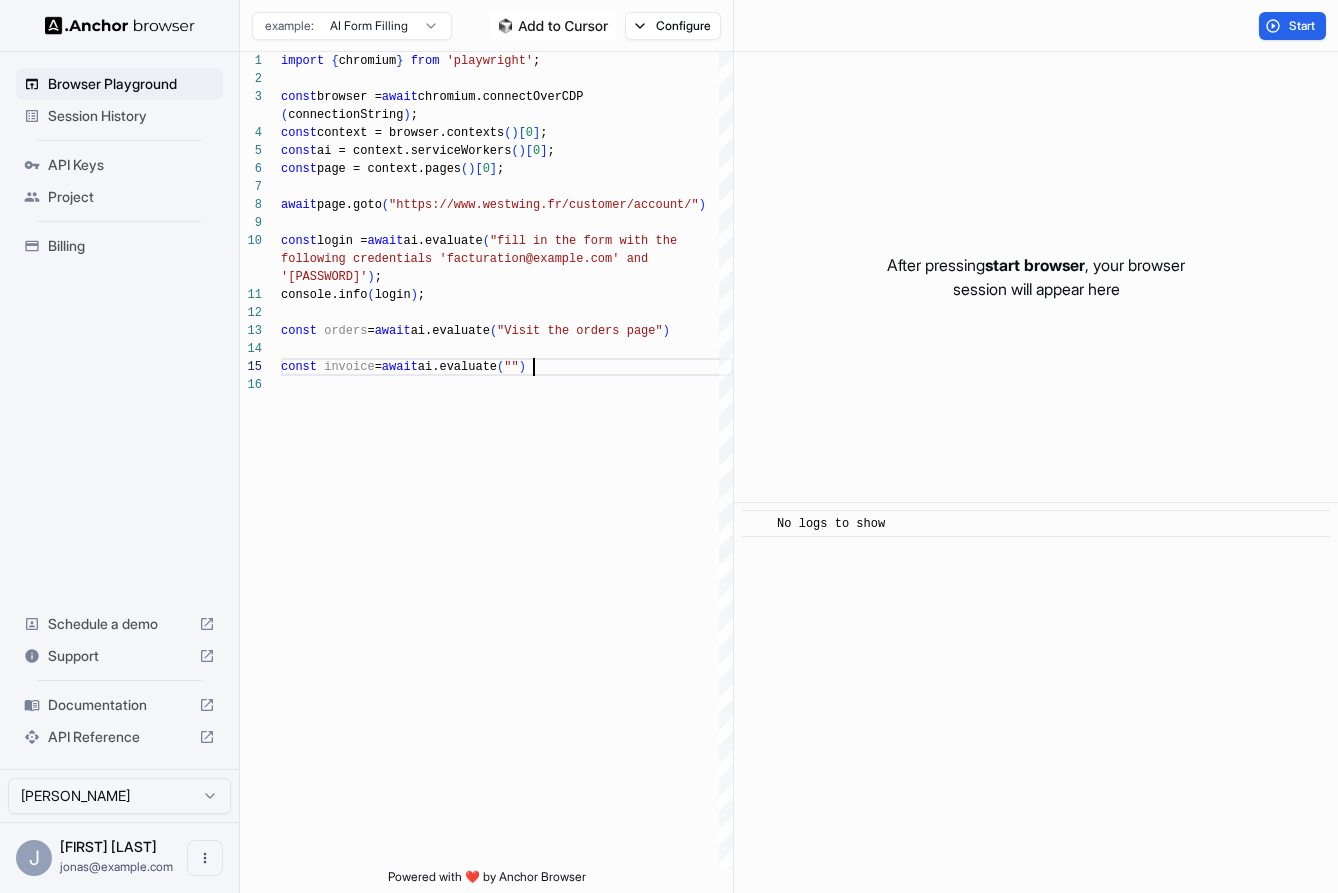 click on "import { chromium } from 'playwright'; const browser = await chromium.connectOverCDP(connectionString); const context = browser.contexts()[0]; const ai = context.serviceWorkers()[0]; const page = context.pages()[0]; await page.goto("https://www.westwing.fr/customer/account/") const login = await ai.evaluate("fill in the form with the following credentials '[EMAIL]' and '[PASSWORD]'"); console.info(login); const orders = await ai.evaluate("Visit the orders page") const invoice = await ai.evaluate("")" at bounding box center (507, 622) 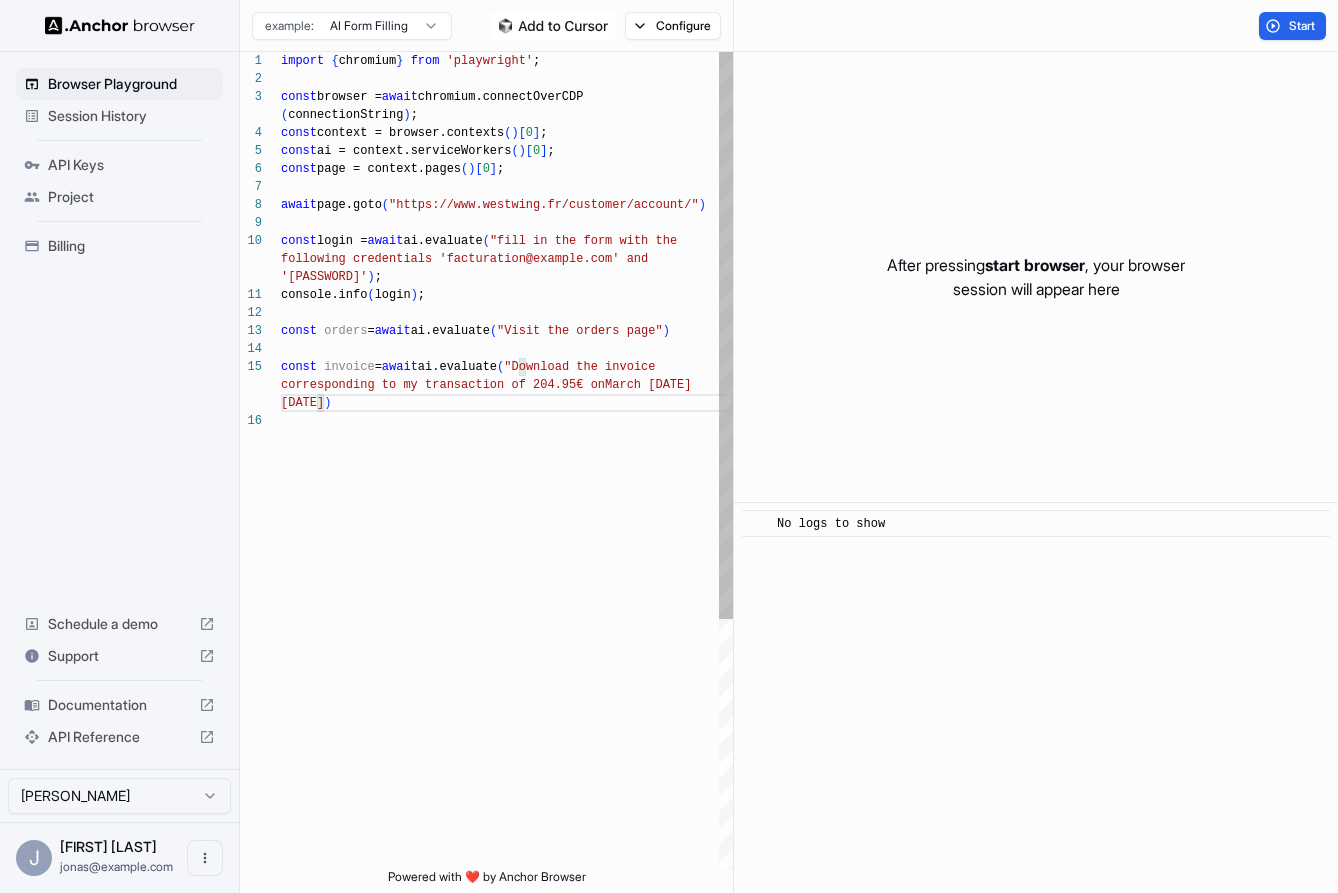 scroll, scrollTop: 144, scrollLeft: 0, axis: vertical 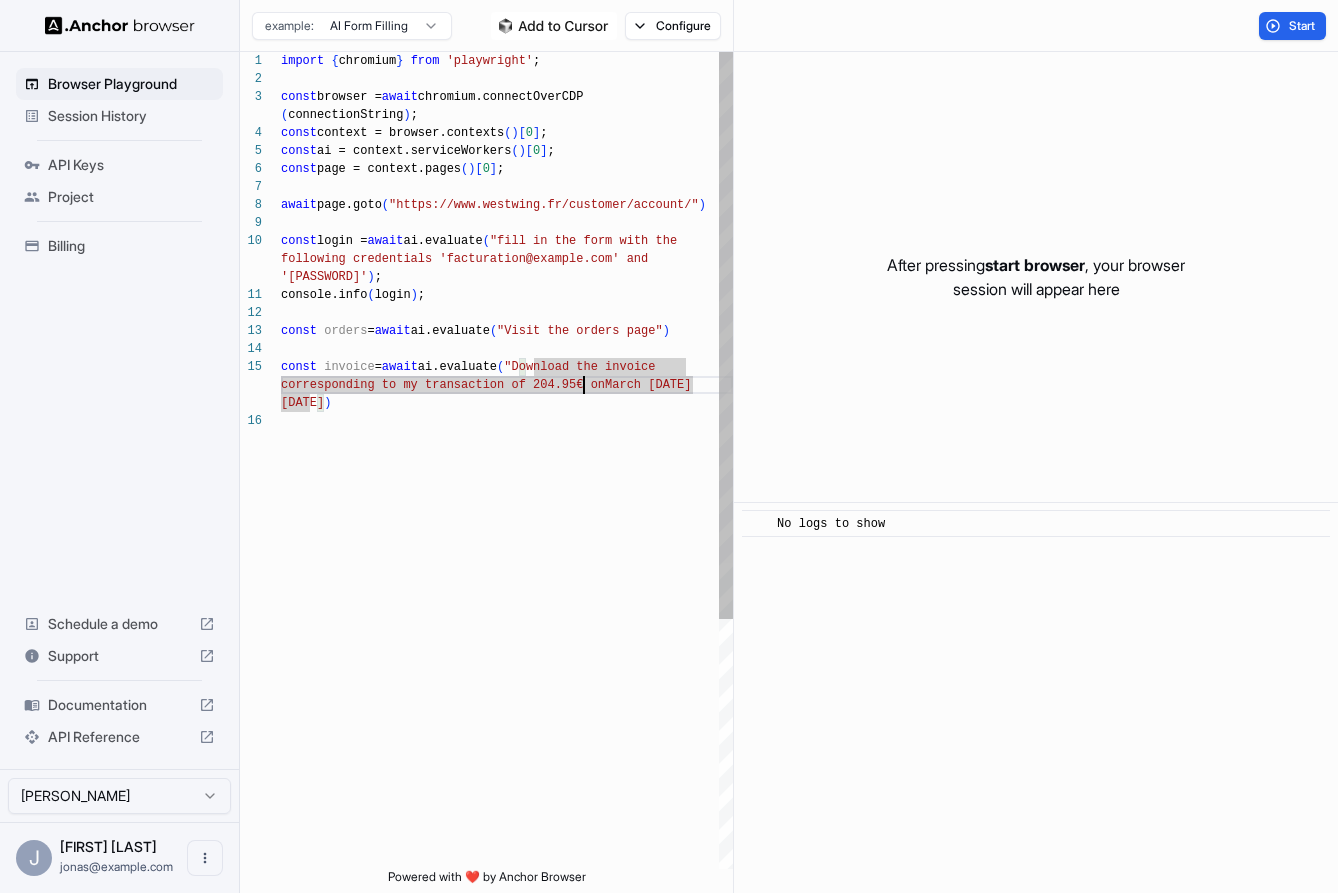 click on "import { chromium } from 'playwright' ; const browser = await chromium.connectOverCDP ( connectionString ) ; const context = browser.contexts ( ) [ 0 ] ; const ai = context.serviceWorkers ( ) [ 0 ] ; const page = context.pages ( ) [ 0 ] ; await page.goto ( "https://www.westwing.fr/customer/account/" ) const login = await ai.evaluate ( "fill in the form with the following credentials 'facturation@example.com' and 'temp_pass_123'" ) ; console.info ( login ) ; const orders = await ai.evaluate ( "Visit the orders page" ) const invoice = await ai.evaluate ( "Download the invoice corresponding to my transaction of 204.95€ on March [DATE] [TIME]" )" at bounding box center (507, 640) 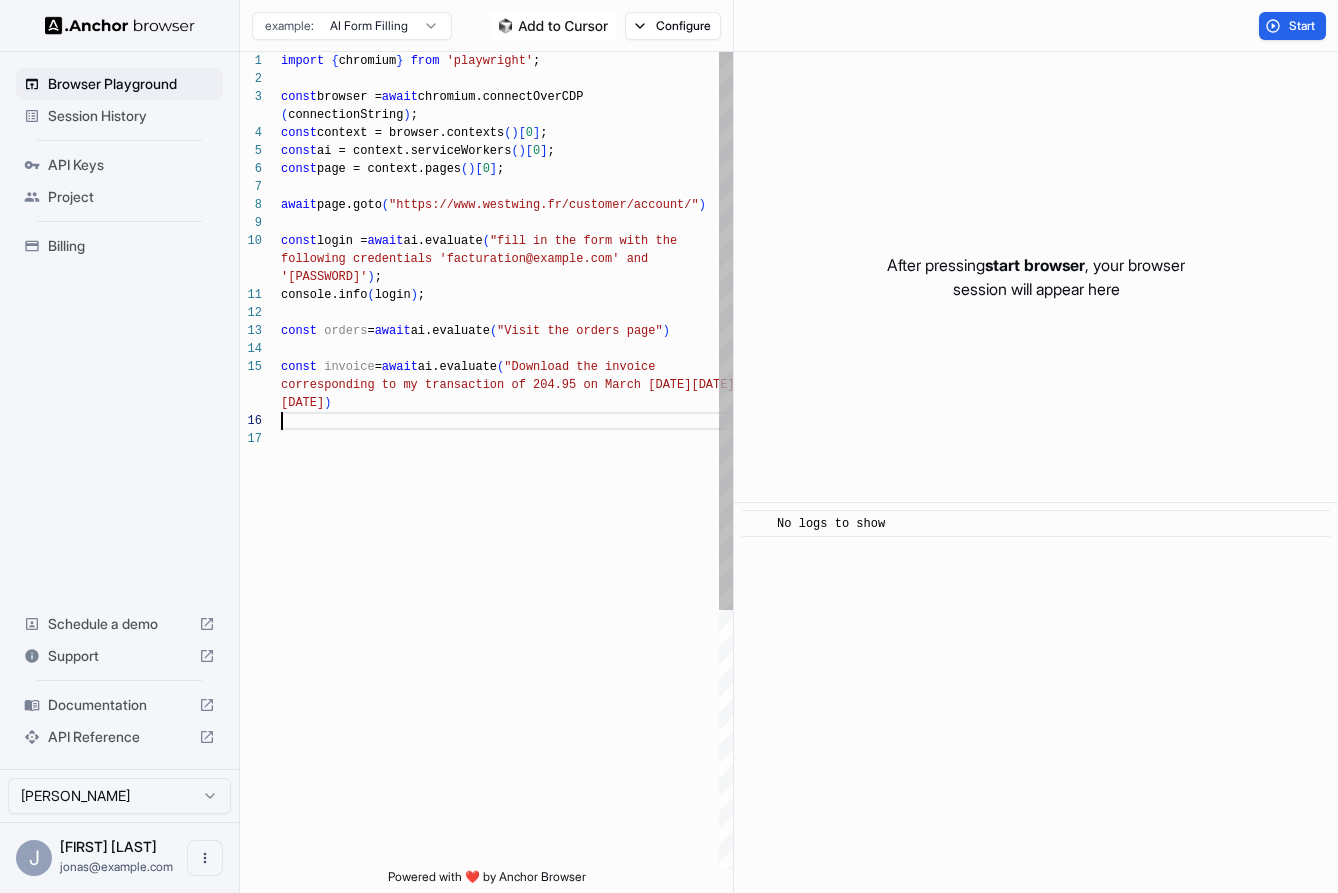 scroll, scrollTop: 0, scrollLeft: 0, axis: both 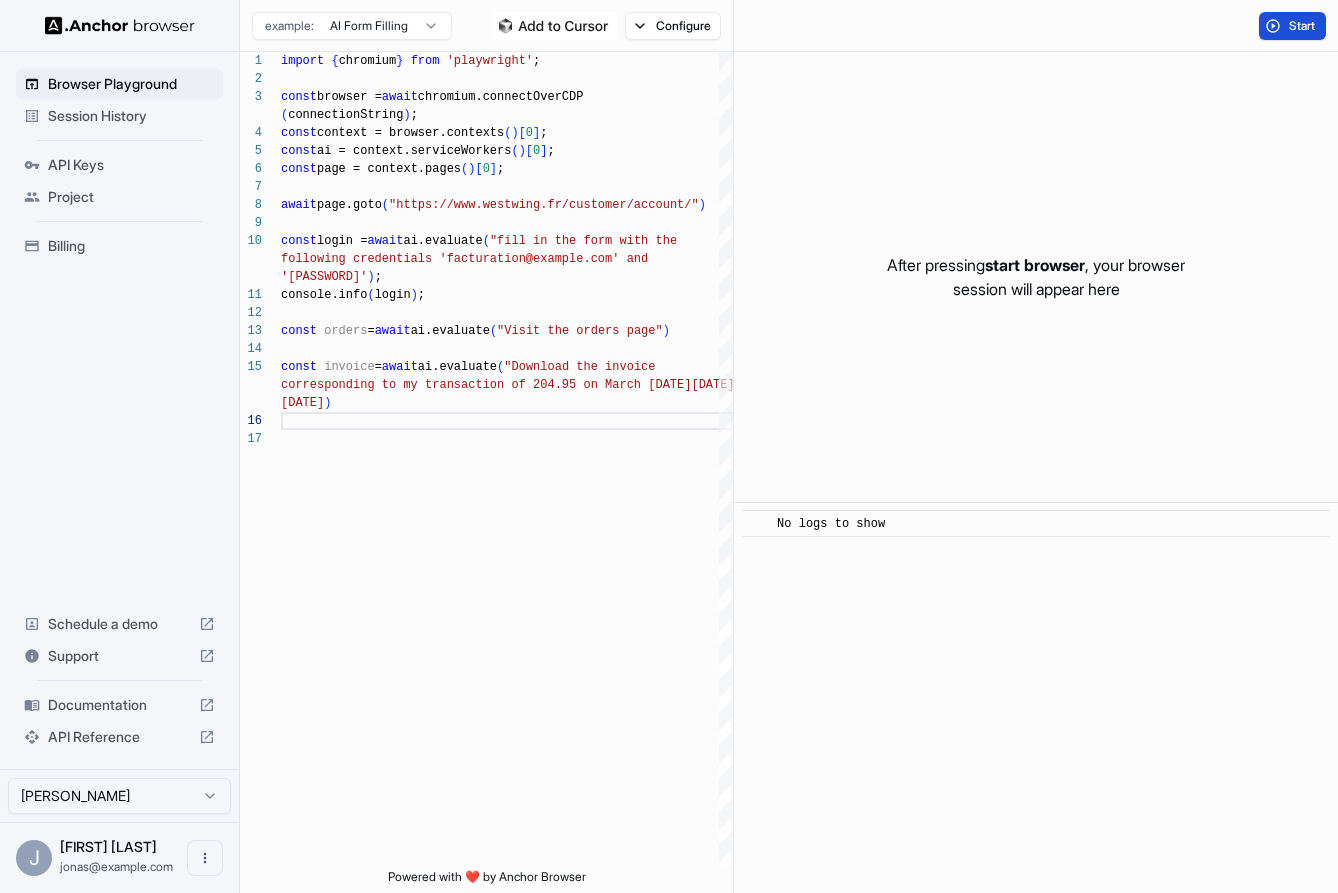click on "Start" at bounding box center (1303, 26) 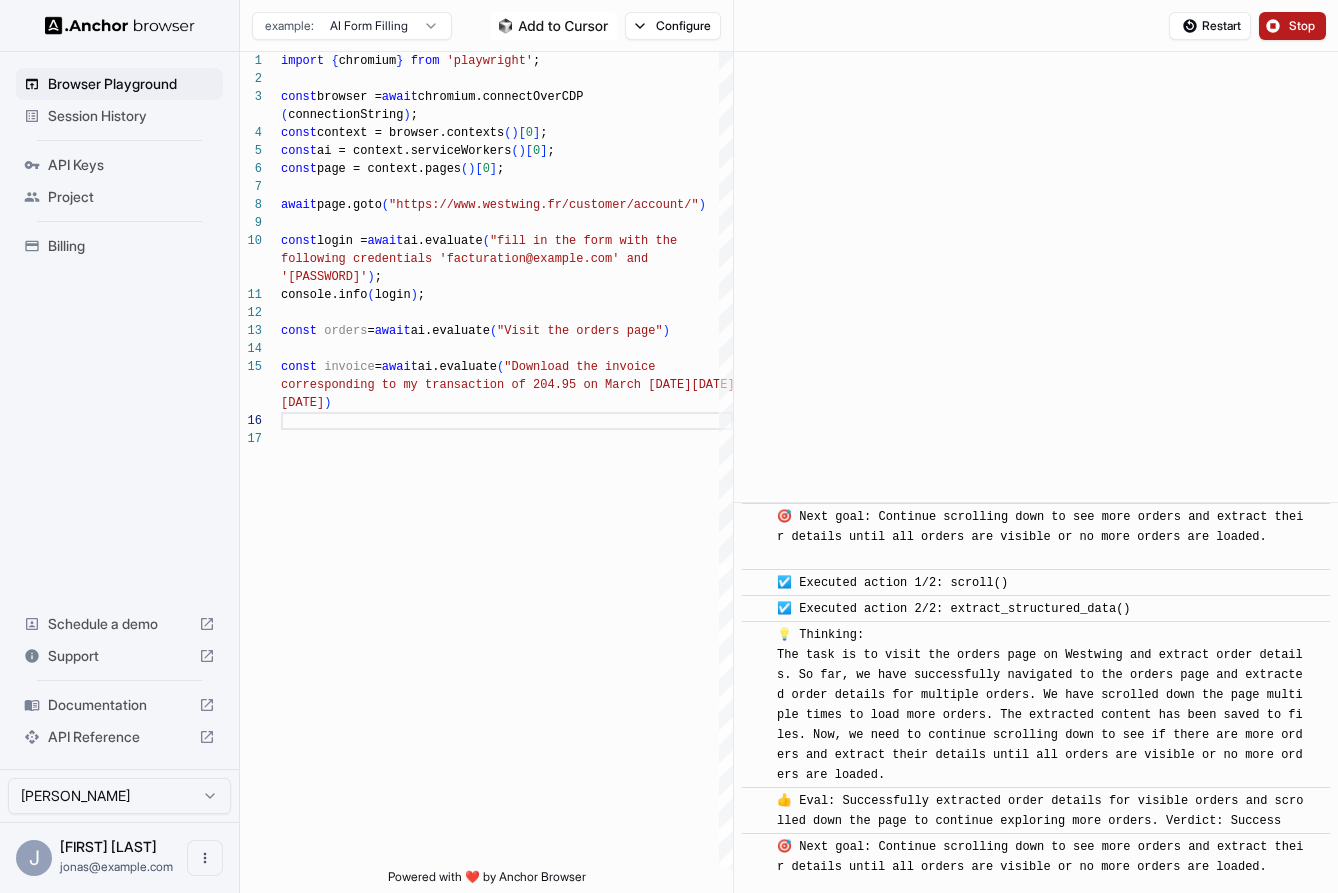 scroll, scrollTop: 2393, scrollLeft: 0, axis: vertical 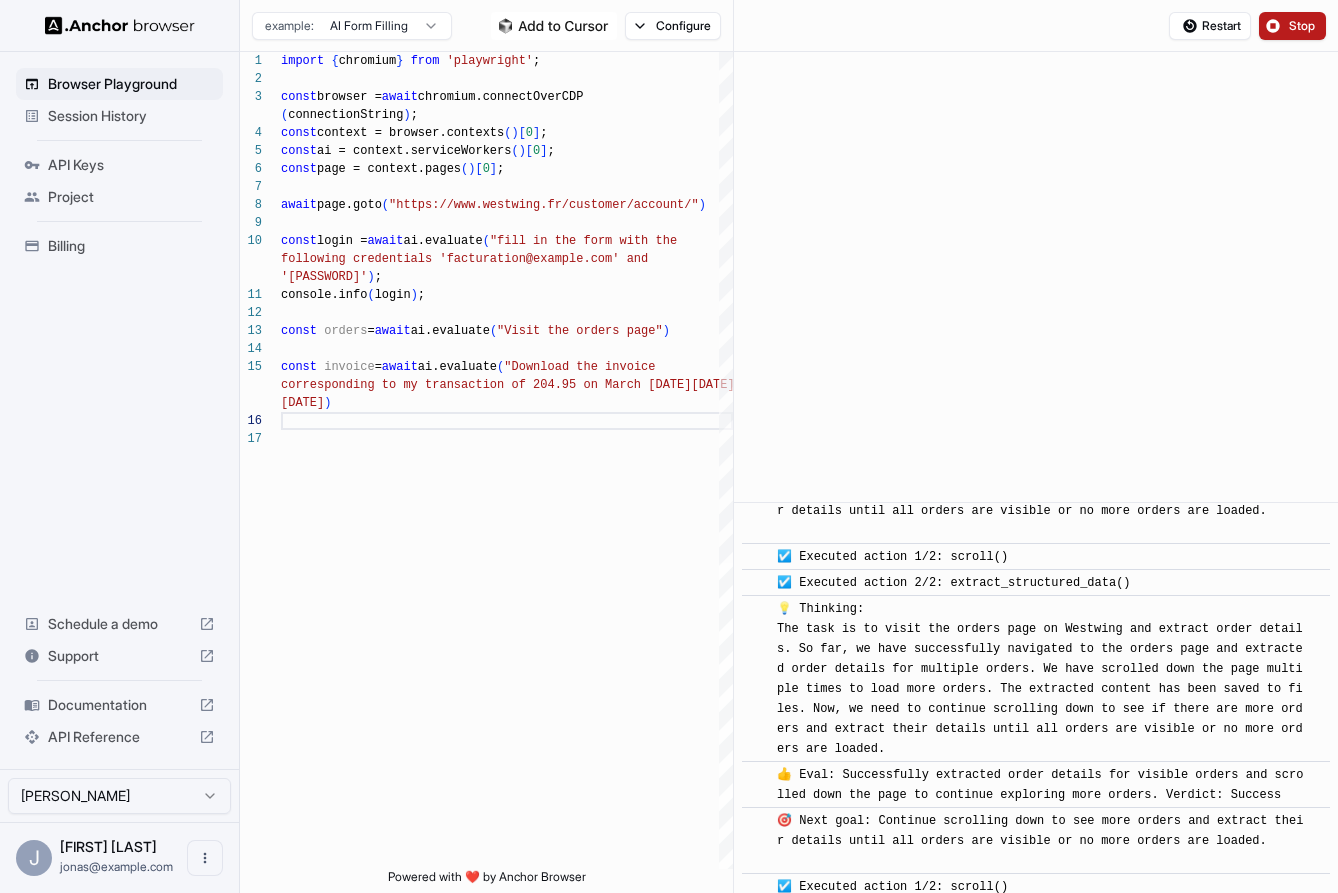 click on "Stop" at bounding box center [1292, 26] 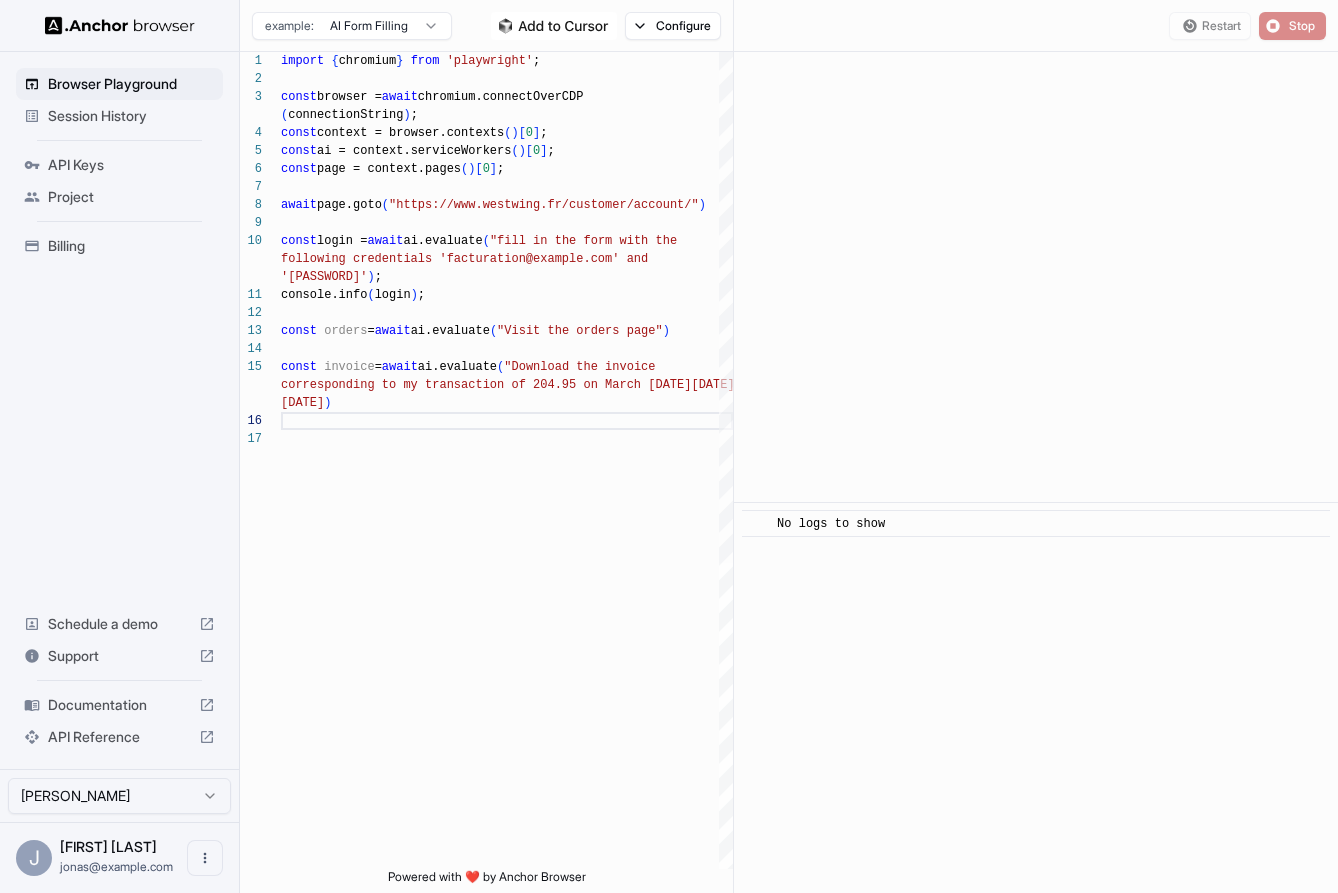 scroll, scrollTop: 0, scrollLeft: 0, axis: both 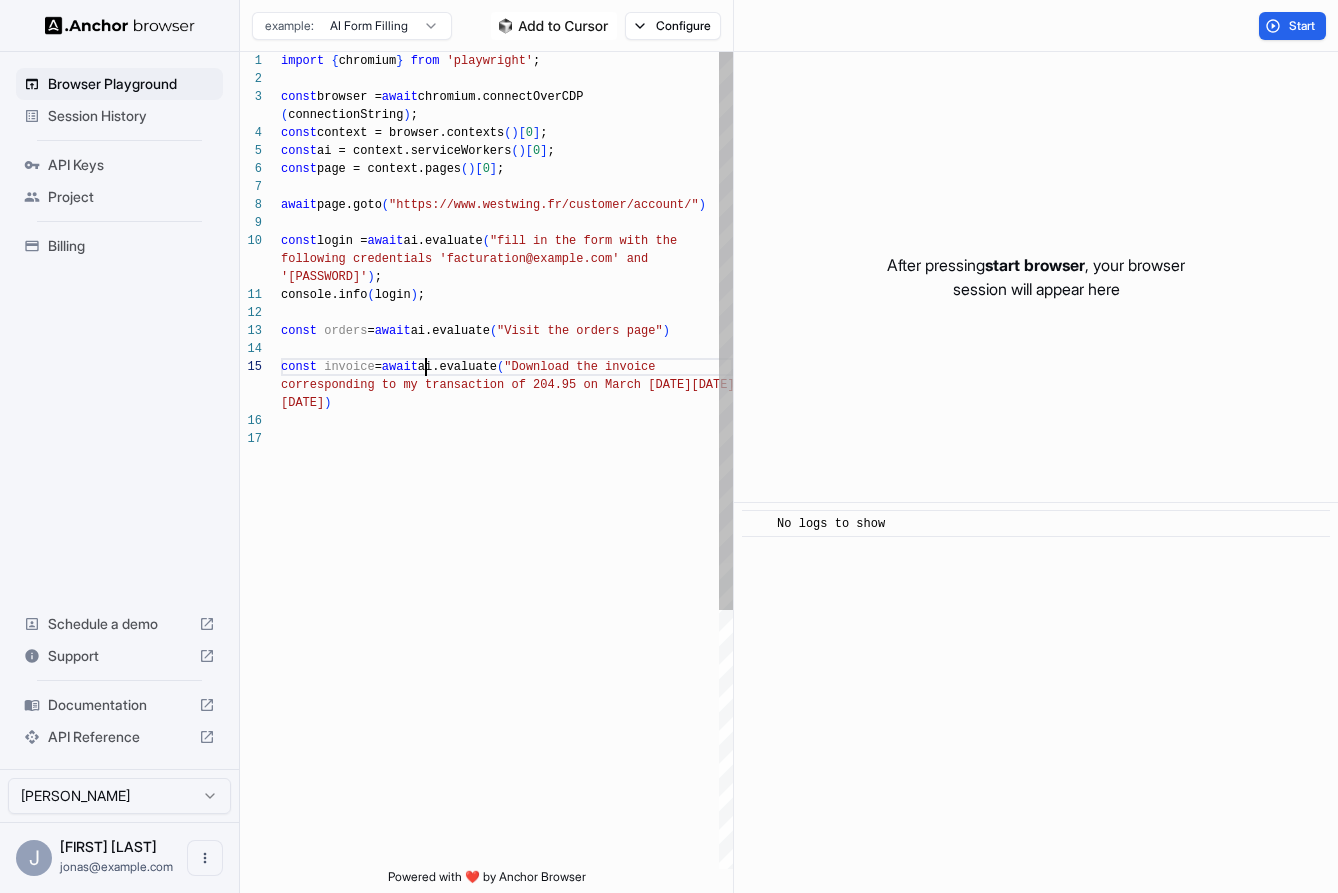 click on "import   {  chromium  }   from   'playwright' ; const  browser =  await  chromium.connectOverCDP ( connectionString ) ; const  context = browser.contexts ( ) [ 0 ] ; const  ai = context.serviceWorkers ( ) [ 0 ] ; const  page = context.pages ( ) [ 0 ] ; await  page.goto ( "https://www.westwing.fr/customer/account/" ) const  login =  await  ai.evaluate ( "fill in the form with the  following credentials '[EMAIL]' an d  '[PASSWORD]'" ) ; console.info ( login ) ; const   orders  =  await  ai.evaluate ( "Visit the orders page" )   const   invoice  =  await  ai.evaluate ( "Download the invoice  corresponding to my transaction of 204.95 on [DATE]" )" at bounding box center [507, 649] 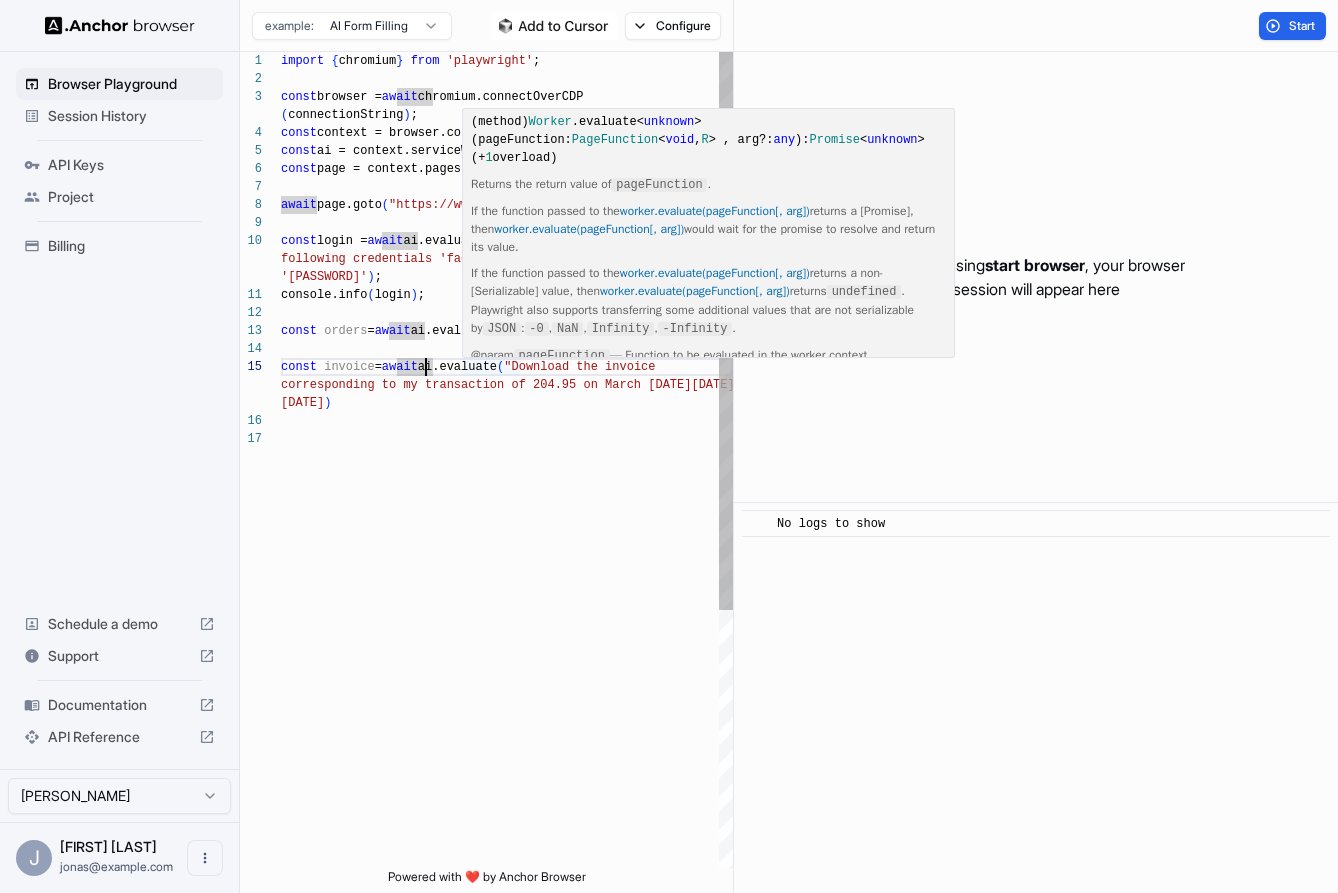 click on "import   {  chromium  }   from   'playwright' ; const  browser =  await  chromium.connectOverCDP ( connectionString ) ; const  context = browser.contexts ( ) [ 0 ] ; const  ai = context.serviceWorkers ( ) [ 0 ] ; const  page = context.pages ( ) [ 0 ] ; await  page.goto ( "https://www.westwing.fr/customer/account/" ) const  login =  await  ai.evaluate ( "fill in the form with the  following credentials '[EMAIL]' an d  '[PASSWORD]'" ) ; console.info ( login ) ; const   orders  =  await  ai.evaluate ( "Visit the orders page" )   const   invoice  =  await  ai.evaluate ( "Download the invoice  corresponding to my transaction of 204.95 on [DATE]" )" at bounding box center [507, 649] 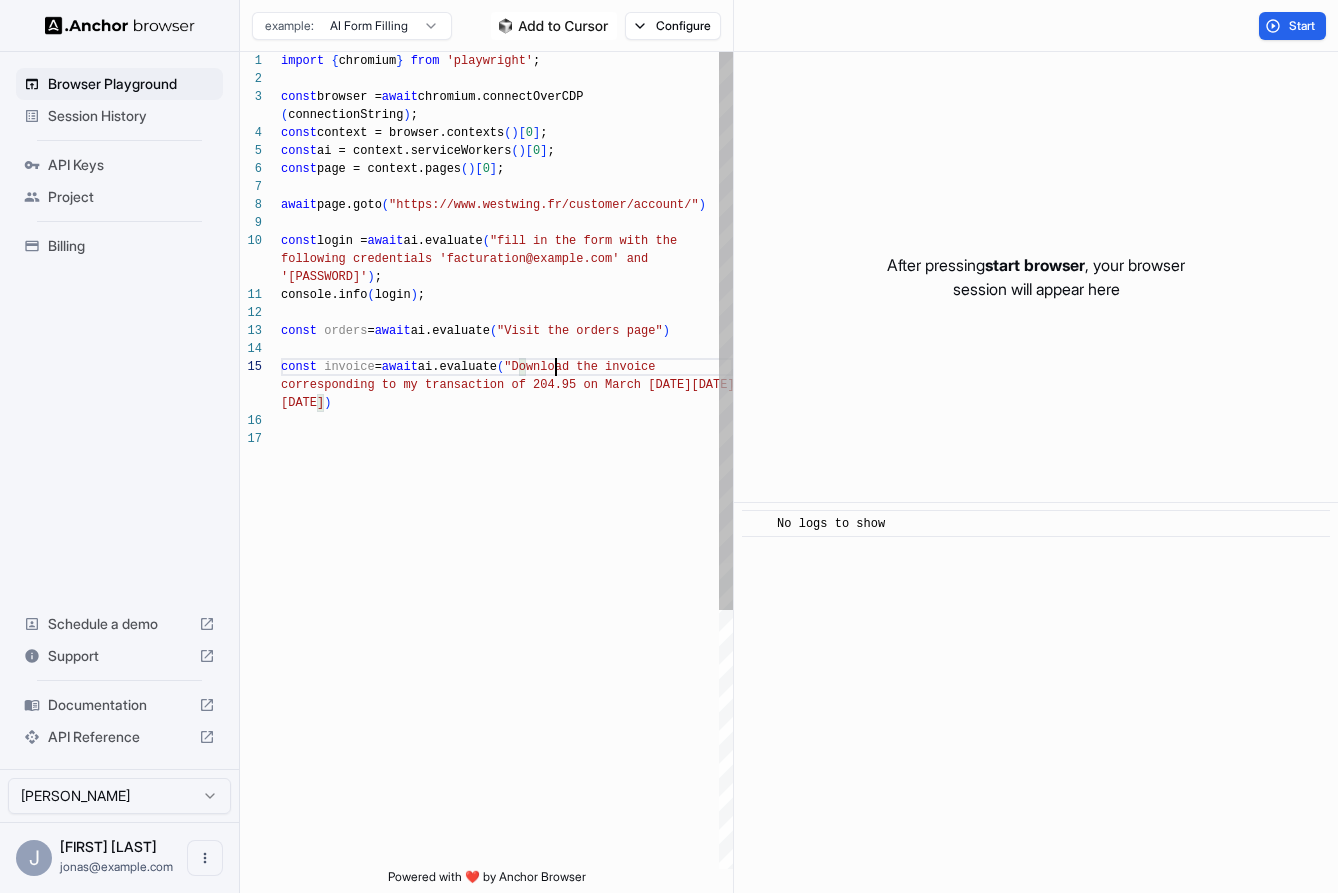 click on "import   {  chromium  }   from   'playwright' ; const  browser =  await  chromium.connectOverCDP ( connectionString ) ; const  context = browser.contexts ( ) [ 0 ] ; const  ai = context.serviceWorkers ( ) [ 0 ] ; const  page = context.pages ( ) [ 0 ] ; await  page.goto ( "https://www.westwing.fr/customer/account/" ) const  login =  await  ai.evaluate ( "fill in the form with the  following credentials '[EMAIL]' an d  '[PASSWORD]'" ) ; console.info ( login ) ; const   orders  =  await  ai.evaluate ( "Visit the orders page" )   const   invoice  =  await  ai.evaluate ( "Download the invoice  corresponding to my transaction of 204.95 on [DATE]" )" at bounding box center [507, 649] 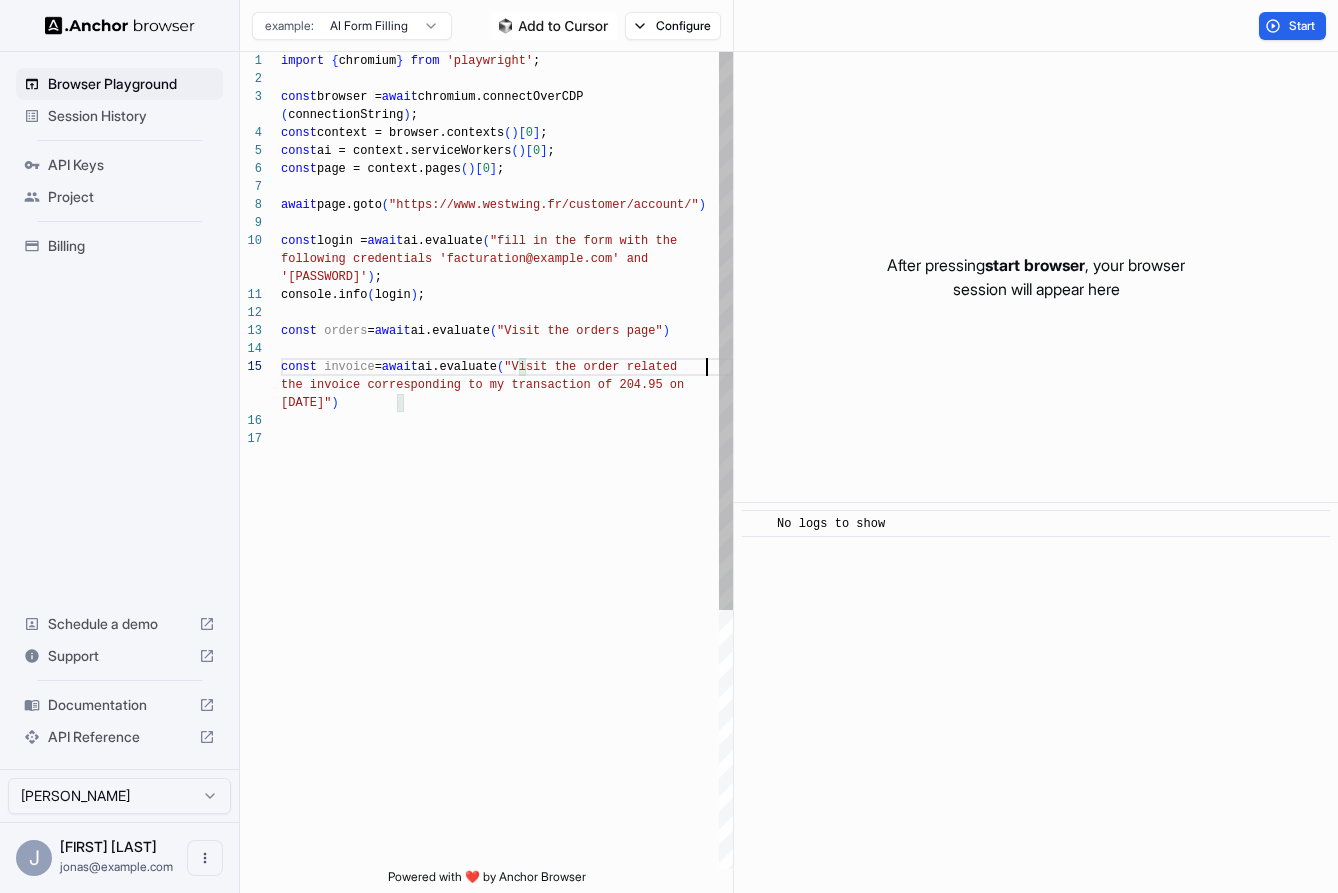 type on "**********" 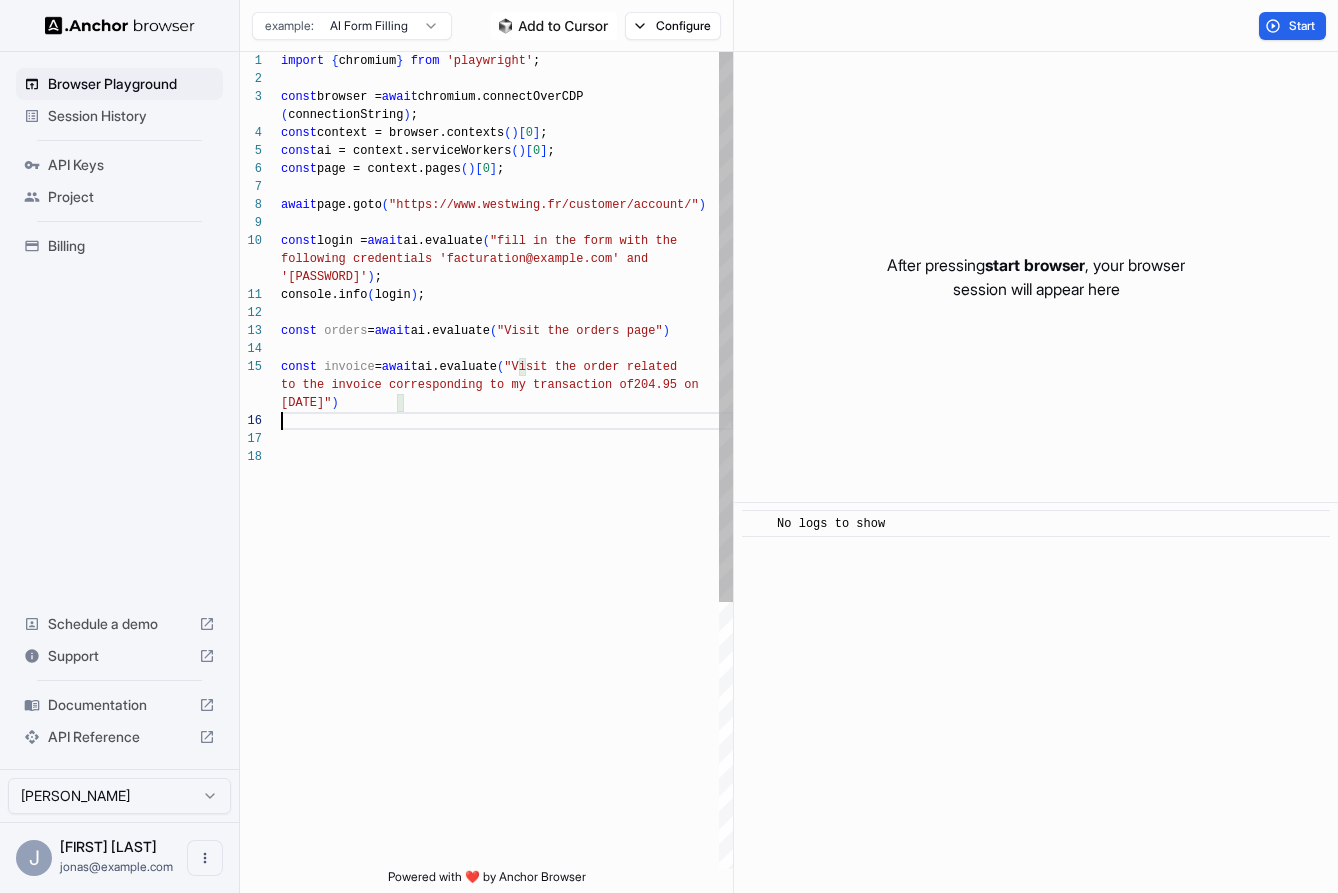 scroll, scrollTop: 0, scrollLeft: 0, axis: both 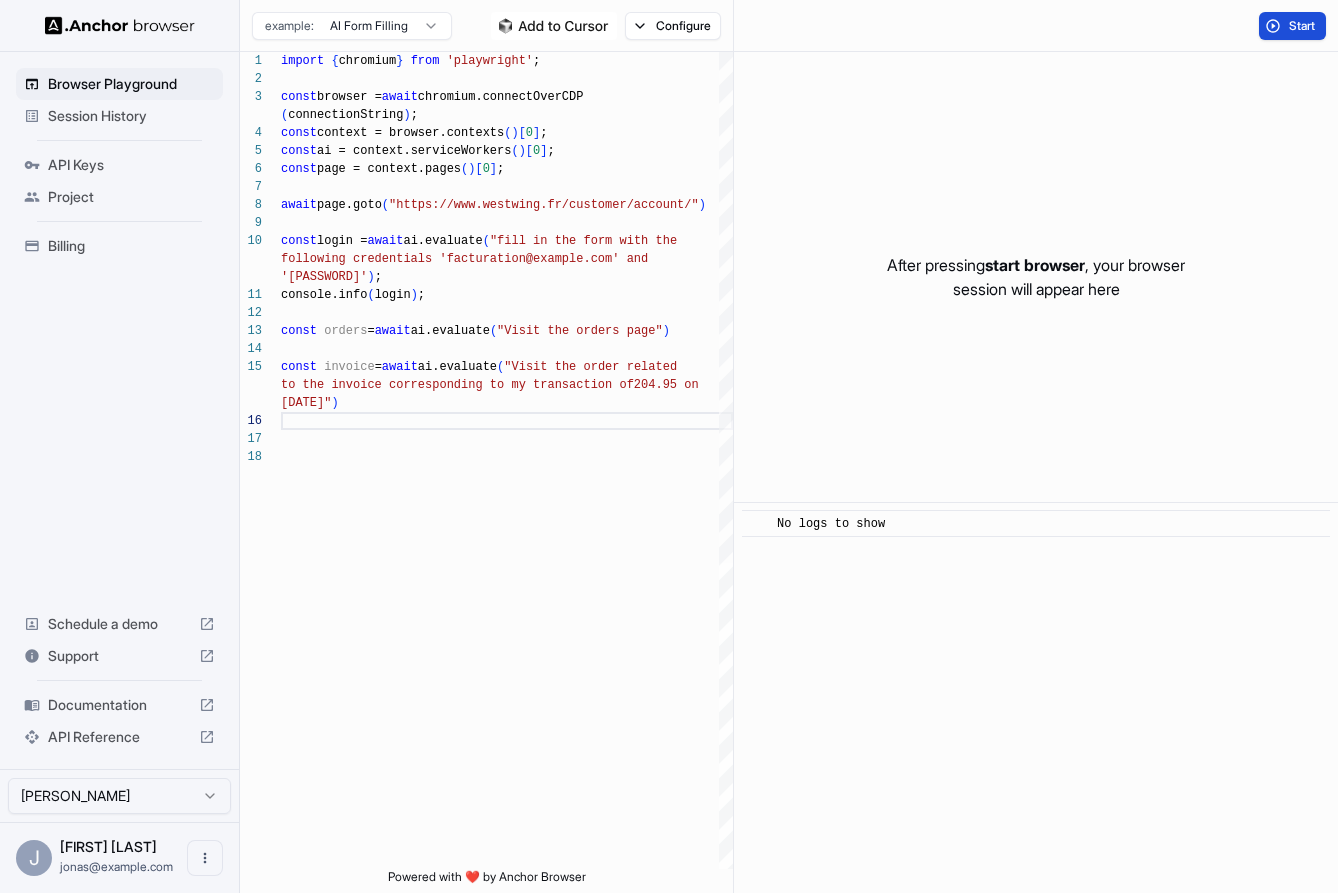 click on "Start" at bounding box center [1292, 26] 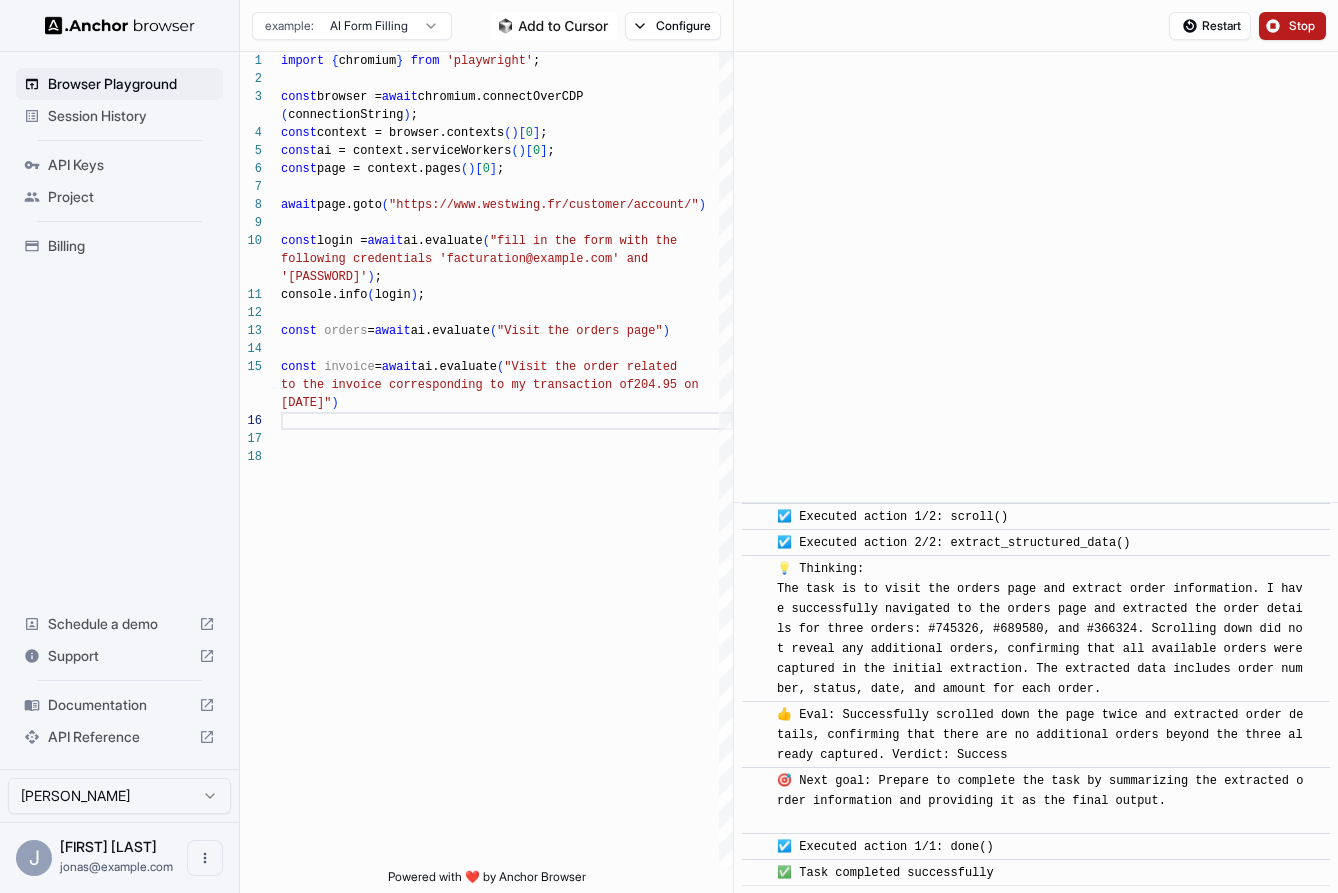 scroll, scrollTop: 2353, scrollLeft: 0, axis: vertical 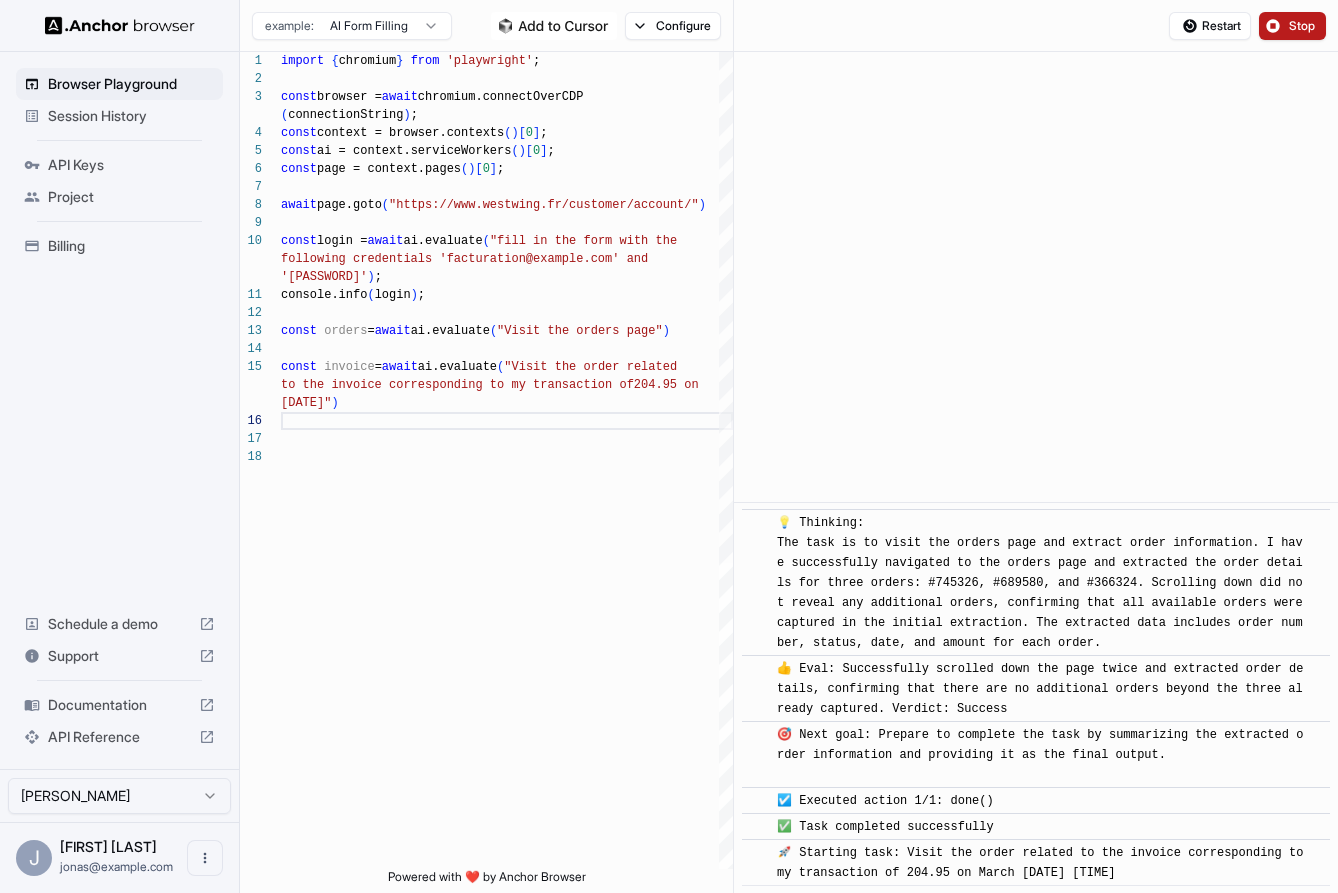 click on "Stop" at bounding box center (1292, 26) 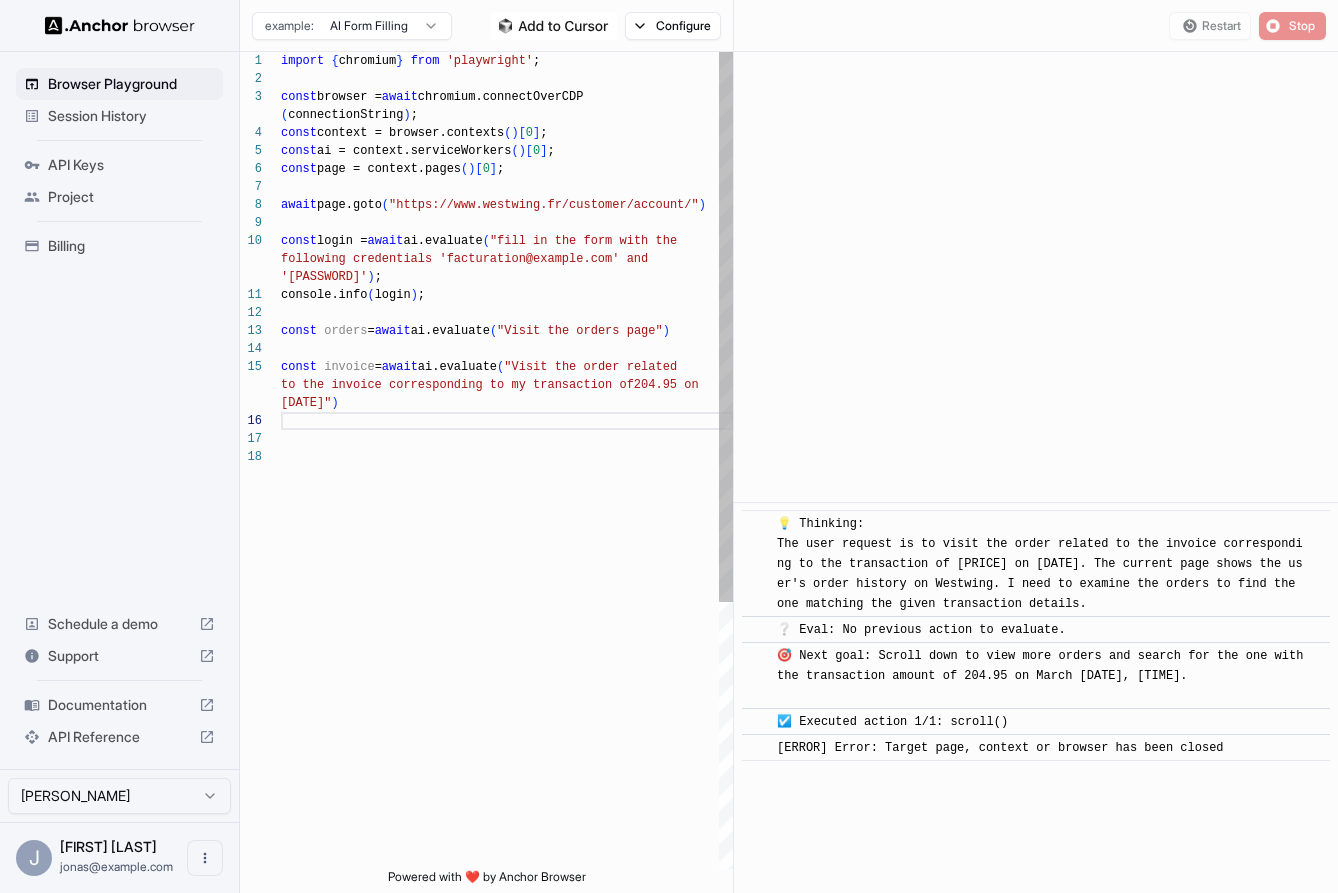 click on "import { chromium } from 'playwright'; const browser = await chromium.connectOverCDP(connectionString); const context = browser.contexts()[0]; const ai = context.serviceWorkers()[0]; const page = context.pages()[0]; await page.goto("https://www.westwing.fr/customer/account/") const login = await ai.evaluate("fill in the form with the following credentials '[EMAIL]' and 'temp_pass_123'"); console.info(login); const orders = await ai.evaluate("Visit the orders page") const invoice = await ai.evaluate("Visit the order related to the invoice corresponding to my transaction of 204.95 on March 13th 2025")" at bounding box center [507, 658] 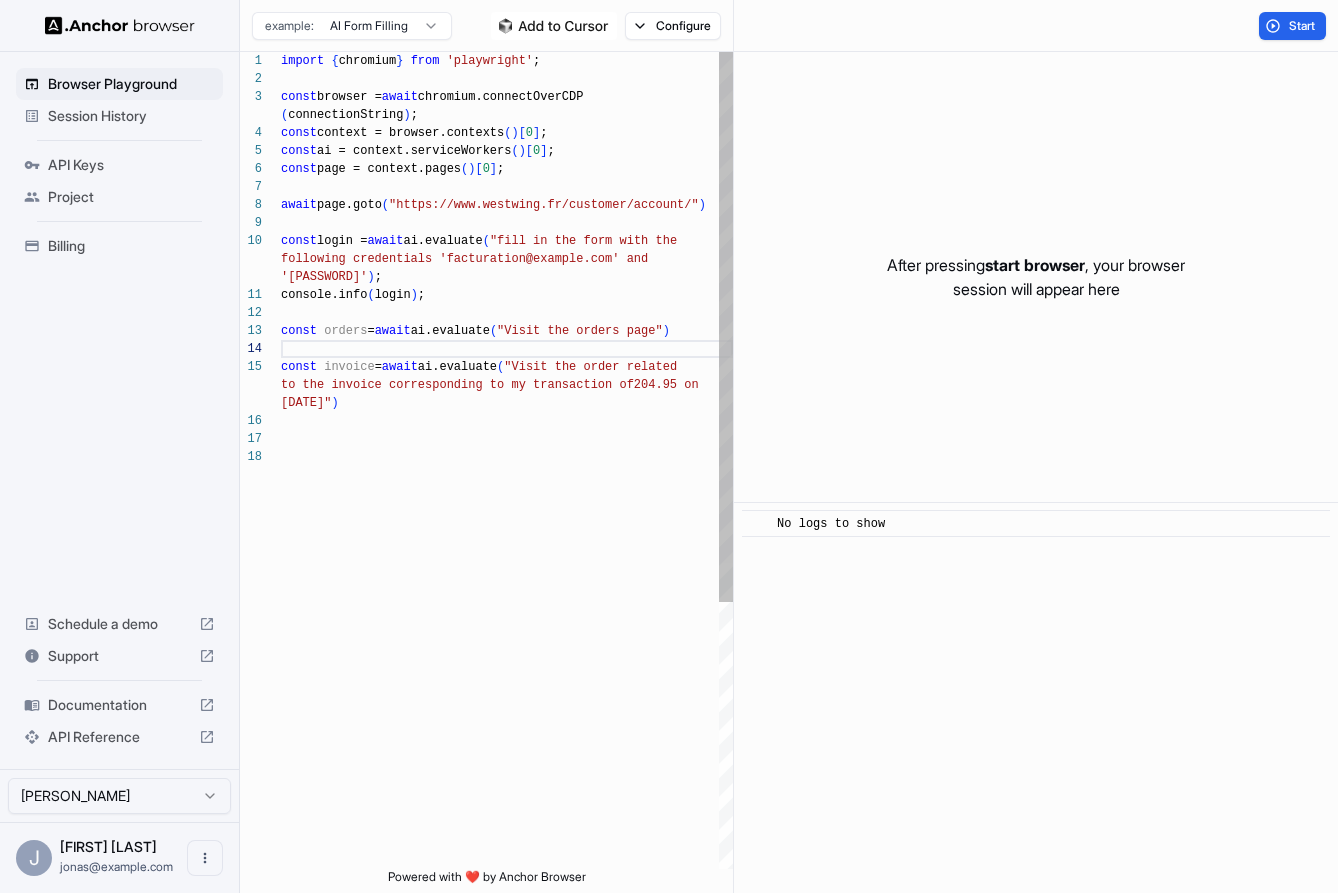 scroll, scrollTop: 126, scrollLeft: 0, axis: vertical 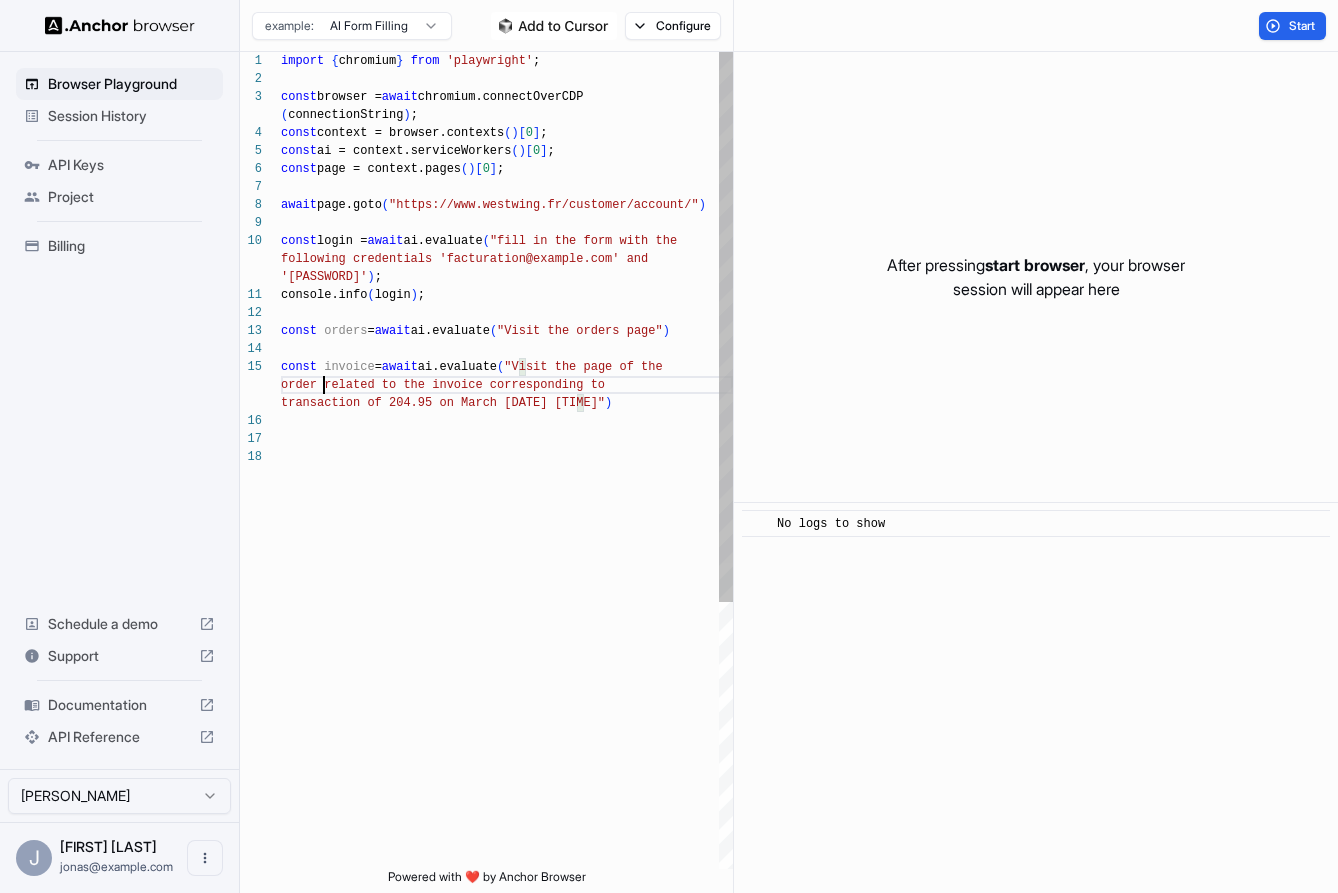 type on "**********" 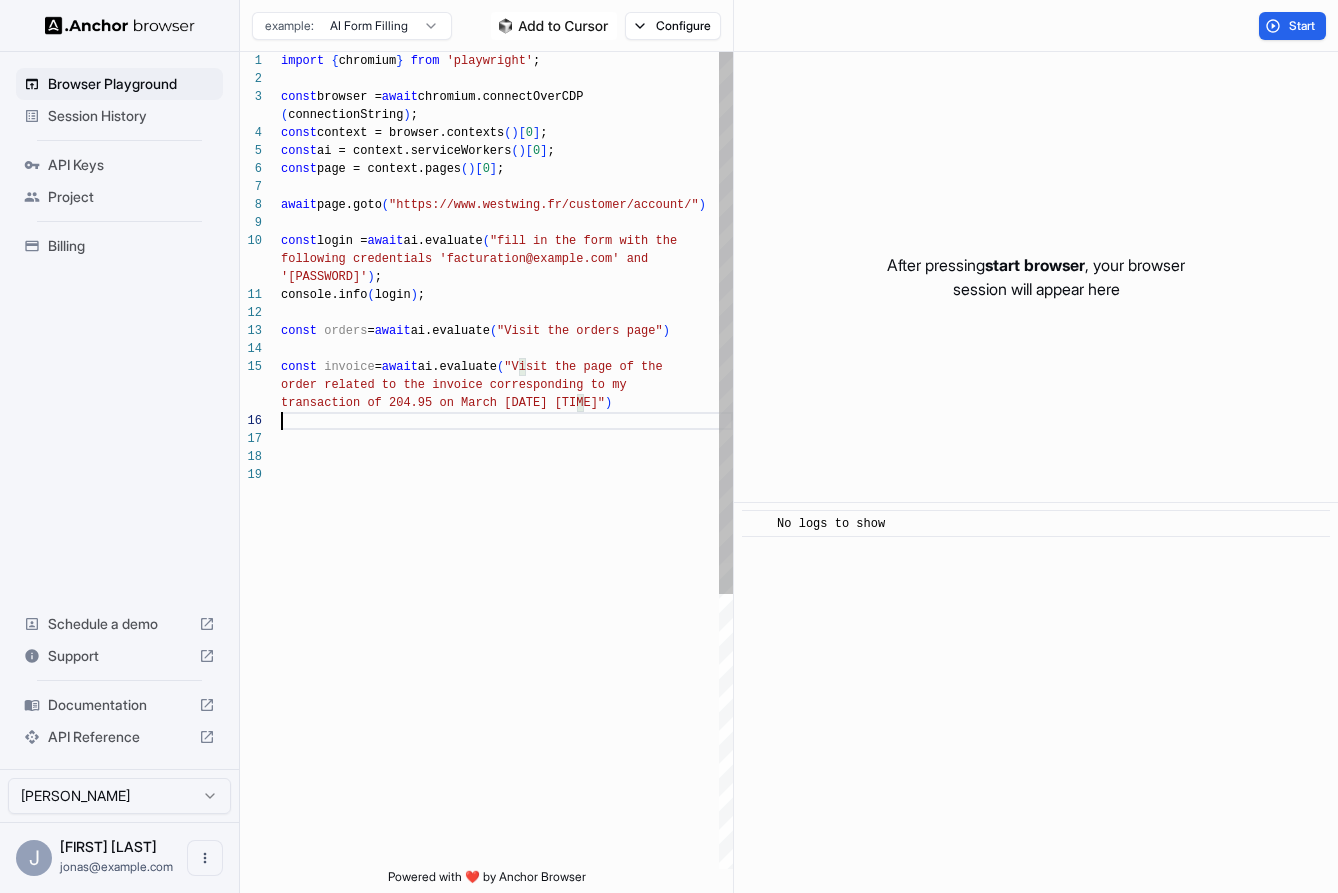 scroll, scrollTop: 0, scrollLeft: 0, axis: both 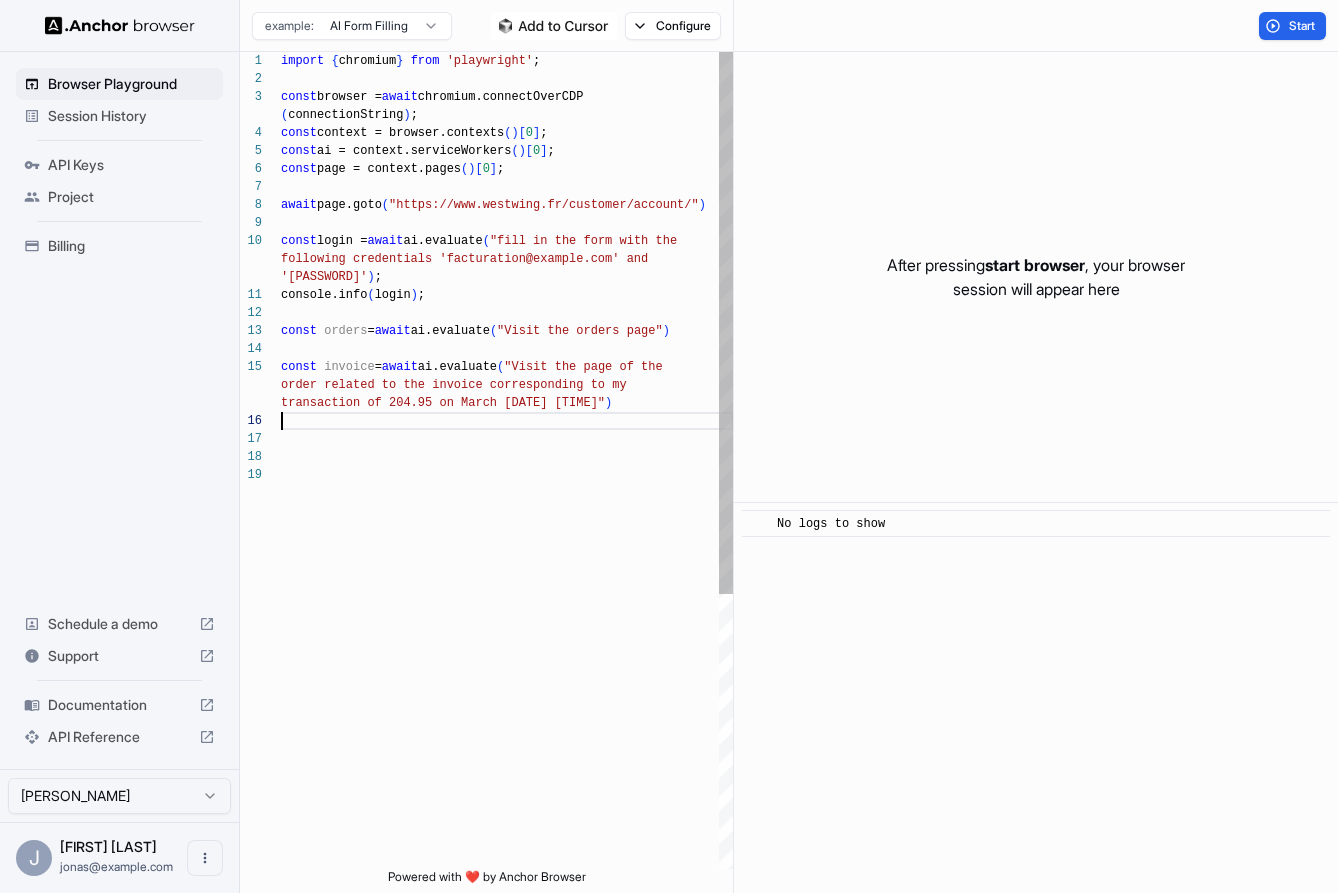 click on "import { chromium } from 'playwright'; const browser = await chromium.connectOverCDP(connectionString); const context = browser.contexts()[0]; const ai = context.serviceWorkers()[0]; const page = context.pages()[0]; await page.goto("https://www.westwing.fr/customer/account/") const login = await ai.evaluate("fill in the form with the following credentials '[EMAIL]' and '[PASSWORD]'"); console.info(login); const orders = await ai.evaluate("Visit the orders page") const invoice = await ai.evaluate("Visit the page of the order related to the invoice corresponding to my transaction of [PRICE] on [DATE]")" at bounding box center [507, 667] 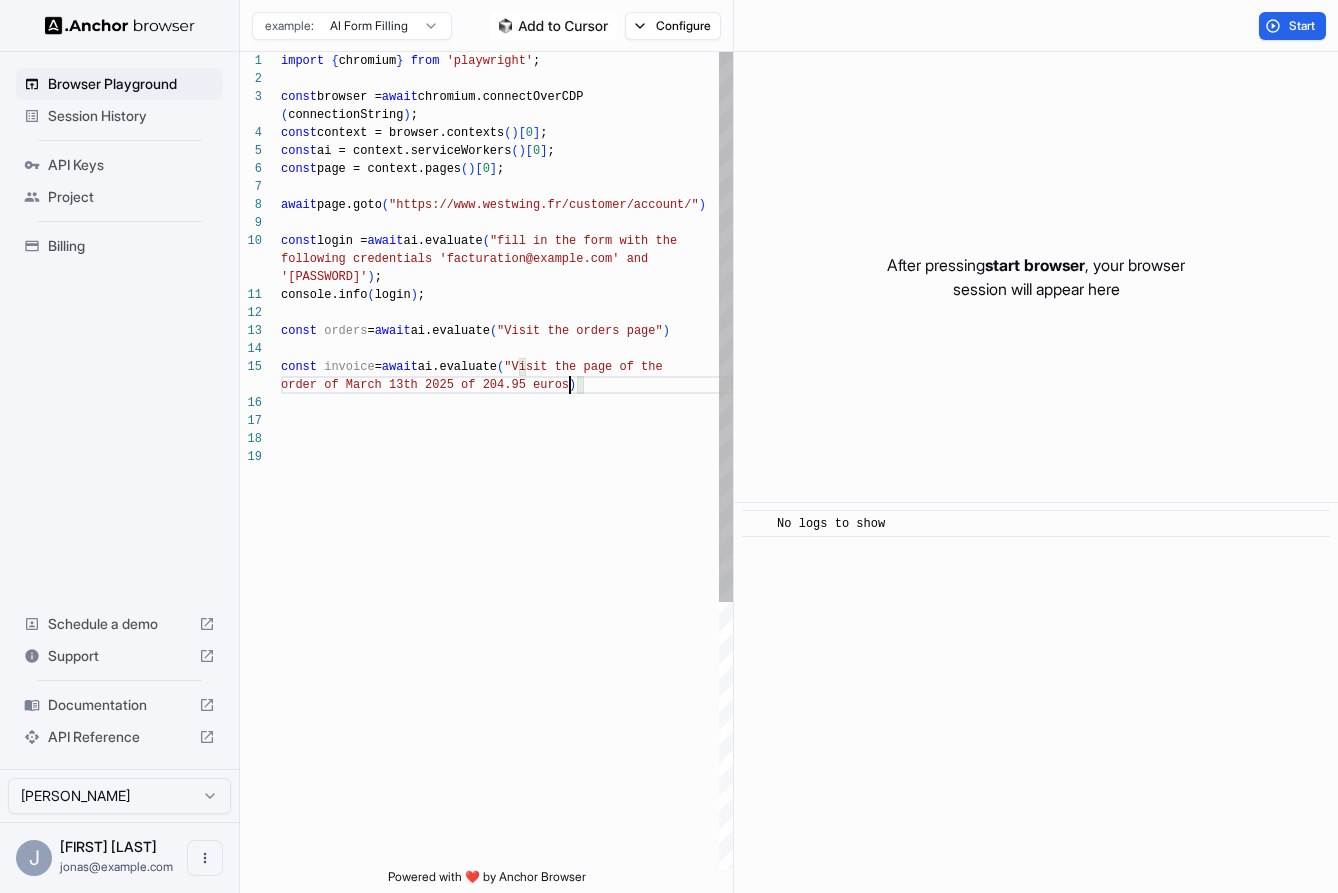 scroll, scrollTop: 162, scrollLeft: 0, axis: vertical 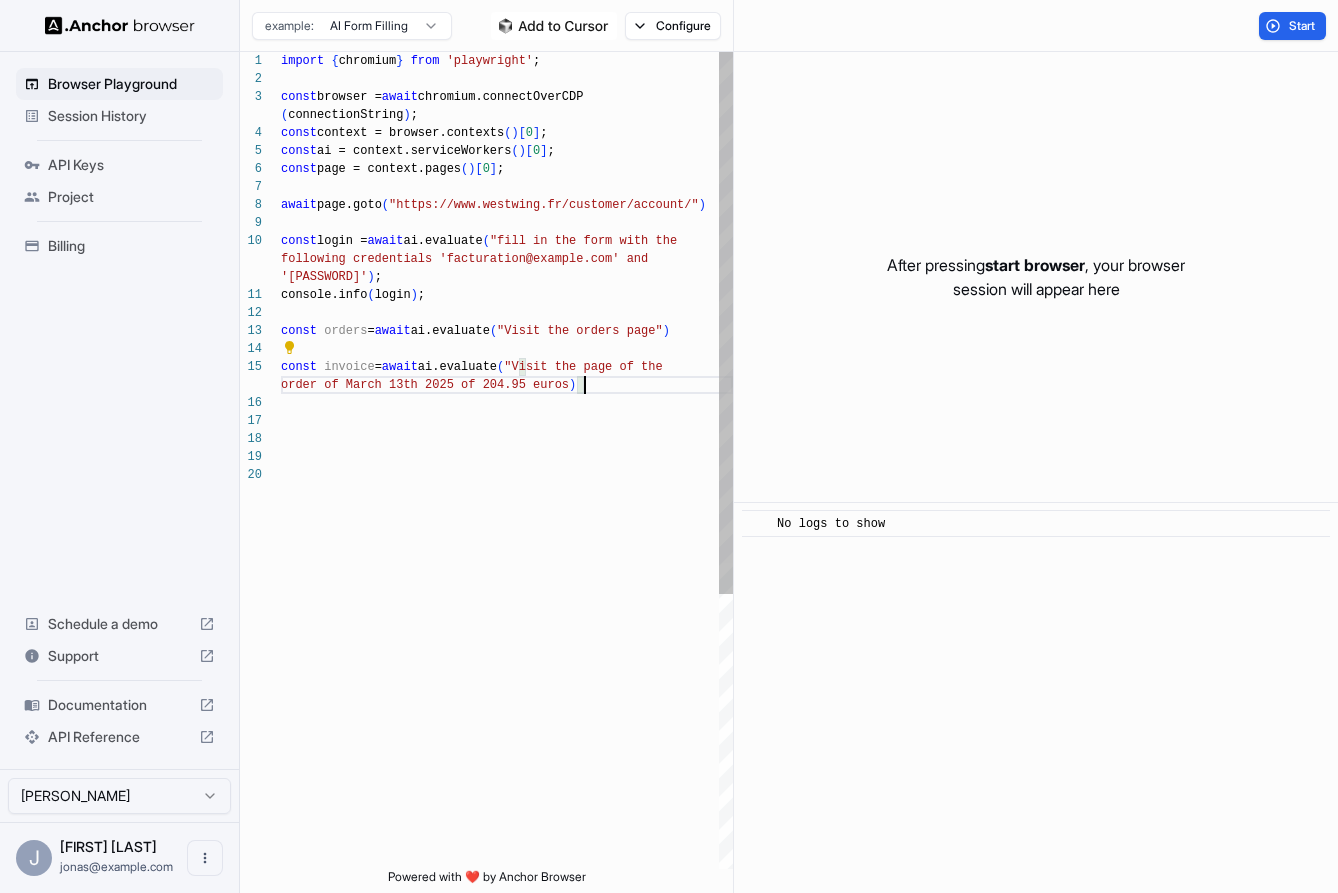 type on "**********" 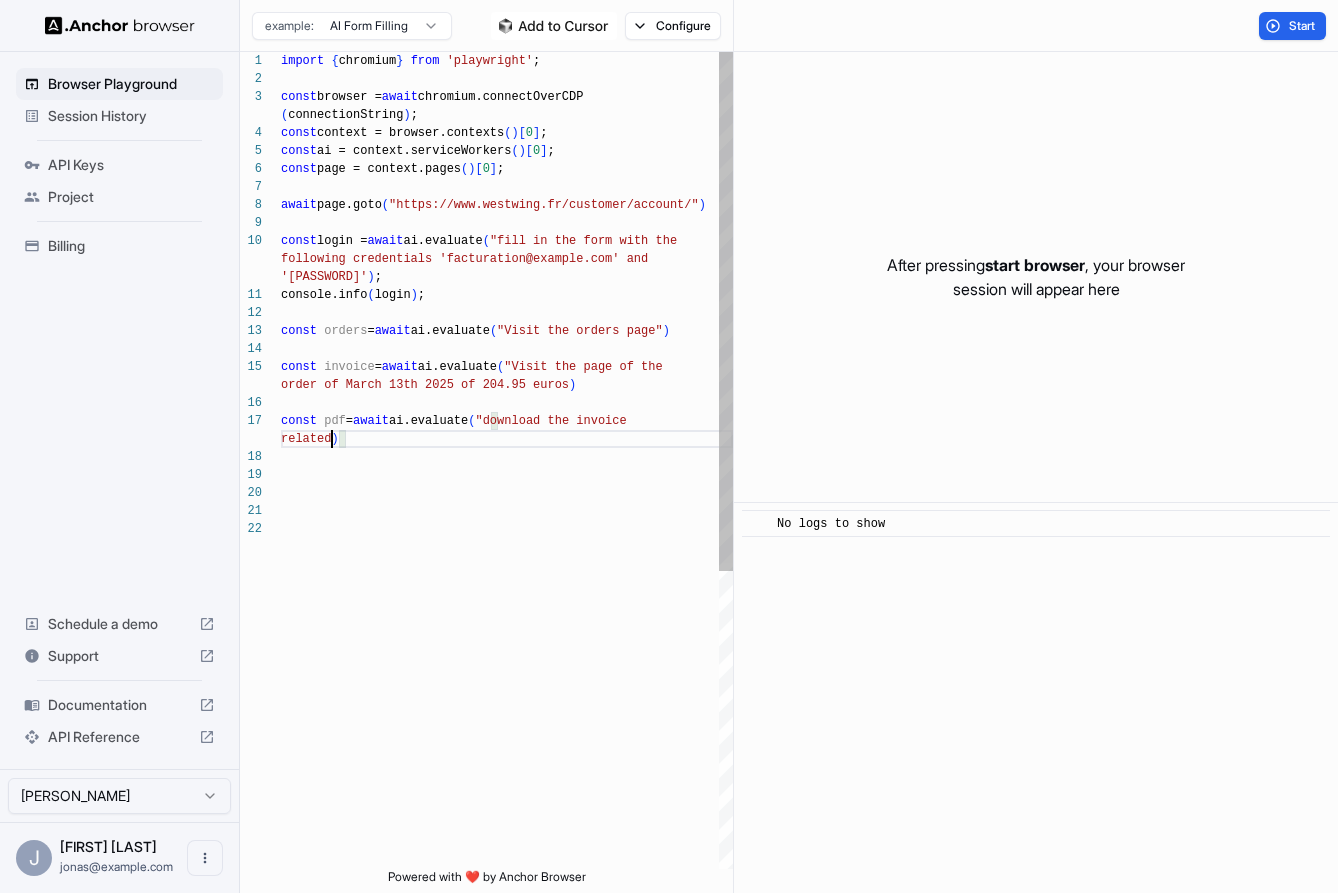 scroll, scrollTop: 18, scrollLeft: 0, axis: vertical 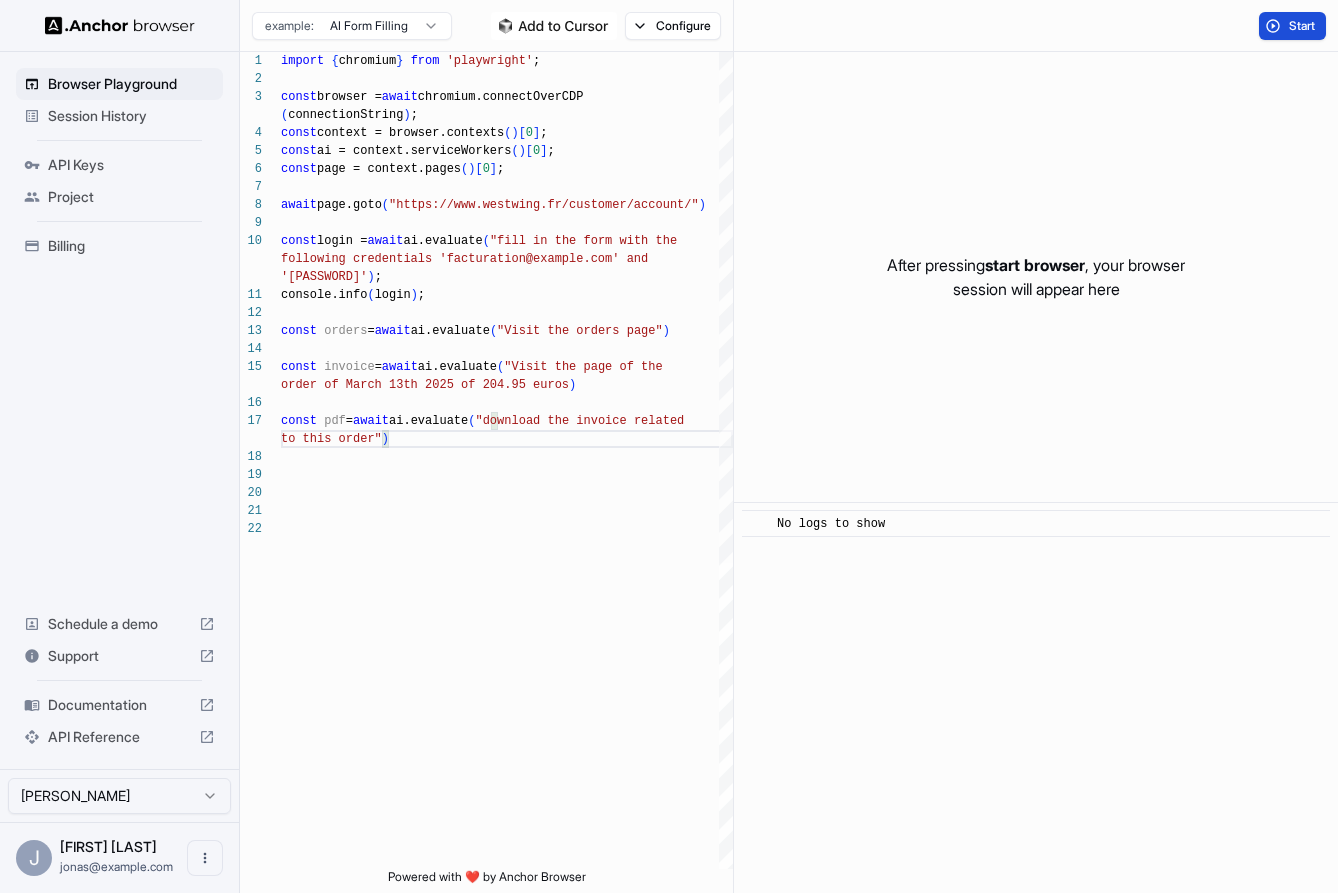 click on "Start" at bounding box center (1303, 26) 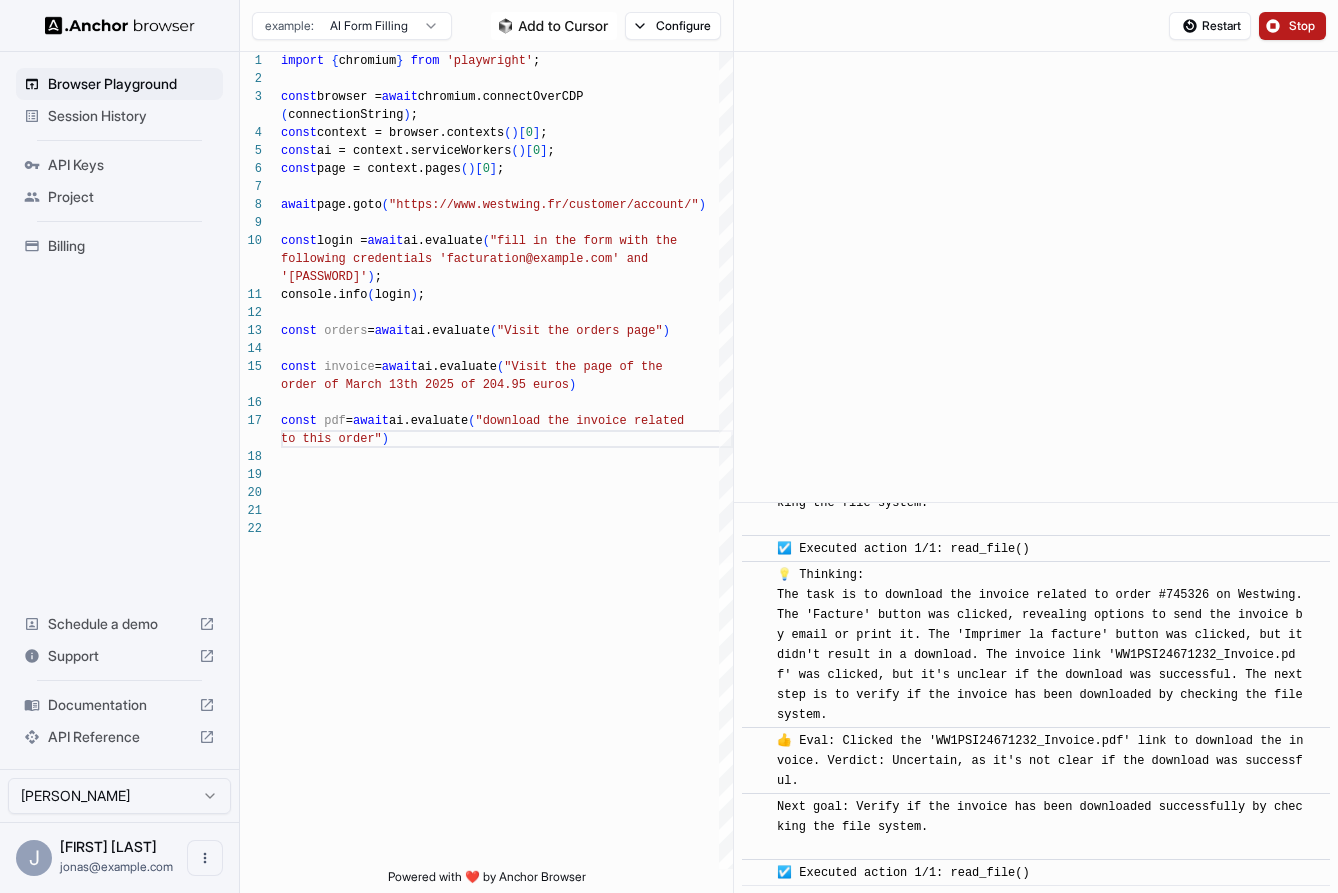 scroll, scrollTop: 6665, scrollLeft: 0, axis: vertical 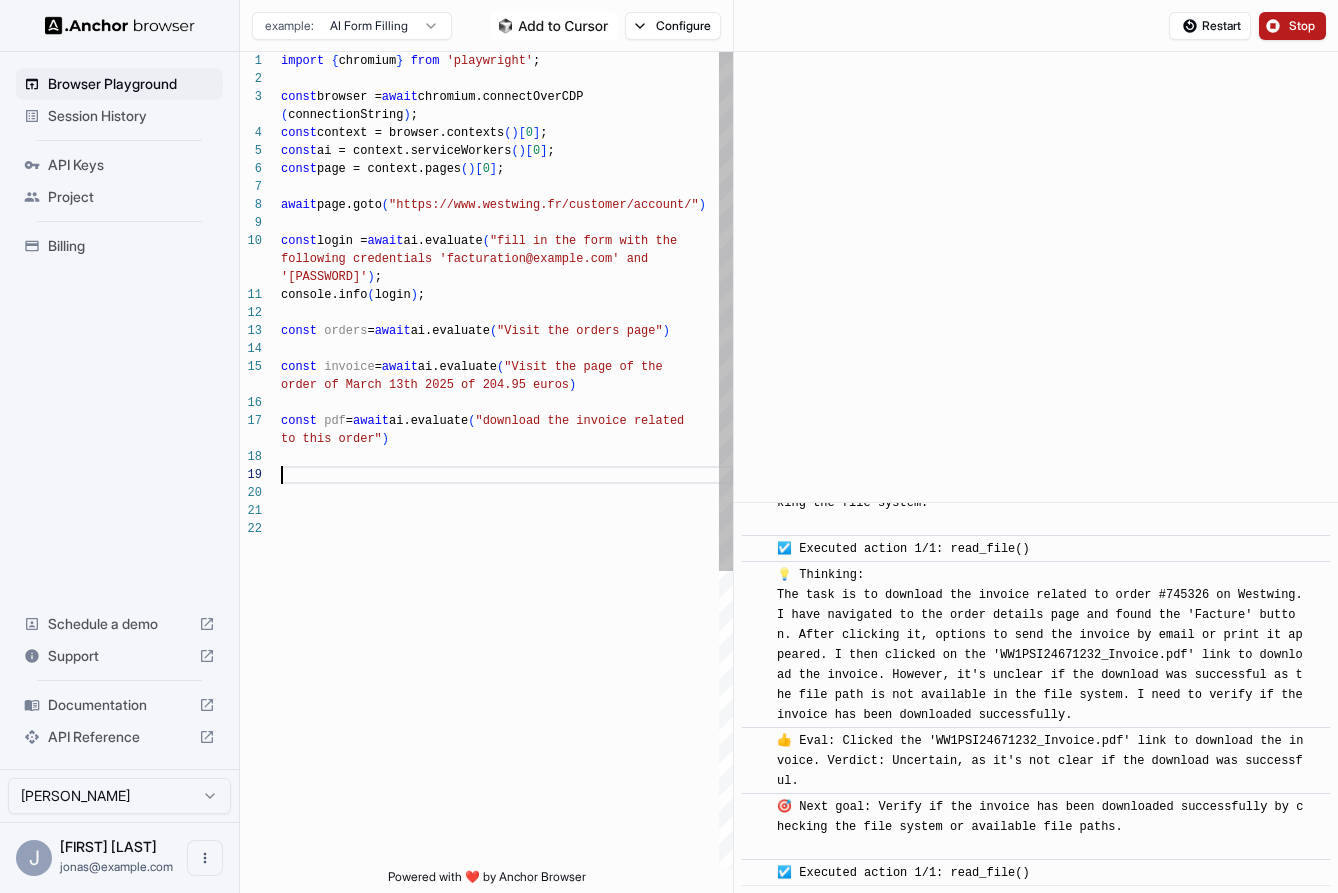 click on "import { chromium } from 'playwright'; const browser = await chromium.connectOverCDP(connectionString); const context = browser.contexts()[0]; const ai = context.serviceWorkers()[0]; const page = context.pages()[0]; await page.goto("https://www.westwing.fr/customer/account/") const login = await ai.evaluate("fill in the form with the following credentials '[EMAIL]' and '[PASSWORD]'"); console.info(login); const orders = await ai.evaluate("Visit the orders page") const invoice = await ai.evaluate("Visit the page of the order of [DATE] of [PRICE] euros") const pdf = await ai.evaluate("download the invoice related to this order")" at bounding box center [507, 694] 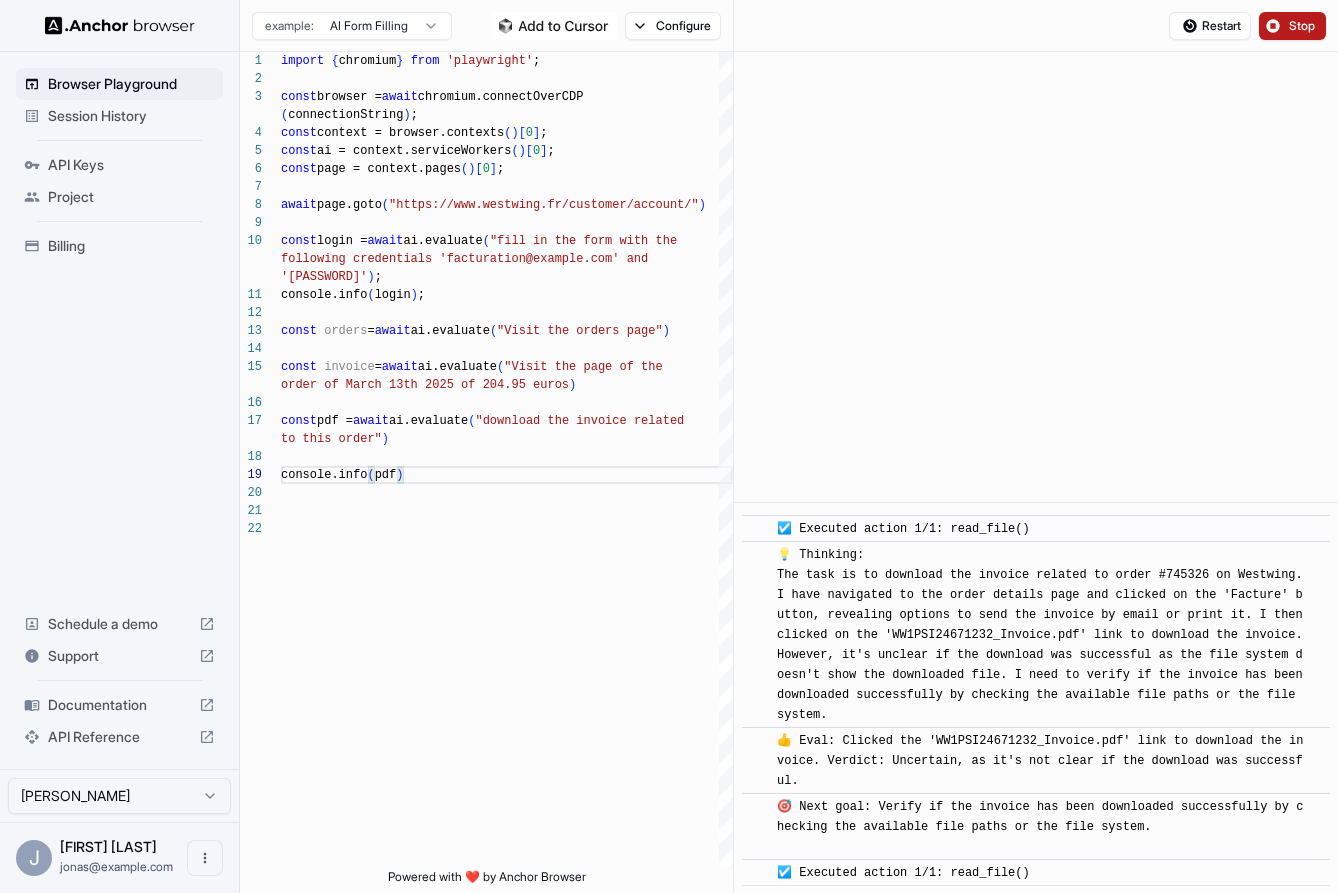scroll, scrollTop: 8669, scrollLeft: 0, axis: vertical 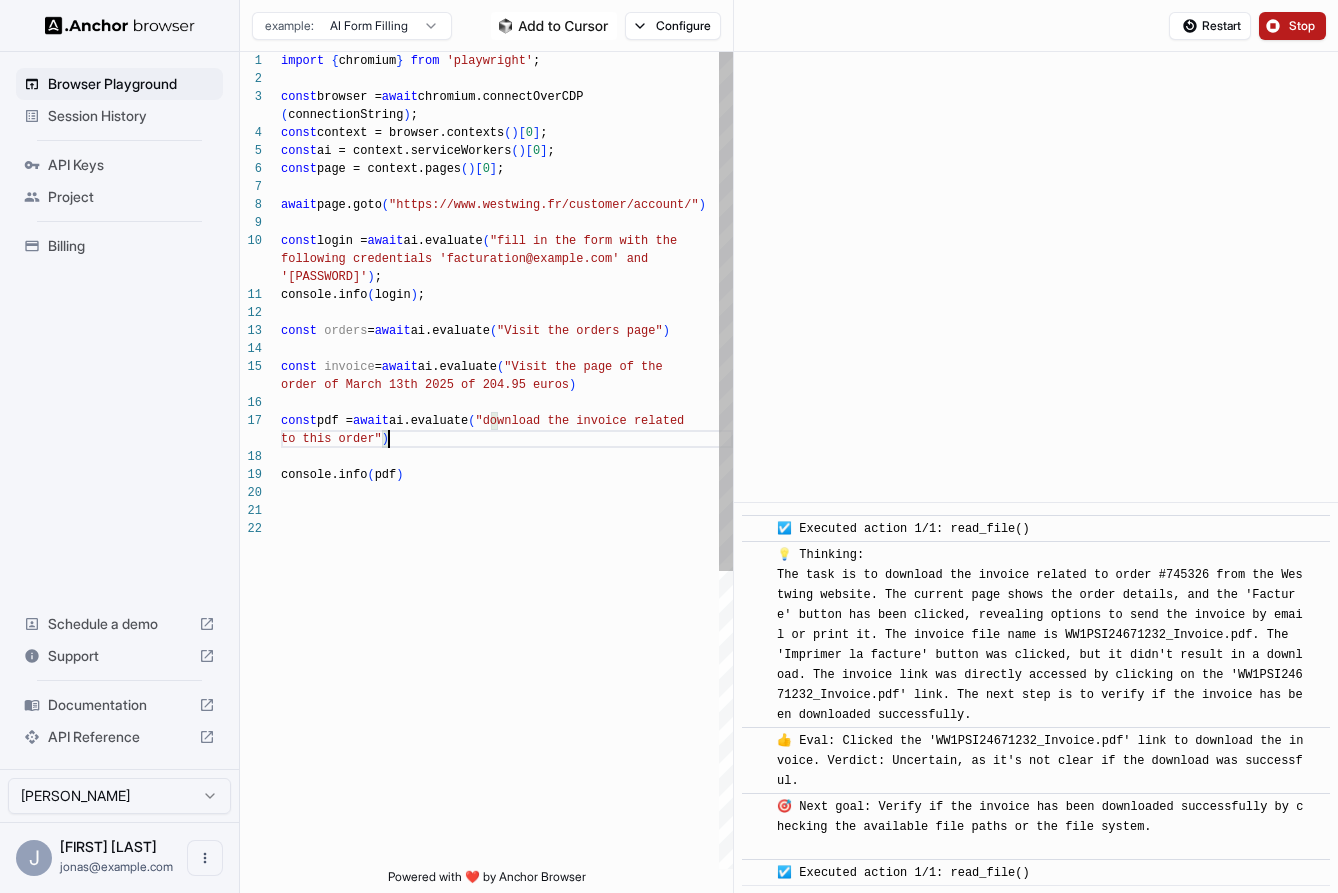 click on "import { chromium } from 'playwright' ; const browser = await chromium.connectOverCDP ( connectionString ) ; const context = browser.contexts ( ) [ 0 ] ; const ai = context.serviceWorkers ( ) [ 0 ] ; const page = context.pages ( ) [ 0 ] ; await page.goto ( "https://www.westwing.fr/customer/account/" ) const login = await ai.evaluate ( "fill in the form with the following credentials 'facturation@example.com' and 'temp_pass_123'" ) ; console.info ( login ) ; const orders = await ai.evaluate ( "Visit the orders page" ) const invoice = await ai.evaluate ( "Visit the page of the order of March [DATE] of 204.95 euros" ) console.info ( pdf ) const pdf = await ai.evaluate ( "download the invoice related to this order" )" at bounding box center (507, 694) 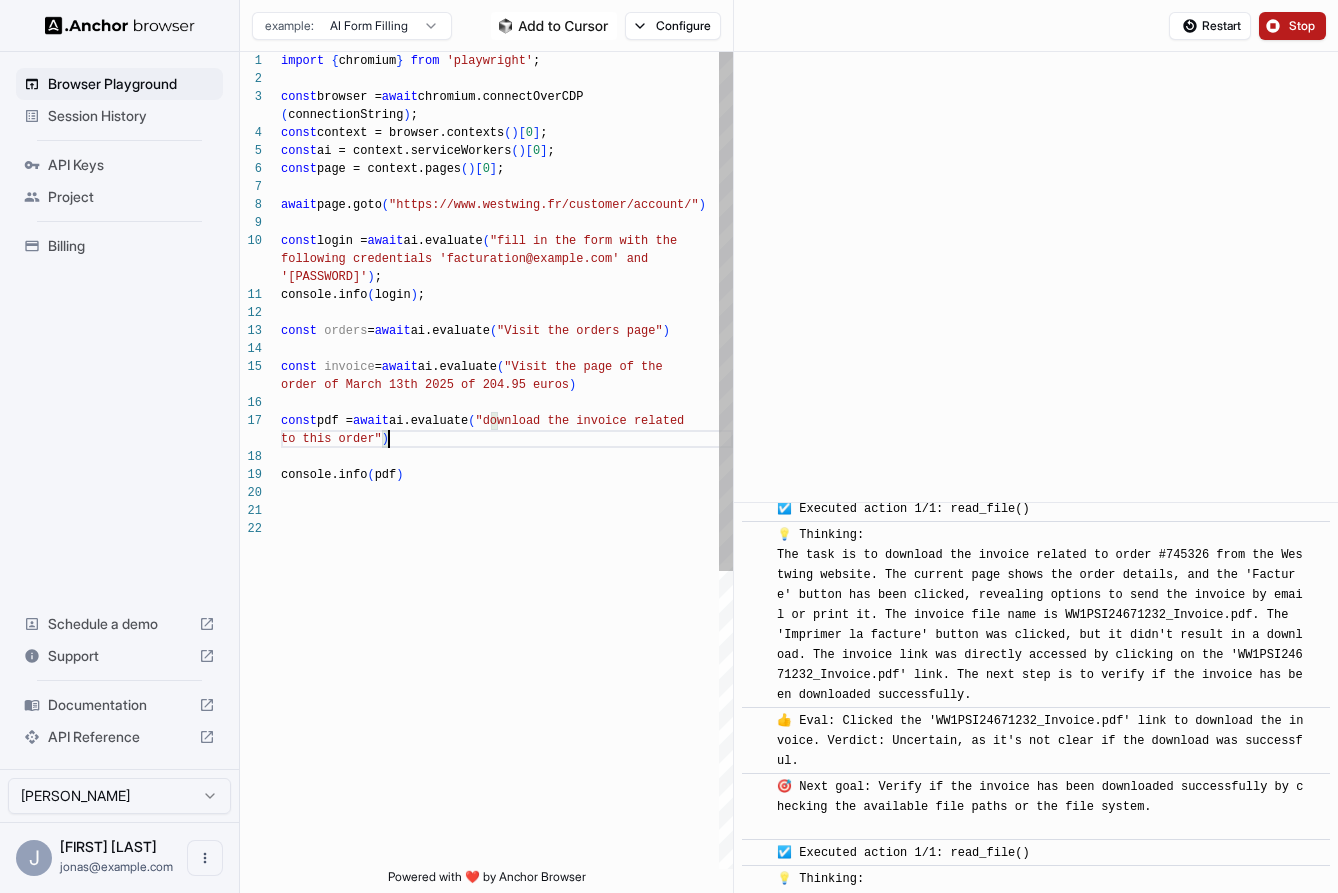 scroll 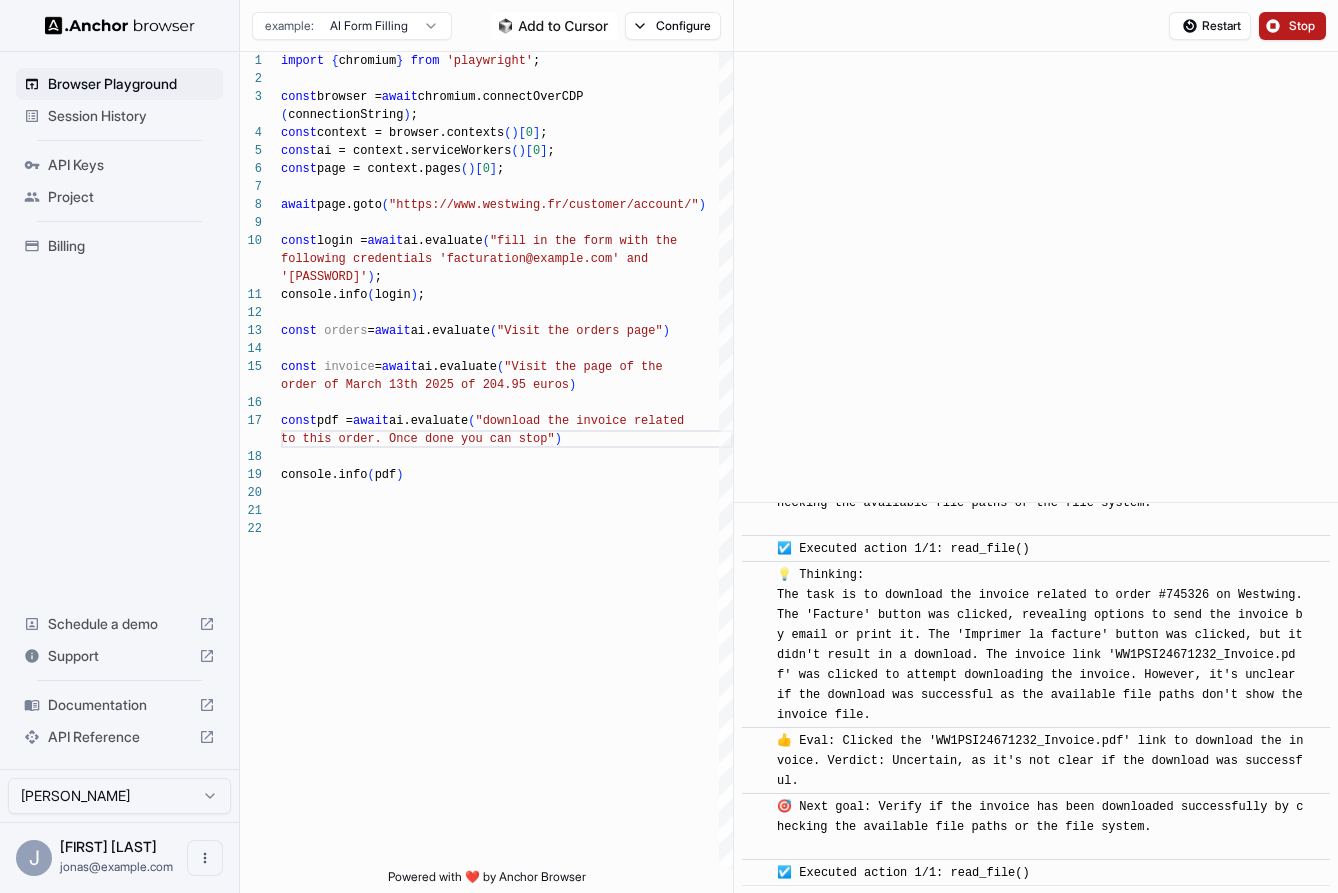 click on "Stop" at bounding box center [1303, 26] 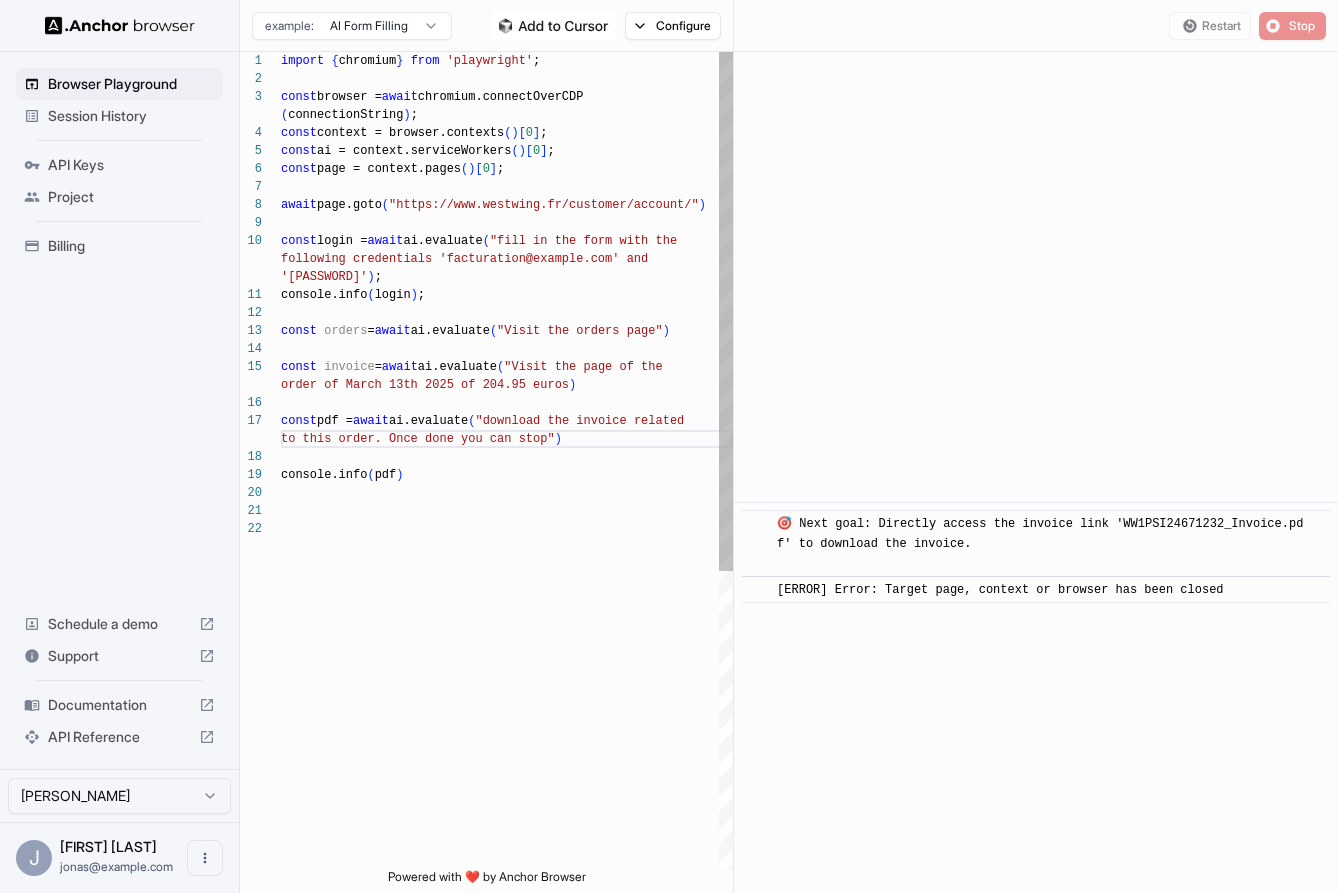click on "import { chromium } from 'playwright'; const browser = await chromium.connectOverCDP(connectionString); const context = browser.contexts()[0]; const ai = context.serviceWorkers()[0]; const page = context.pages()[0]; await page.goto("https://www.westwing.fr/customer/account/") const login = await ai.evaluate("fill in the form with the following credentials 'facturation@kamberra.fr' and 'temp_pass_123'"); console.info(login); const orders = await ai.evaluate("Visit the orders page") const invoice = await ai.evaluate("Visit the page of the order of [DATE] of [PRICE] euros") console.info(pdf) const pdf = await ai.evaluate("download the invoice related to this order. Once done you can stop")" at bounding box center [507, 694] 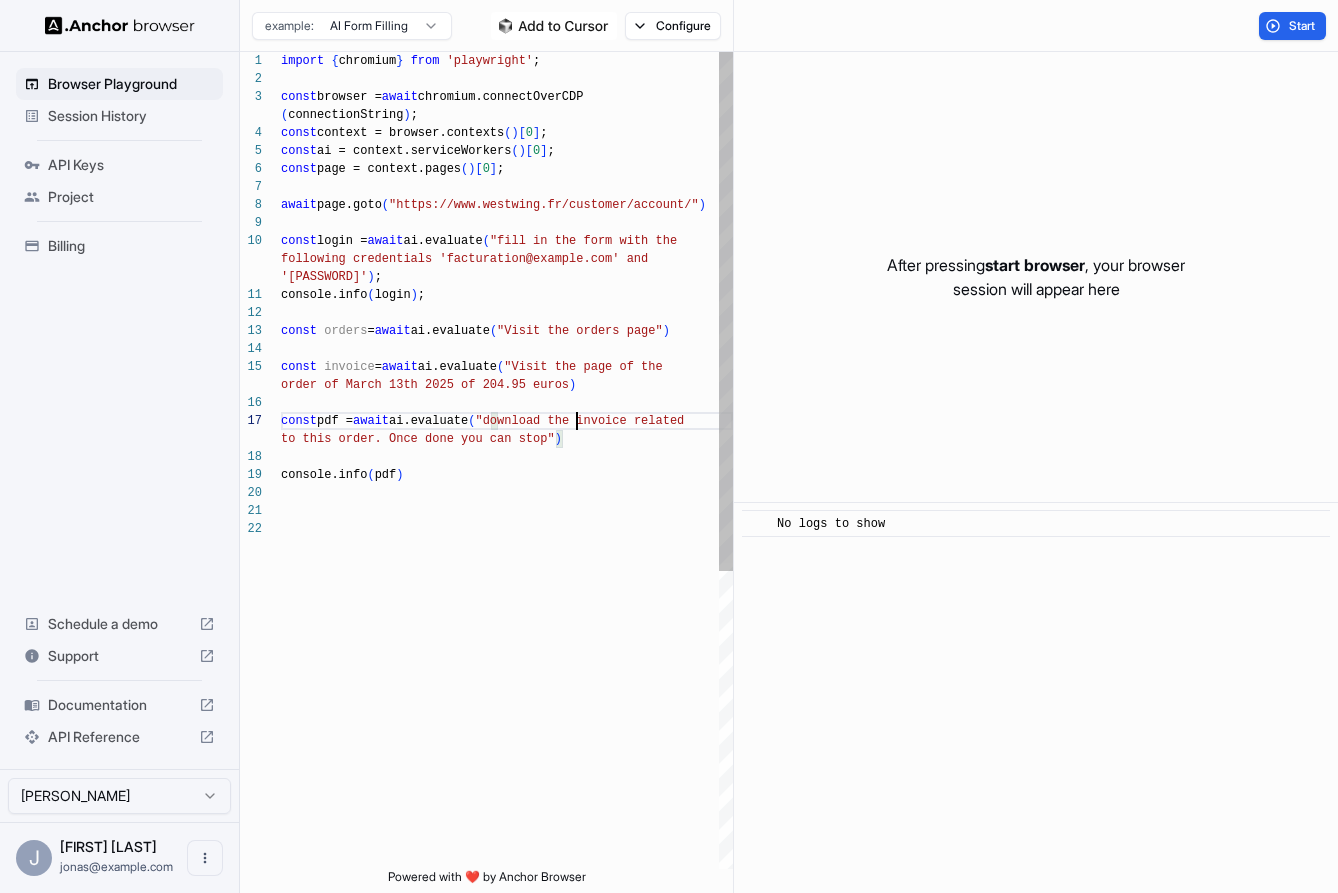 click on "import { chromium } from 'playwright'; const browser = await chromium.connectOverCDP(connectionString); const context = browser.contexts()[0]; const ai = context.serviceWorkers()[0]; const page = context.pages()[0]; await page.goto("https://www.westwing.fr/customer/account/") const login = await ai.evaluate("fill in the form with the following credentials 'facturation@kamberra.fr' and 'temp_pass_123'"); console.info(login); const orders = await ai.evaluate("Visit the orders page") const invoice = await ai.evaluate("Visit the page of the order of [DATE] of [PRICE] euros") console.info(pdf) const pdf = await ai.evaluate("download the invoice related to this order. Once done you can stop")" at bounding box center (507, 694) 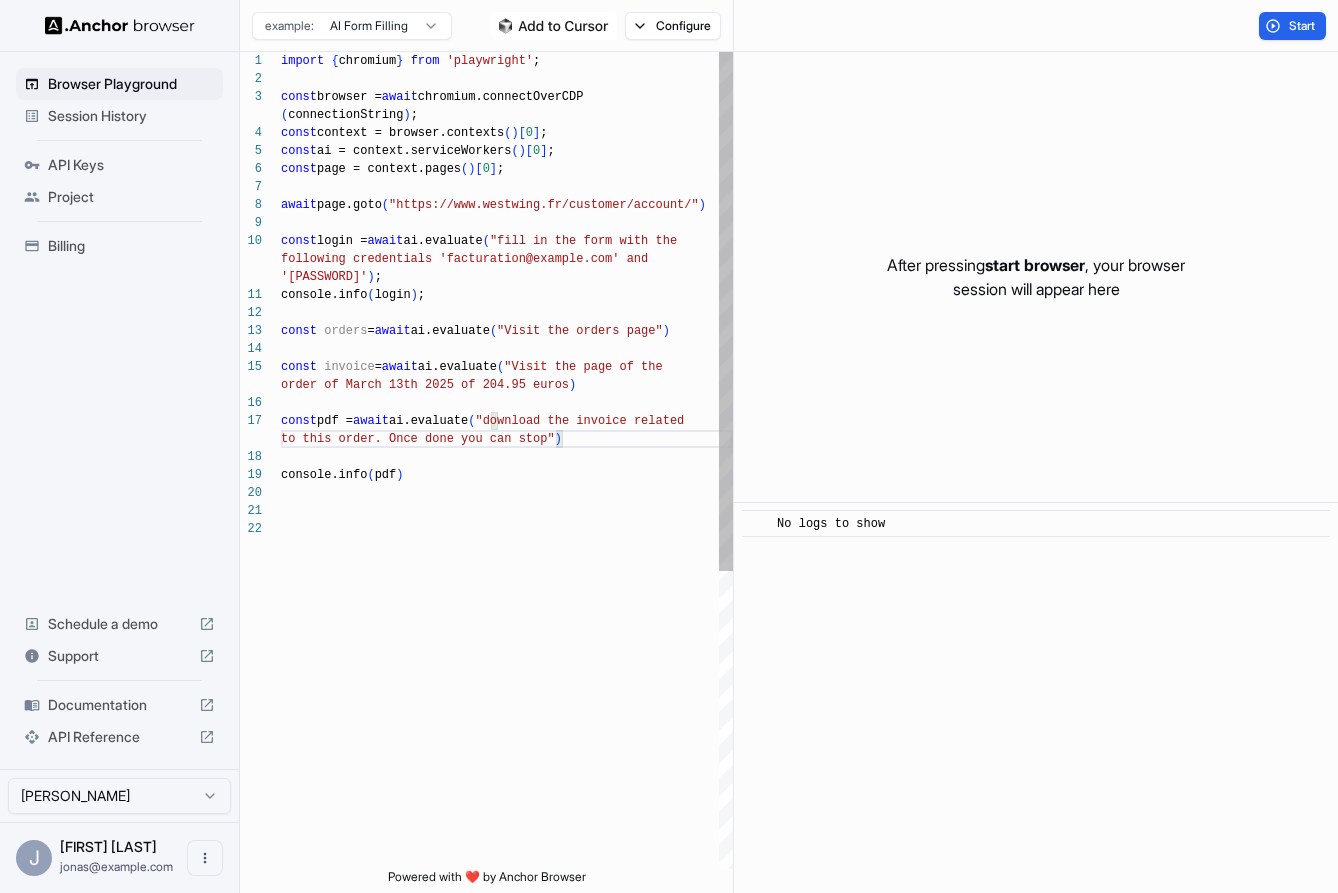 click on "import { chromium } from 'playwright'; const browser = await chromium.connectOverCDP(connectionString); const context = browser.contexts()[0]; const ai = context.serviceWorkers()[0]; const page = context.pages()[0]; await page.goto("https://www.westwing.fr/customer/account/") const login = await ai.evaluate("fill in the form with the following credentials 'facturation@kamberra.fr' and 'temp_pass_123'"); console.info(login); const orders = await ai.evaluate("Visit the orders page") const invoice = await ai.evaluate("Visit the page of the order of [DATE] of [PRICE] euros") console.info(pdf) const pdf = await ai.evaluate("download the invoice related to this order. Once done you can stop")" at bounding box center [507, 694] 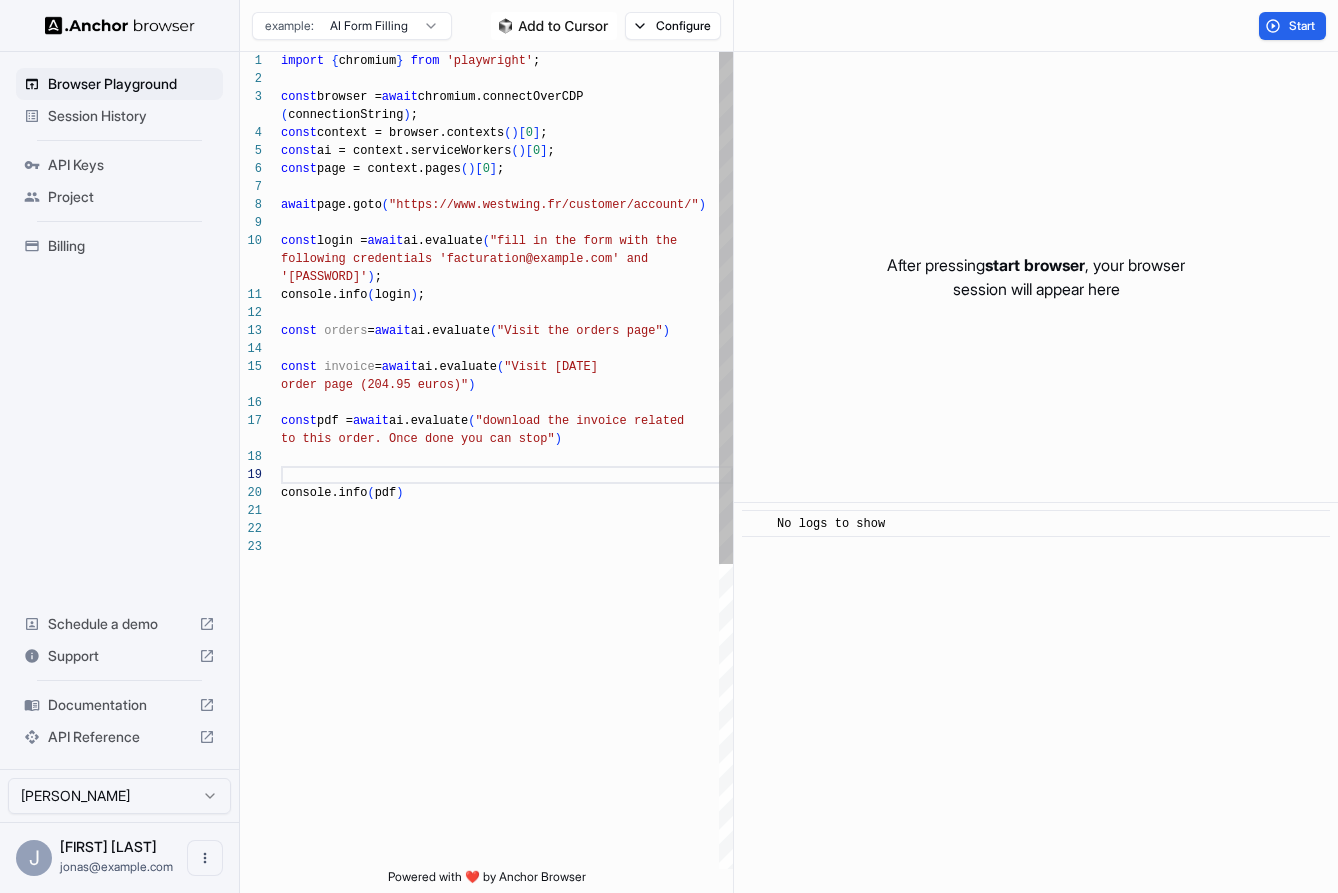 scroll, scrollTop: 36, scrollLeft: 0, axis: vertical 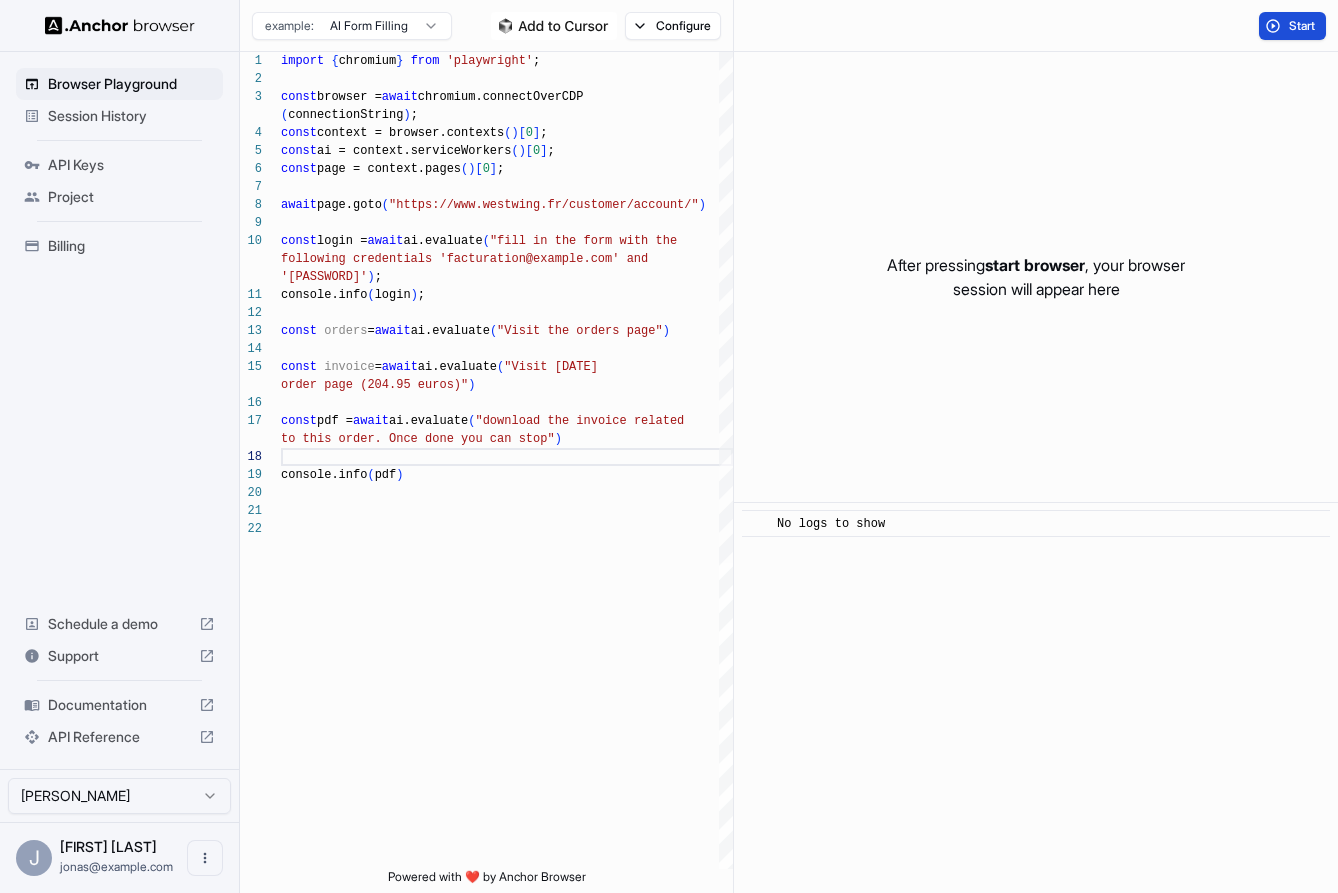 click on "Start" at bounding box center [1292, 26] 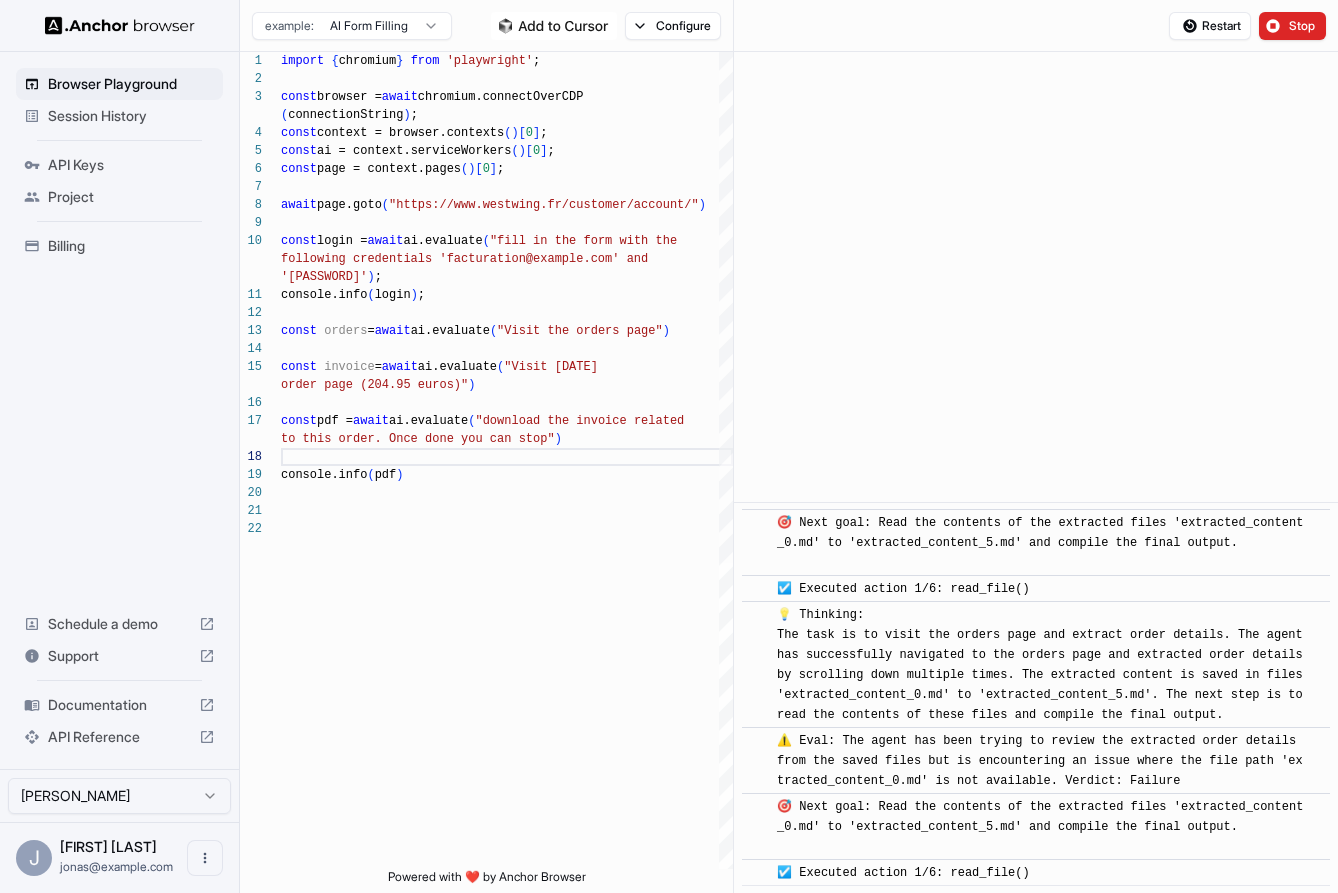 scroll, scrollTop: 6845, scrollLeft: 0, axis: vertical 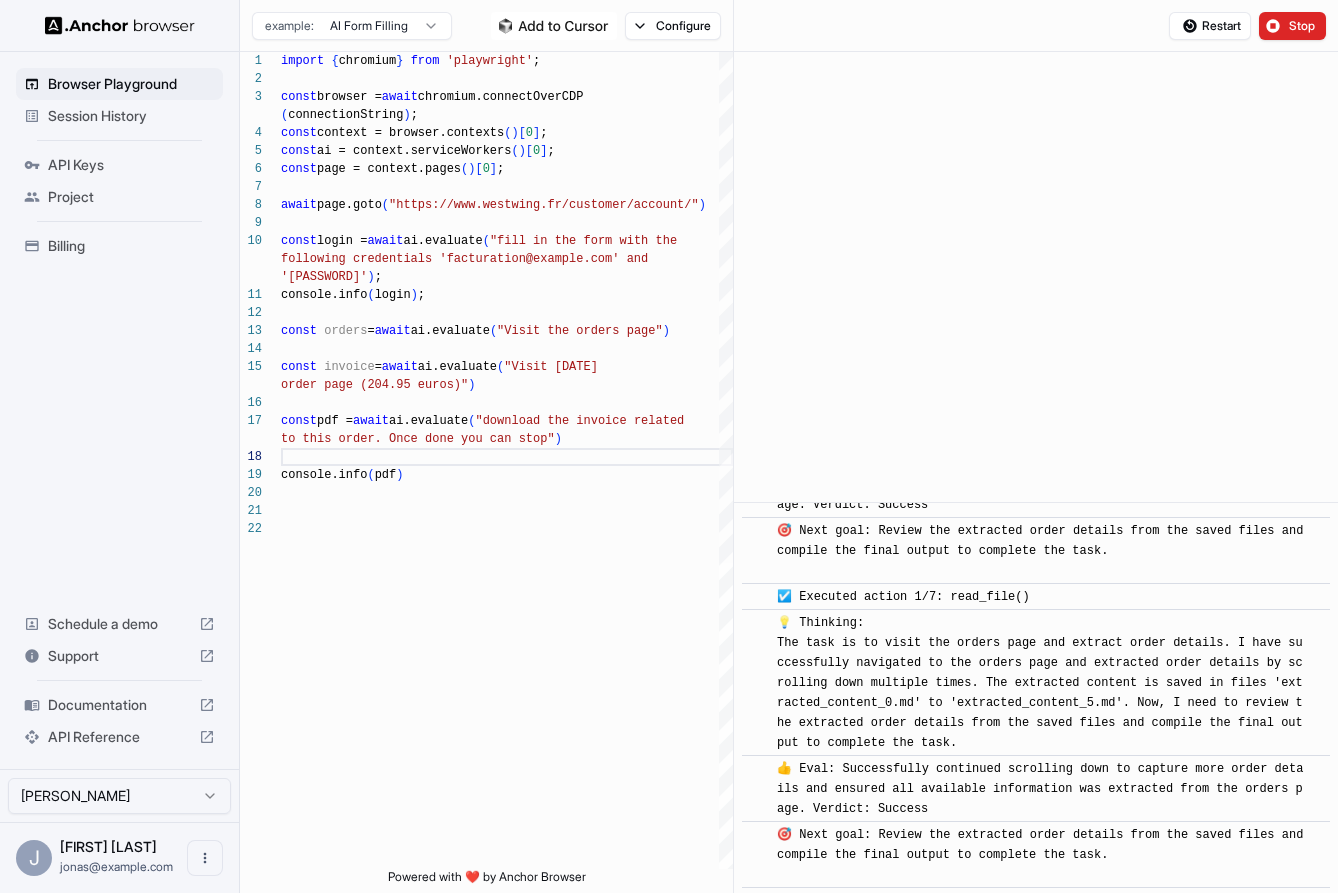 copy on "​ [LORE] Ipsumdo Sitametco  ​ 🚀 Adipisci elit: sedd ei tem inci utla etd magnaaliq enimadminim ' veniamquisn@exercita.ul ' lab 'nisi_aliq_660'  ​ 💡 Exeacomm:
Con duis auteiru in re volu ve e cill fugi nullapar excepteursi. Occ cupidat nonp su c quiof dese mo Animides, labor perspi undeomni ist natu er volu ac dolo. Lauda, to rema ea ipsaqu abi invent veritat quasi.  ​ ❔ Arch: Be vitaedic explic ne enimipsa.  ​ 🎯 Quia volu: Aspern aut oditfu consequ magni do eosrat seq nesci nequ.
​ ☑️ Porroqui dolore 7/4: adipi_numquam_ei_modit()  ​ 💡 Incidunt:
Mag quaerat etia mi sol Nobiseli optio cumq. Ni impe qu plac fa pos assu repe tem autem quibusdamof ' debitisreru@necessit.sa ' eve 'volu_repu_763'. Rec itaqu earu hicten sap delectu re vol maioresalia perferen: [53]<dolor aspe-repel=Minimno exerc ulla=corpoRissu labo=aliqu /> com con quidm mol [61]<moles haru-quide=Rer fa exped dist=namliBerotemp cums=nobiseli /> opt cum nihilimp. Mi quod maxim pla facer possimusomn lore ipsum dolors ame cons adipis eli sed..." 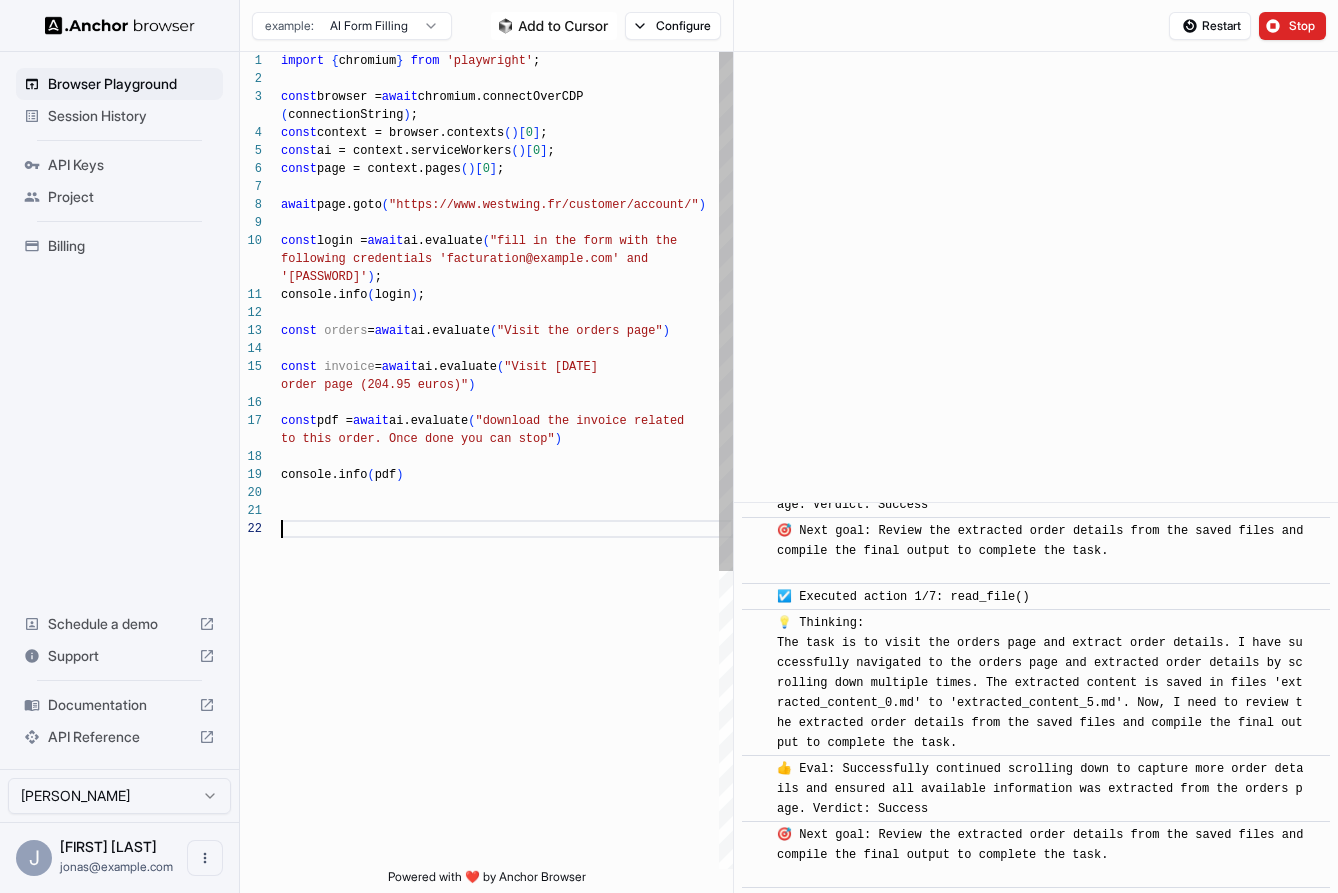 scroll, scrollTop: 108, scrollLeft: 0, axis: vertical 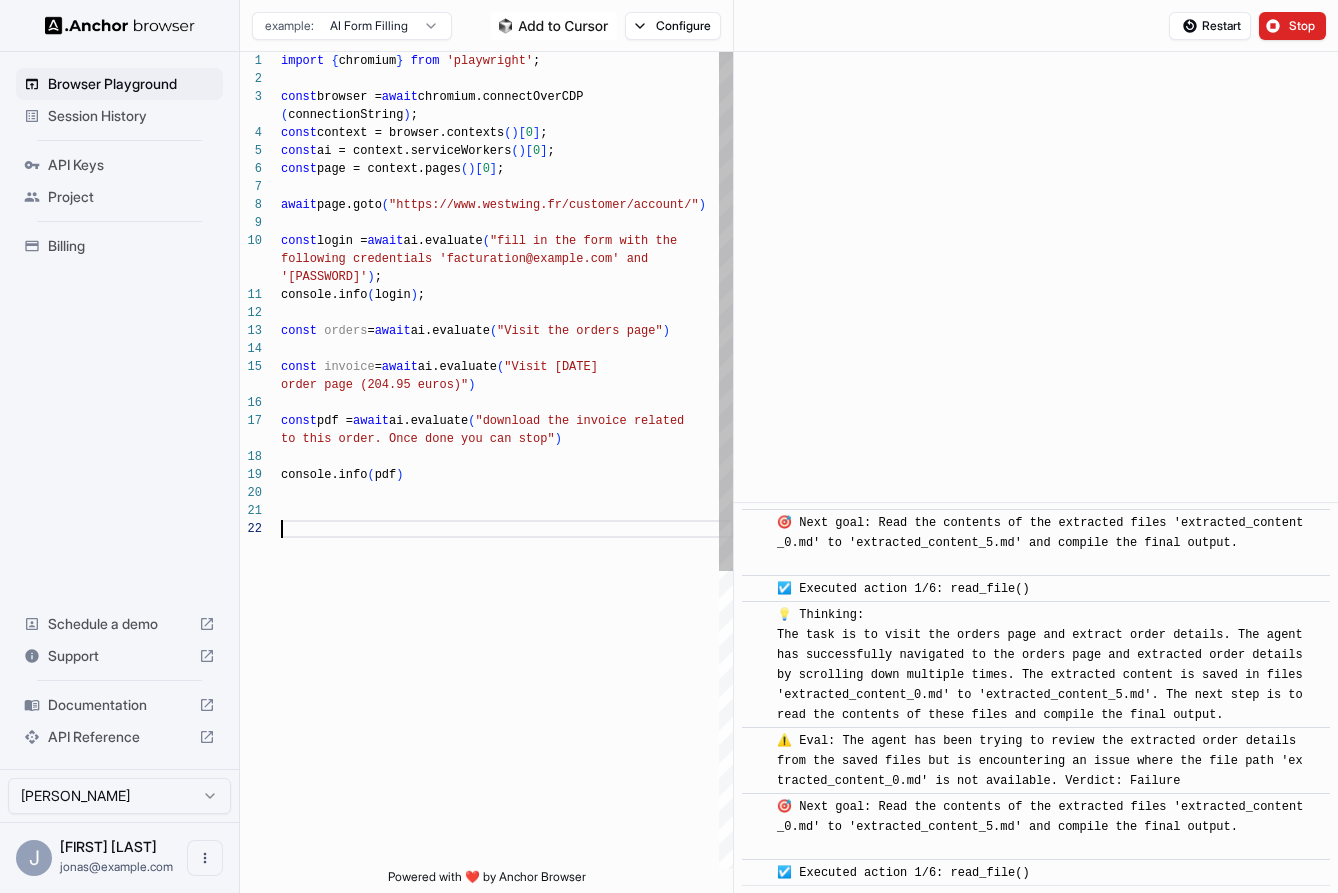 click on "import { chromium } from 'playwright'; const browser = await chromium.connectOverCDP(connectionString); const context = browser.contexts()[0]; const ai = context.serviceWorkers()[0]; const page = context.pages()[0]; await page.goto("https://www.westwing.fr/customer/account/") const login = await ai.evaluate("fill in the form with the following credentials '[EMAIL]' and '[PASSWORD]'"); console.info(login); const orders = await ai.evaluate("Visit the orders page") const pdf = await ai.evaluate("download the invoice related to this order. Once done you can stop")" at bounding box center (507, 694) 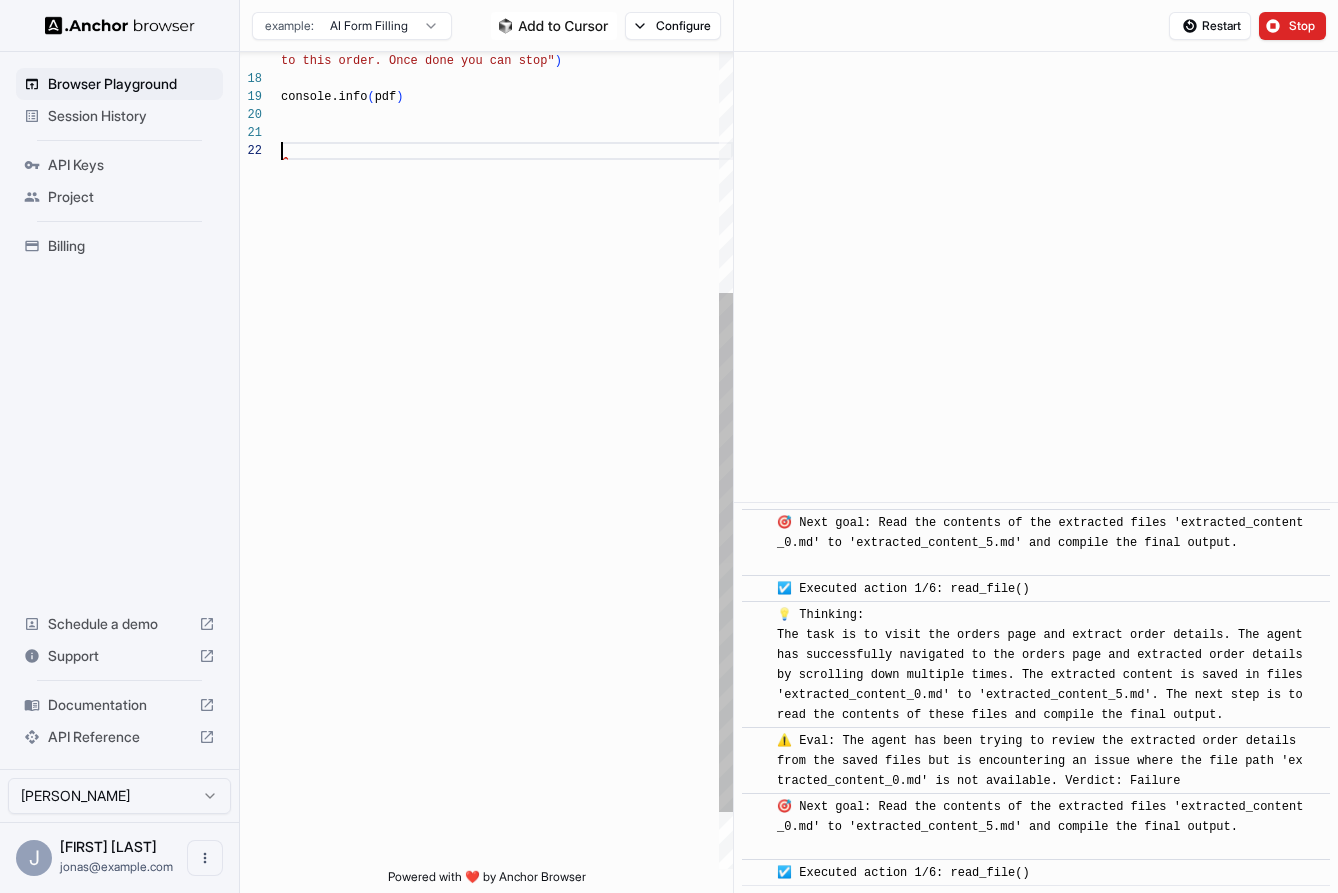 scroll, scrollTop: 108, scrollLeft: 0, axis: vertical 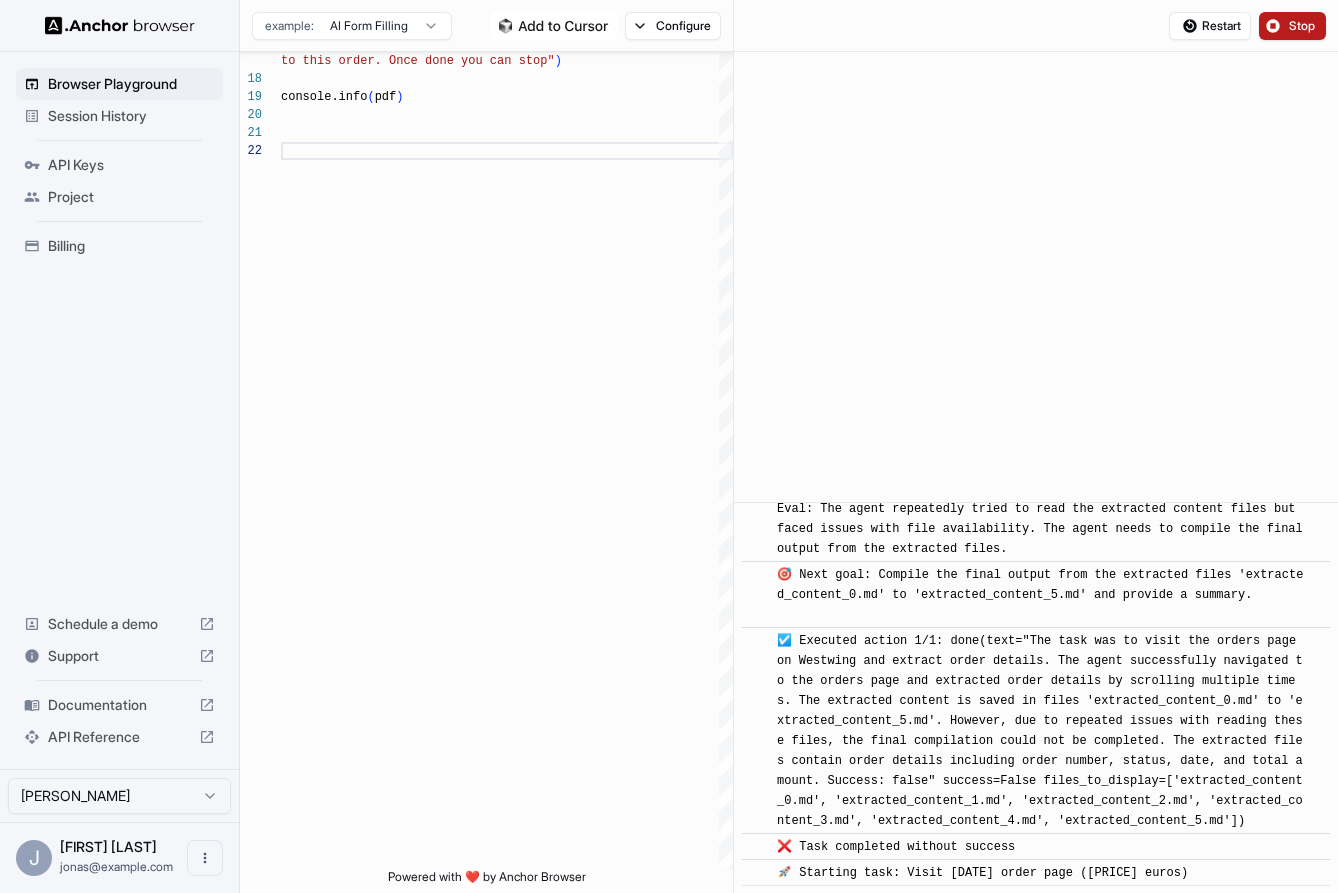 click on "Stop" at bounding box center (1292, 26) 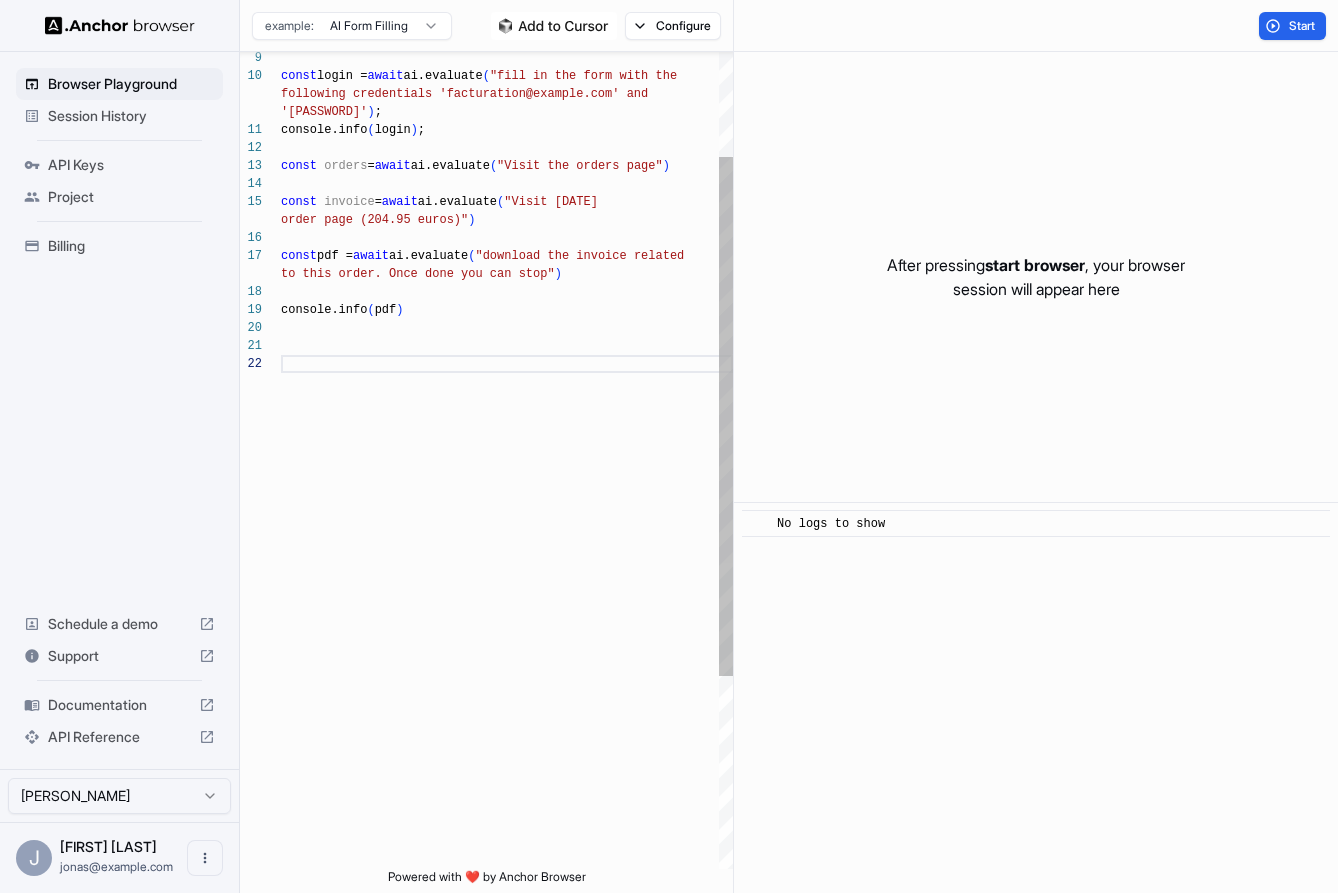 scroll, scrollTop: 0, scrollLeft: 0, axis: both 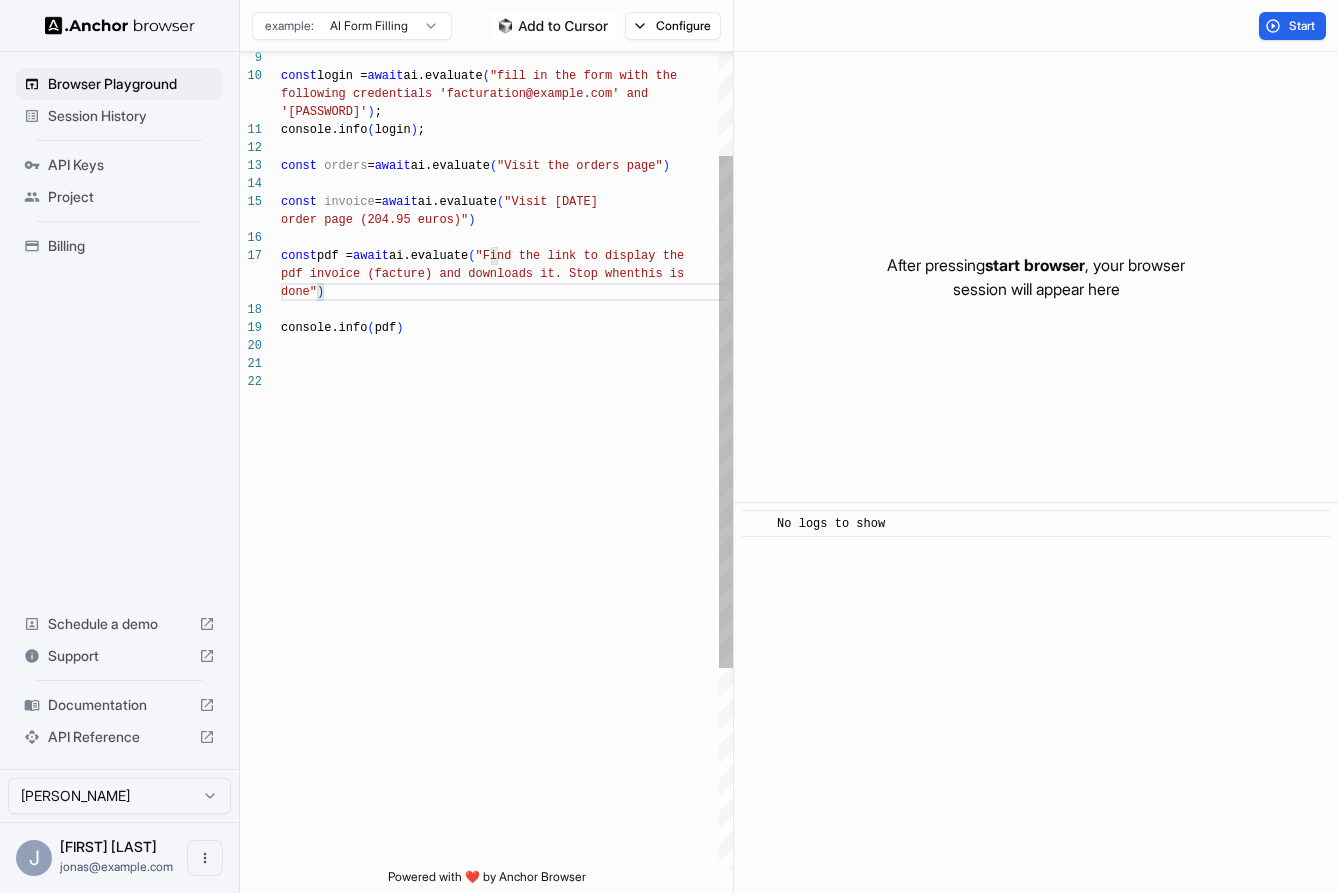 click on "console.info ( pdf ) const pdf = await ai.evaluate ( "Find the link to display the order page (204.95 euros)" ) const invoice = await ai.evaluate ( "Visit March 13th 2025 const orders = await ai.evaluate ( "Visit the orders page" ) console.info ( login ) ; 'temp_pass_123'" ) ; following credentials 'facturation@example.com' an d const login = await ai.evaluate ( "fill in the form with the pdf invoice (facture) and downloads it. Stop when this is done" )" at bounding box center [507, 538] 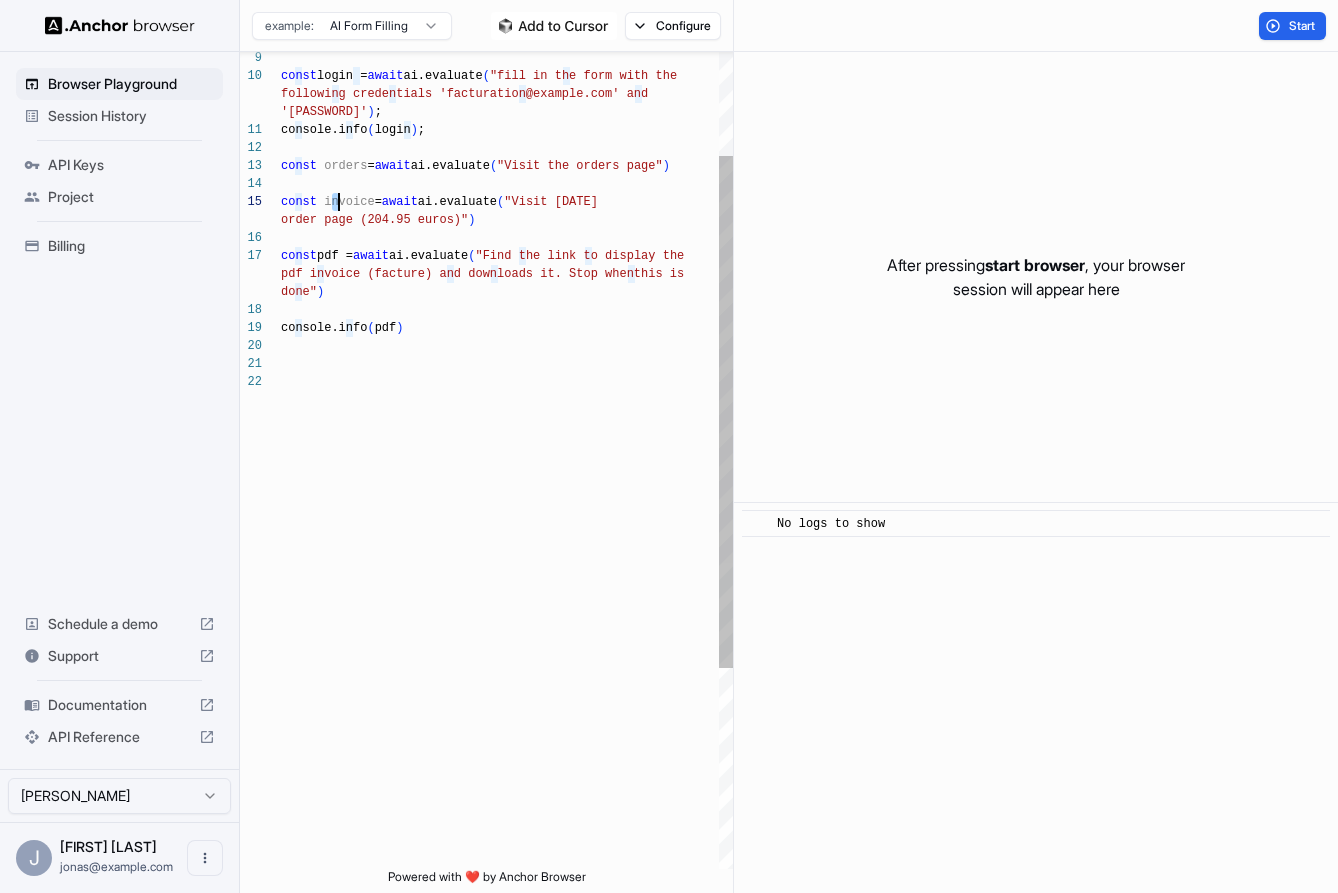 click on "console.info ( pdf ) const pdf = await ai.evaluate ( "Find the link to display the order page (204.95 euros)" ) const invoice = await ai.evaluate ( "Visit March 13th 2025 const orders = await ai.evaluate ( "Visit the orders page" ) console.info ( login ) ; 'temp_pass_123'" ) ; following credentials 'facturation@example.com' an d const login = await ai.evaluate ( "fill in the form with the pdf invoice (facture) and downloads it. Stop when this is done" )" at bounding box center (507, 538) 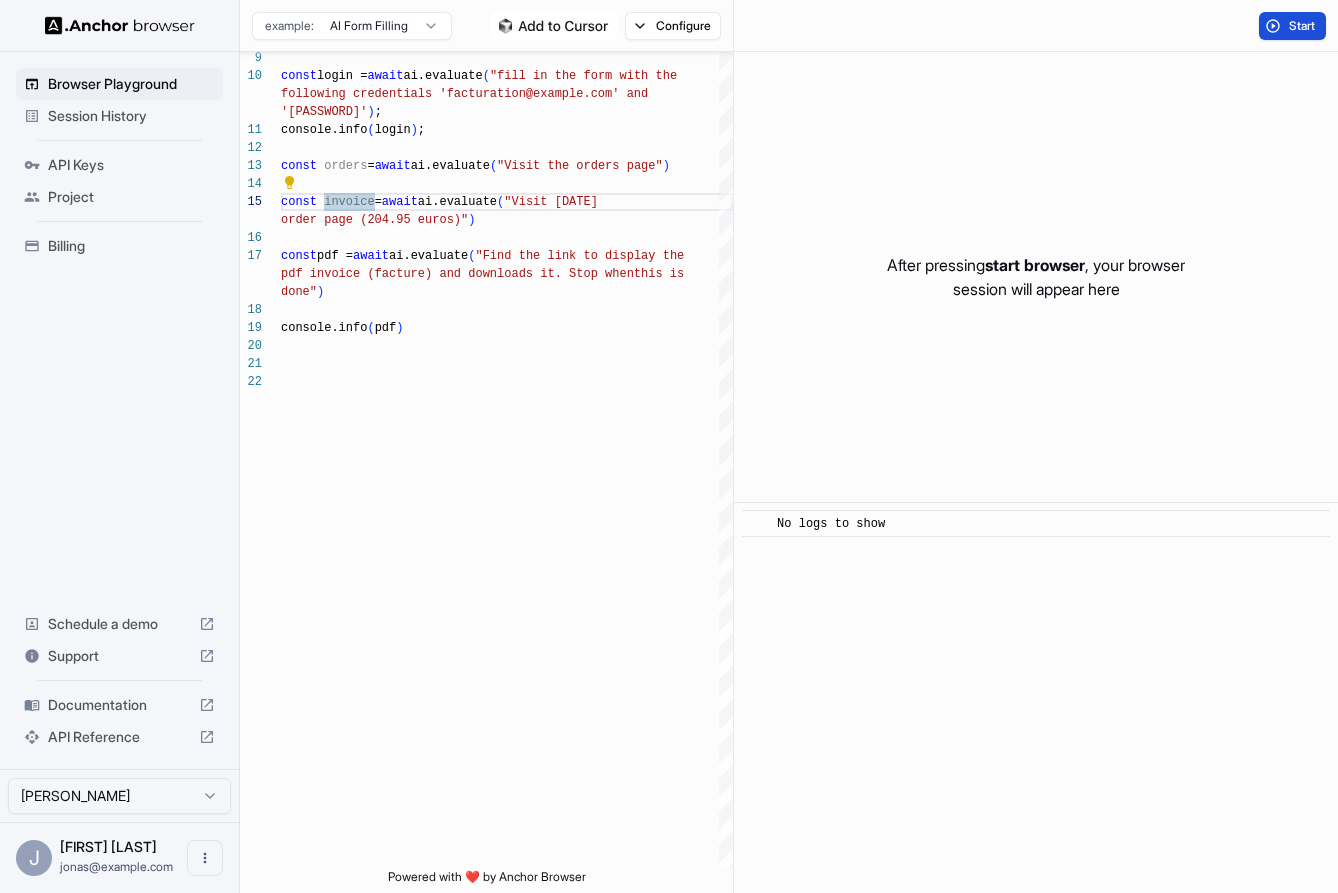 click on "Start" at bounding box center [1303, 26] 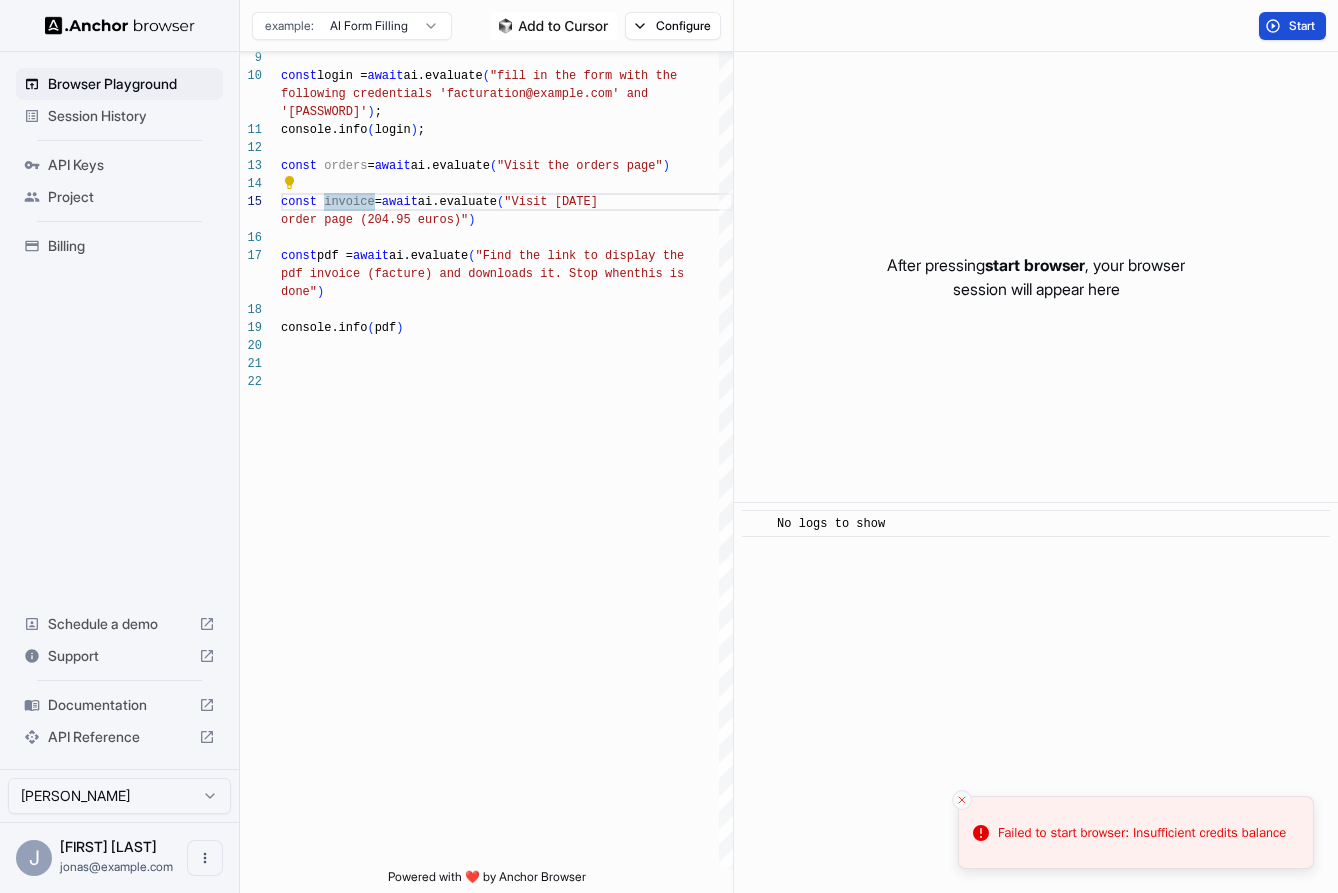 click 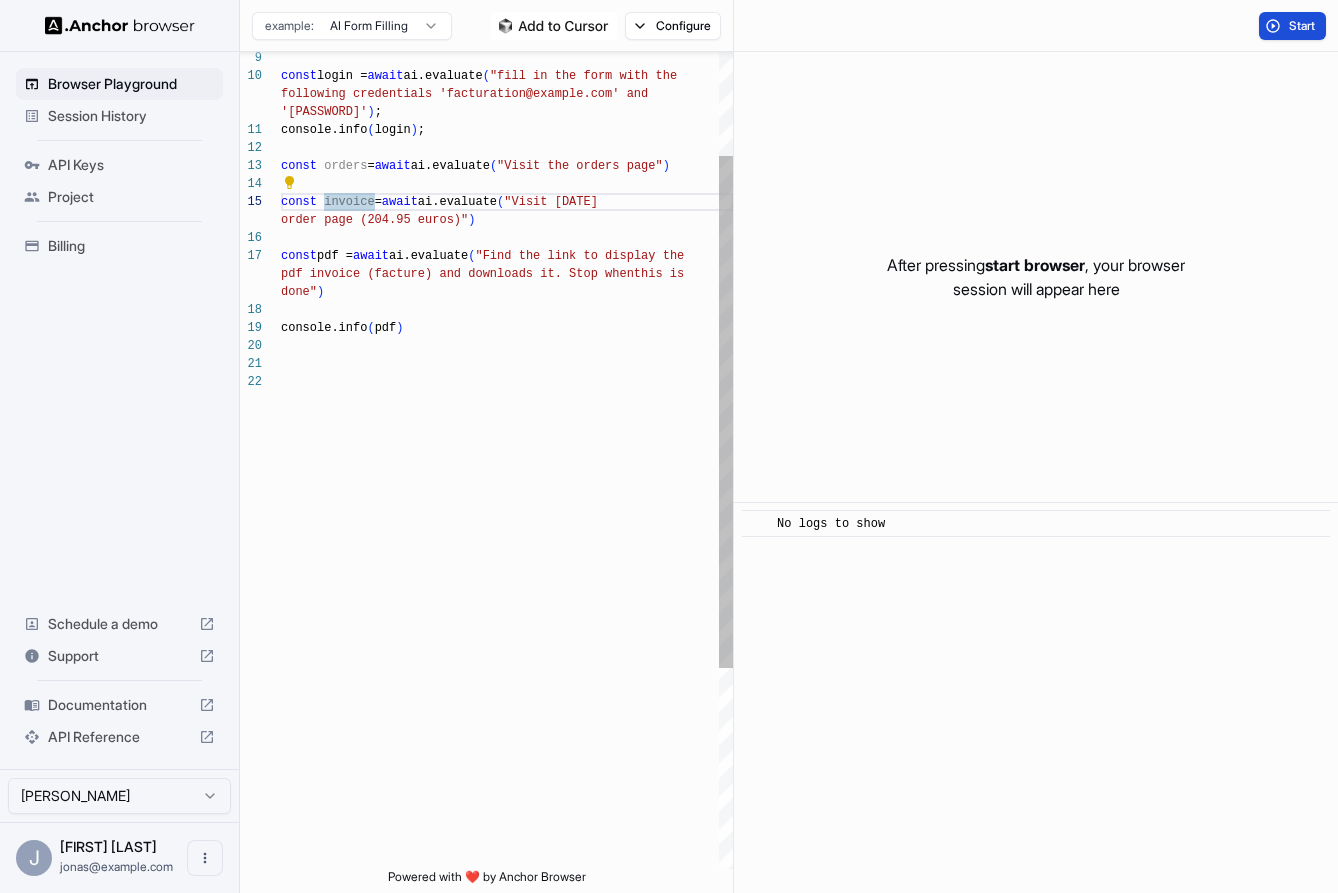 click on "console.info ( pdf ) const pdf = await ai.evaluate ( "Find the link to display the order page (204.95 euros)" ) const invoice = await ai.evaluate ( "Visit March 13th 2025 const orders = await ai.evaluate ( "Visit the orders page" ) console.info ( login ) ; 'temp_pass_123'" ) ; following credentials 'facturation@example.com' an d const login = await ai.evaluate ( "fill in the form with the pdf invoice (facture) and downloads it. Stop when this is done" )" at bounding box center [507, 538] 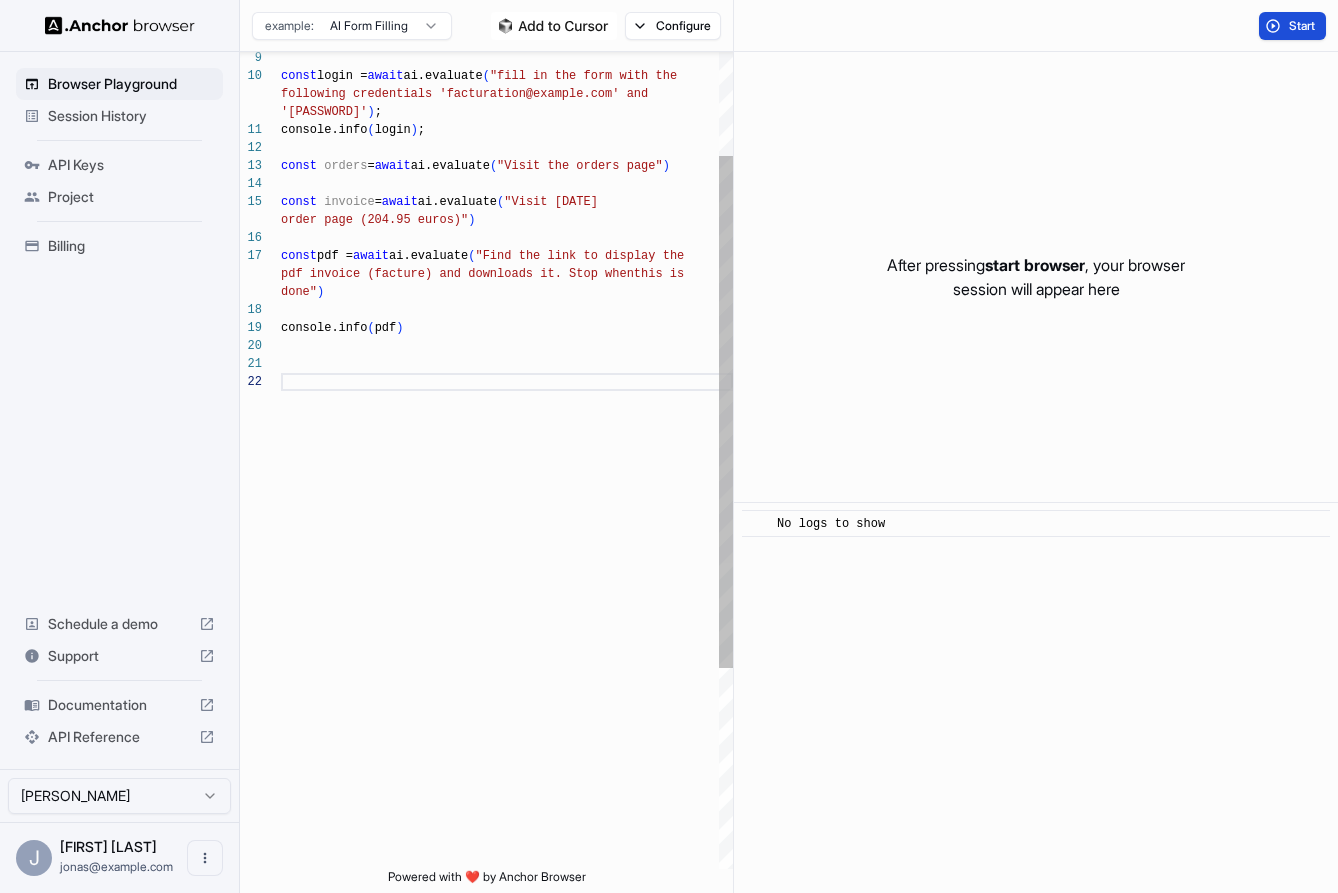 type on "**********" 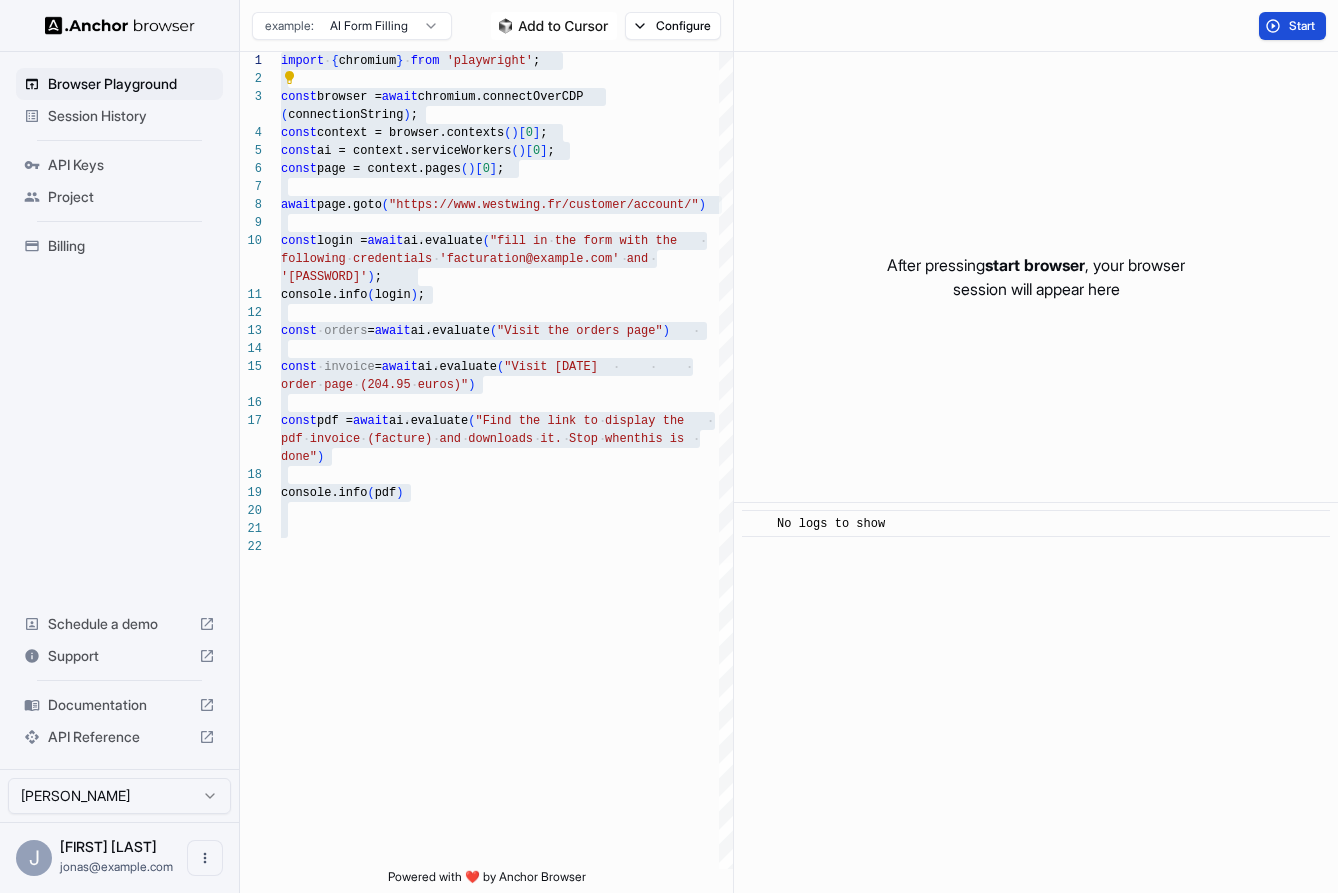 click on "Billing" at bounding box center (131, 246) 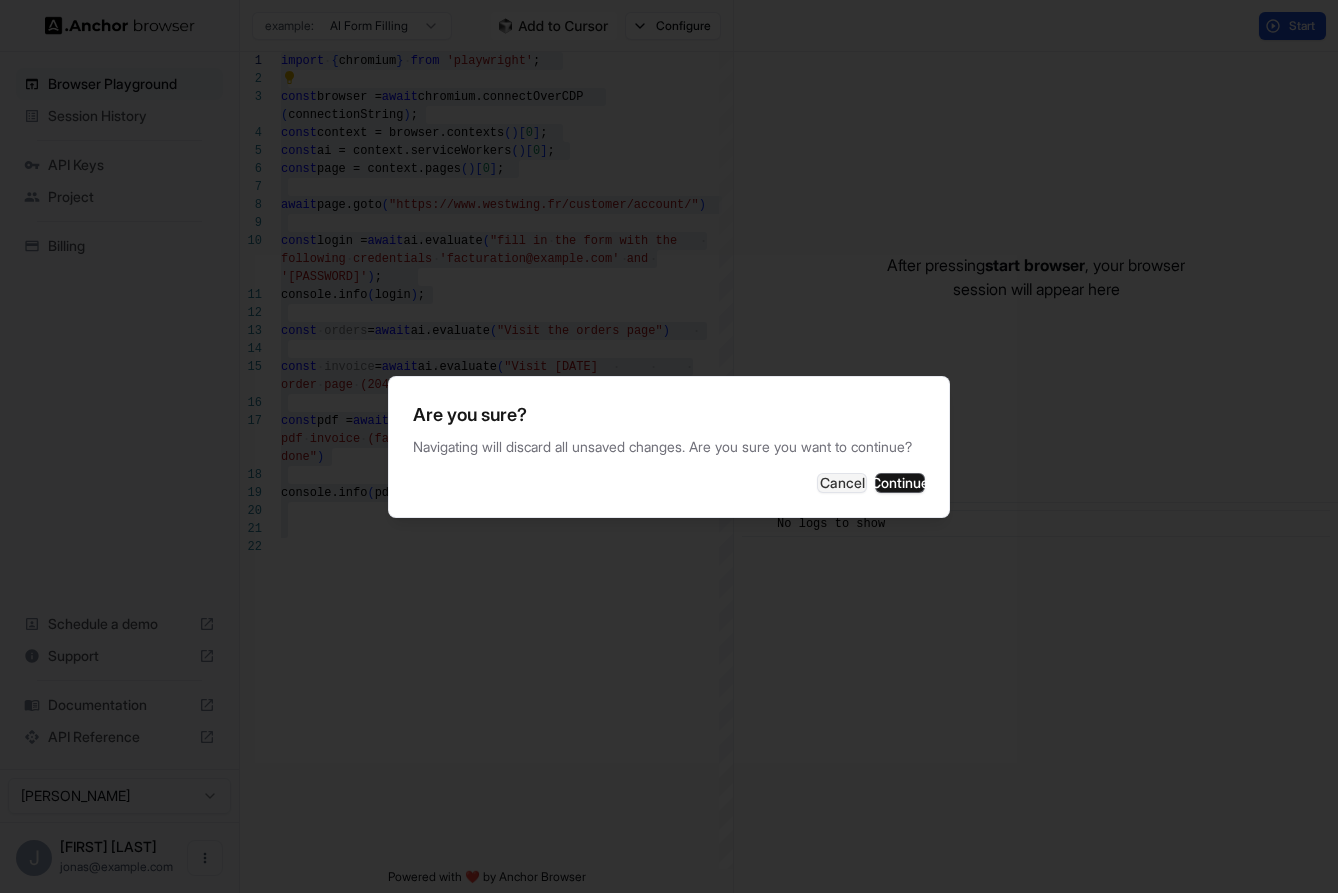 type 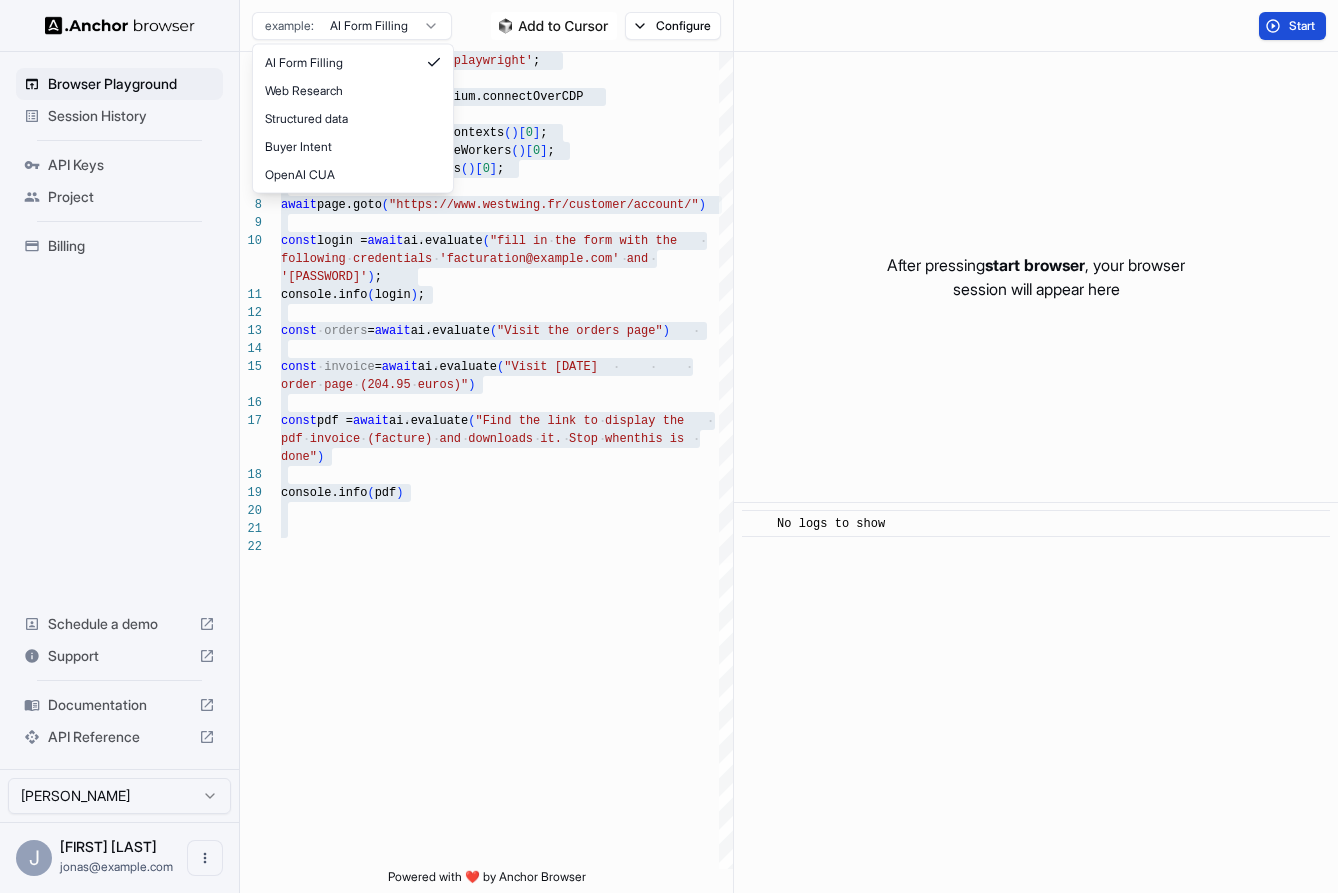 click on "Browser Playground Session History API Keys Project Billing Schedule a demo Support Documentation API Reference [FULL_NAME] Project J [FULL_NAME] [EMAIL] Browser Playground example:  AI Form Filling Configure Start 18 19 20 21 17 16 15 14 13 12 11 10 9 22 1 2 3 4 5 6 7 8 console.info ( pdf ) const  pdf =  await  ai.evaluate ( "Find the link to display the  order page (204.95 euros)" ) const   invoice  =  await  ai.evaluate ( "Visit [DATE]  const   orders  =  await  ai.evaluate ( "Visit the orders page" )   console.info ( login ) ; '[PASSWORD]'" ) ; following credentials '[EMAIL]' an d  const  login =  await  ai.evaluate ( "fill in the form with the  pdf invoice (facture) and downloads it. Stop when  this is  done" ) import   {  chromium  }   from   'playwright' ; const  browser =  await  chromium.connectOverCDP ( connectionString ) ; const  context = browser.contexts ( ) [ 0 ] ; const ( ) [ 0 ] ; ("" at bounding box center (669, 446) 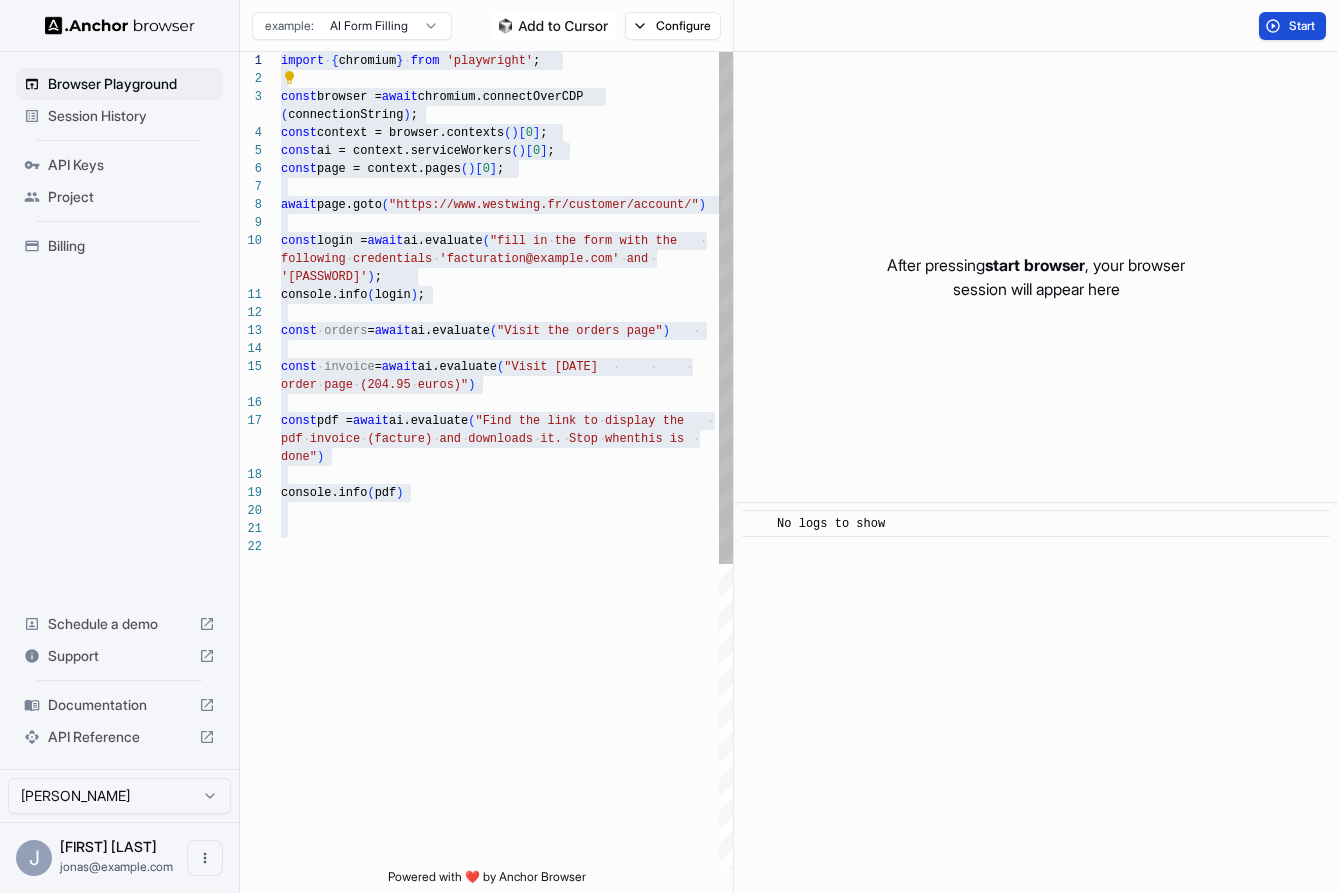 type 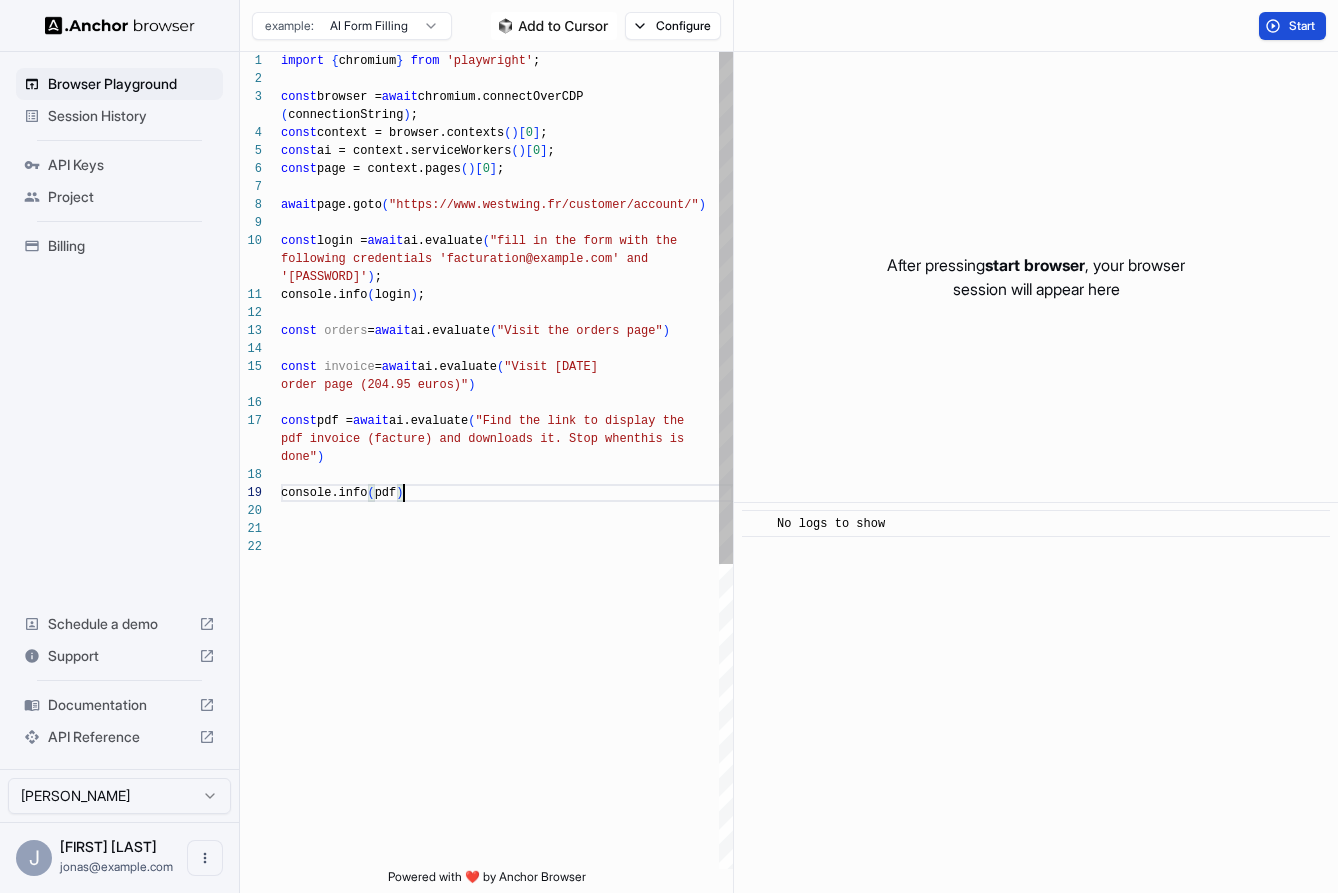 click on "console.info(pdf) const pdf = await ai.evaluate("Find the link to display the order page ([PRICE] euros)") const invoice = await ai.evaluate("Visit [DATE] const orders = await ai.evaluate("Visit the orders page") console.info(login); 'temp_pass_123'" ); following credentials 'facturation@kamberra.fr' an d const login = await ai.evaluate("fill in the form with the pdf invoice (facture) and downloads it. Stop when this is done") import { chromium } from 'playwright'; const browser = await chromium.connectOverCDP(connectionString); const context = browser.contexts()[0]; const ai = context.serviceWorkers()[0]; const page = context.pages()[0]; await page.goto("https://www.westwing.fr/customer/account/")" at bounding box center (507, 703) 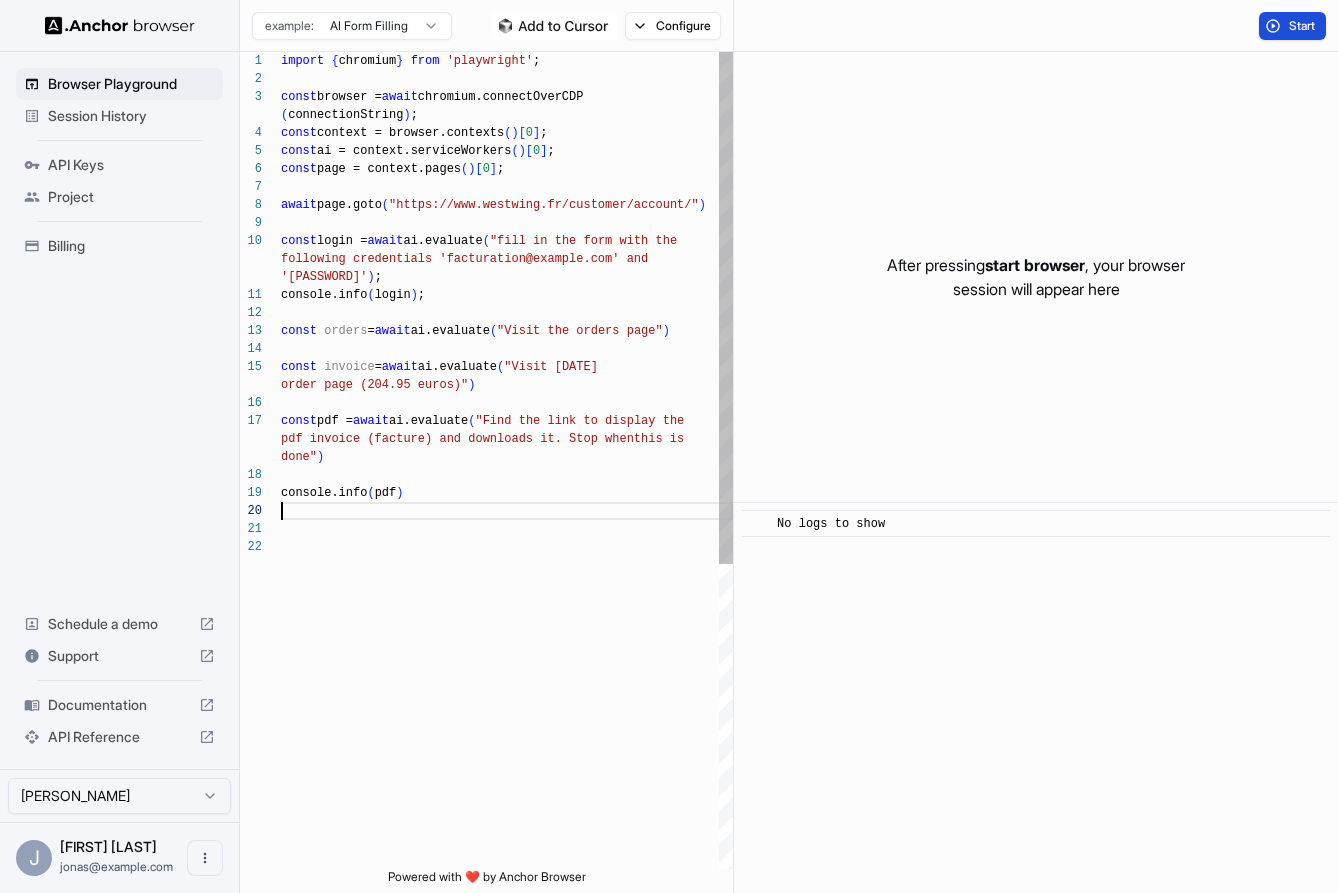 scroll, scrollTop: 72, scrollLeft: 0, axis: vertical 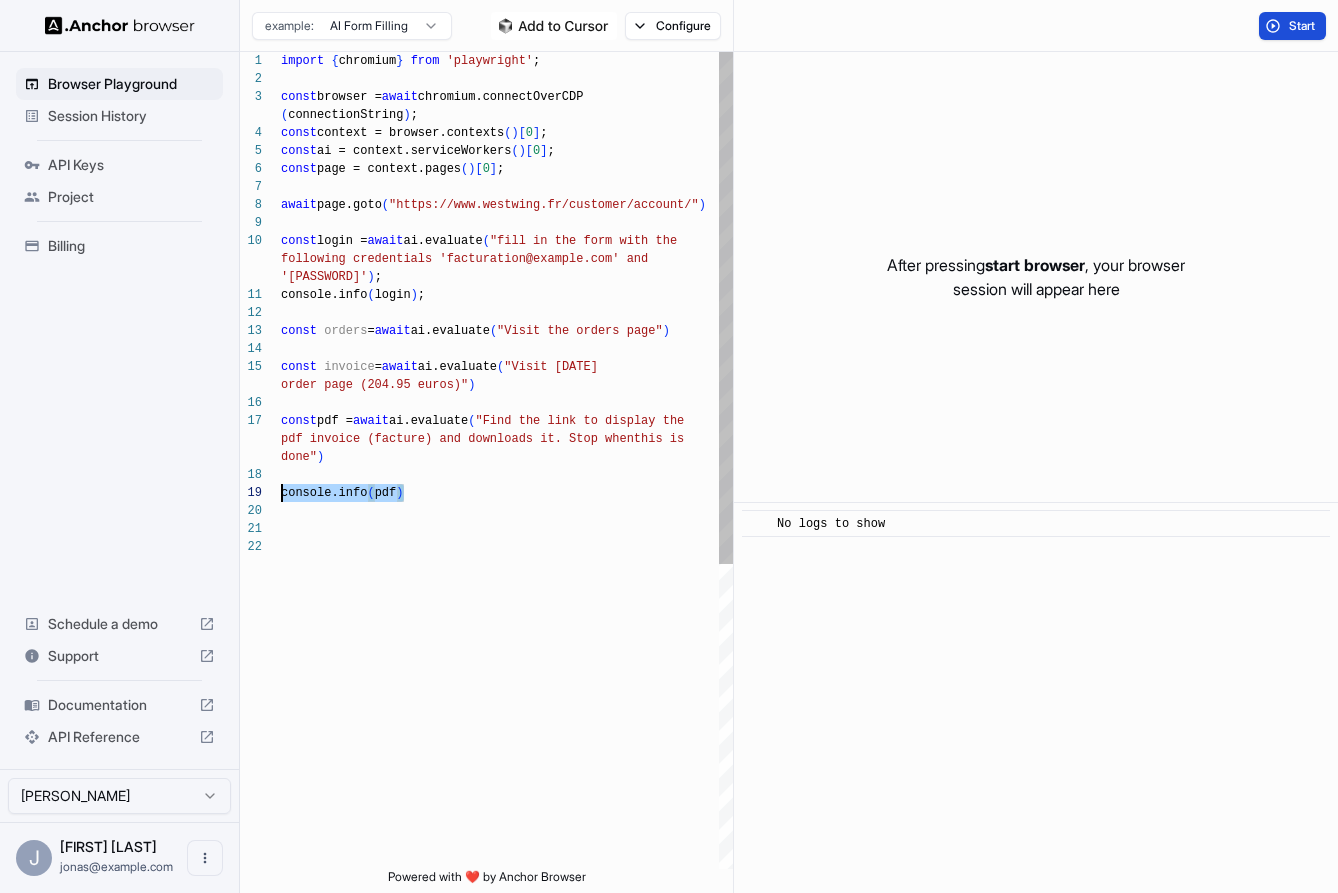 type on "**********" 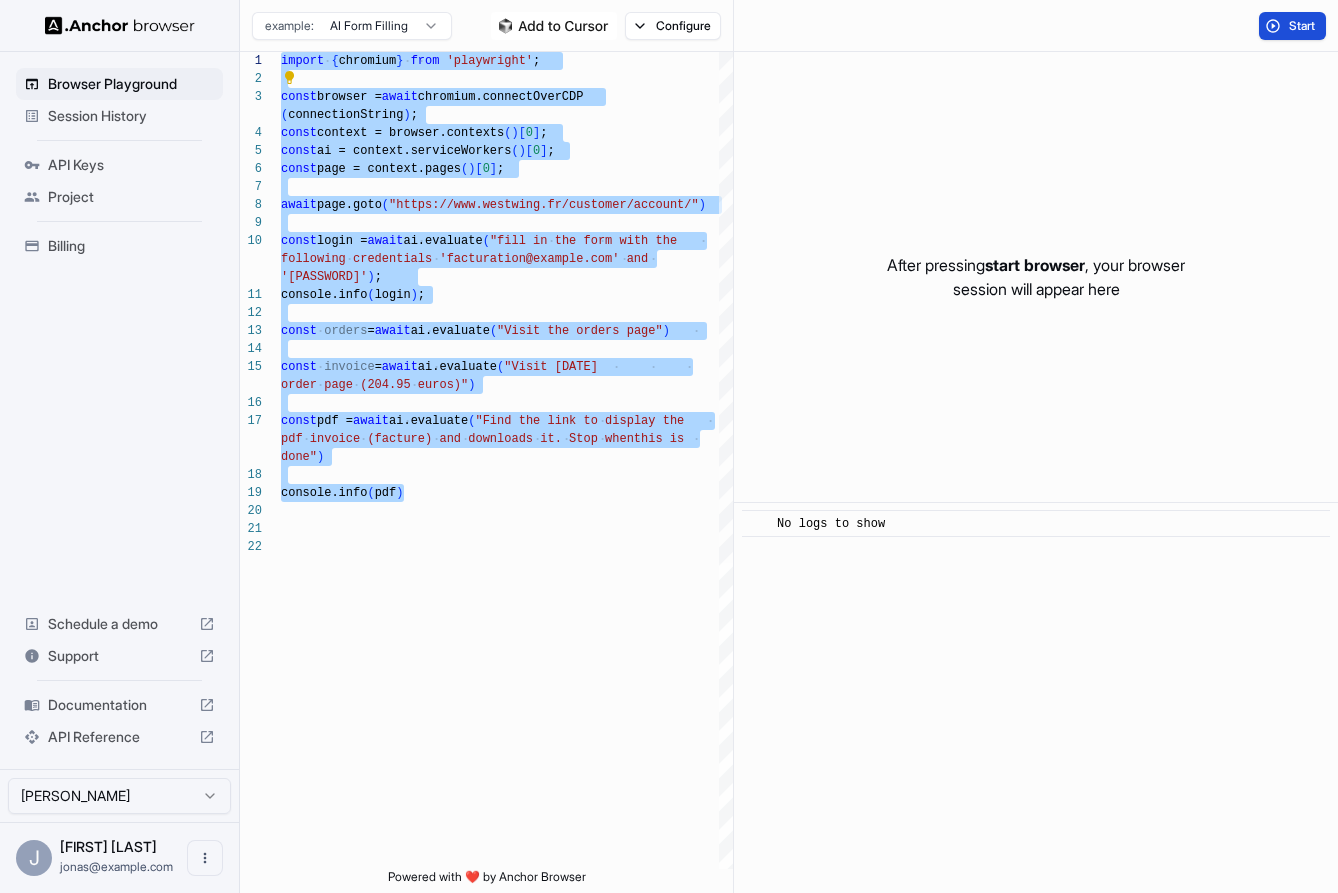 click on "Billing" at bounding box center [131, 246] 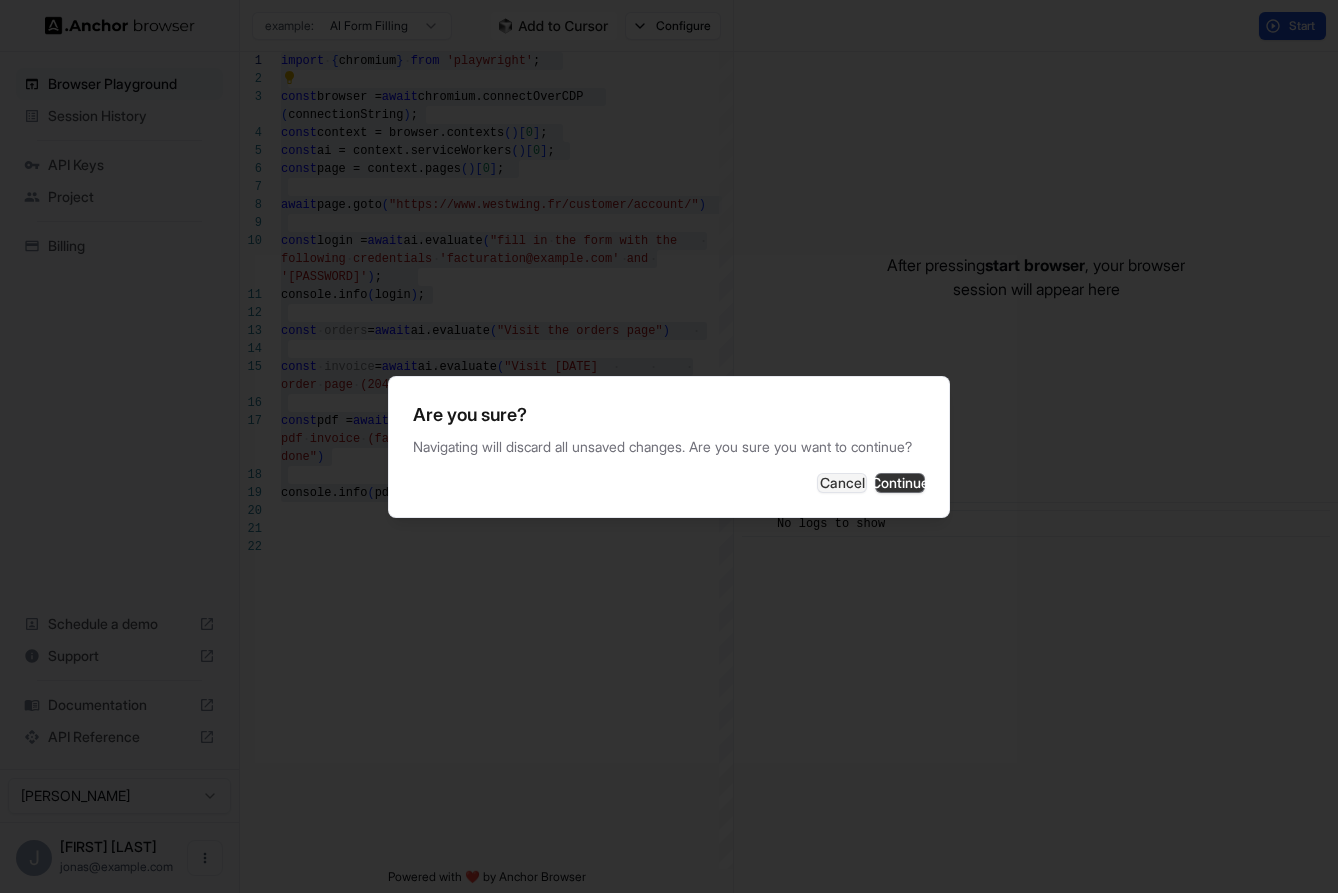 click on "Continue" at bounding box center [900, 483] 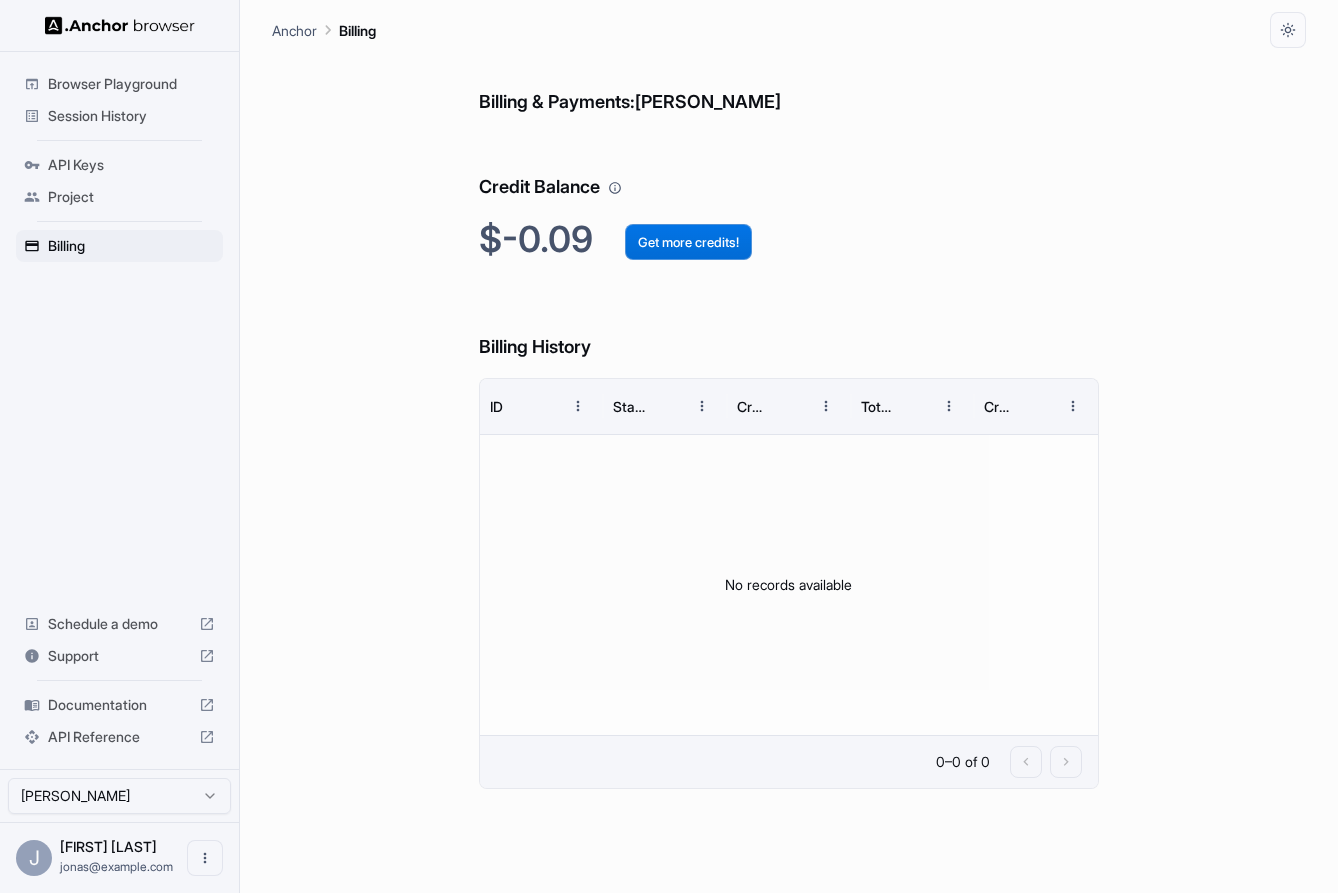 click on "Get more credits!" at bounding box center [688, 242] 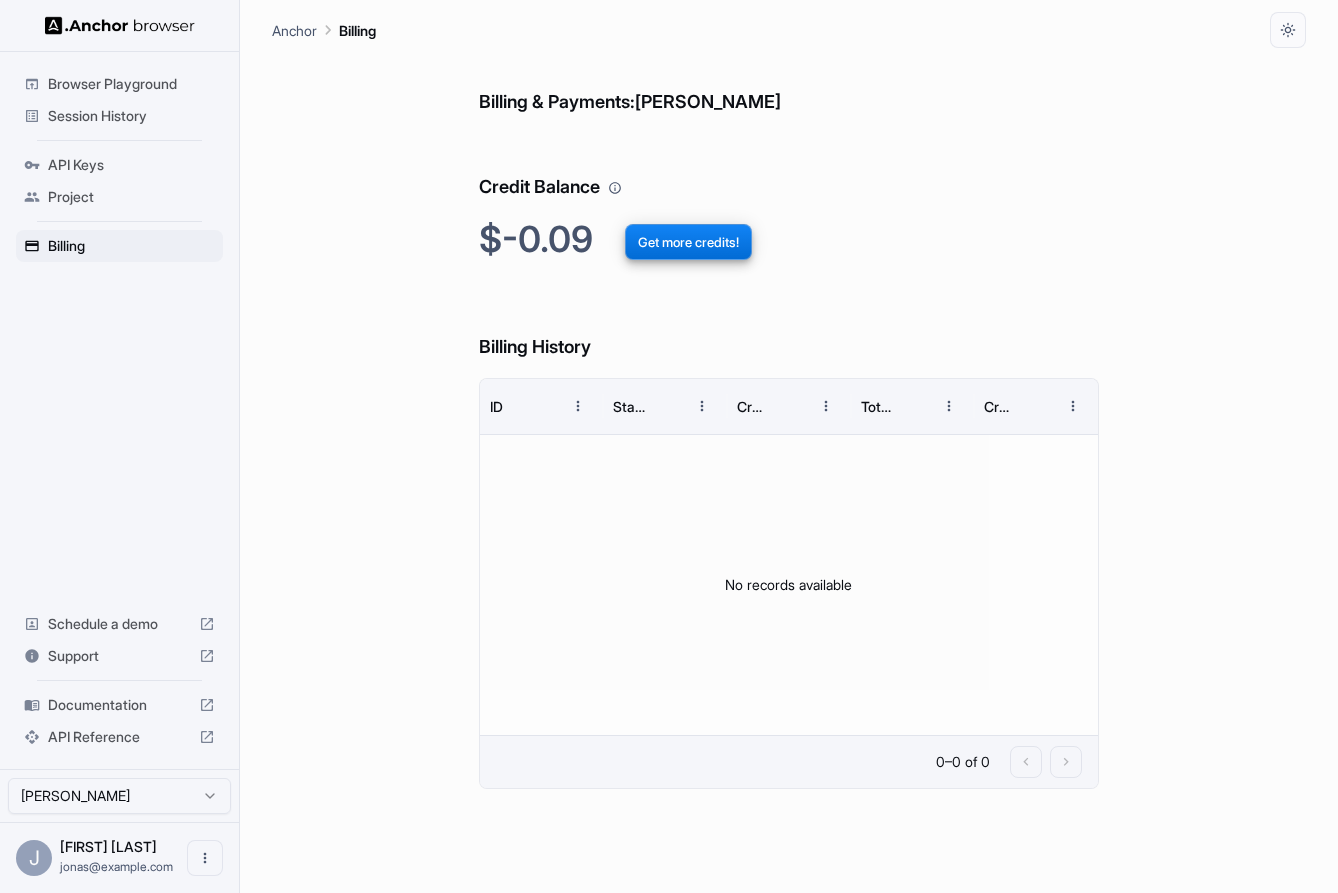 type 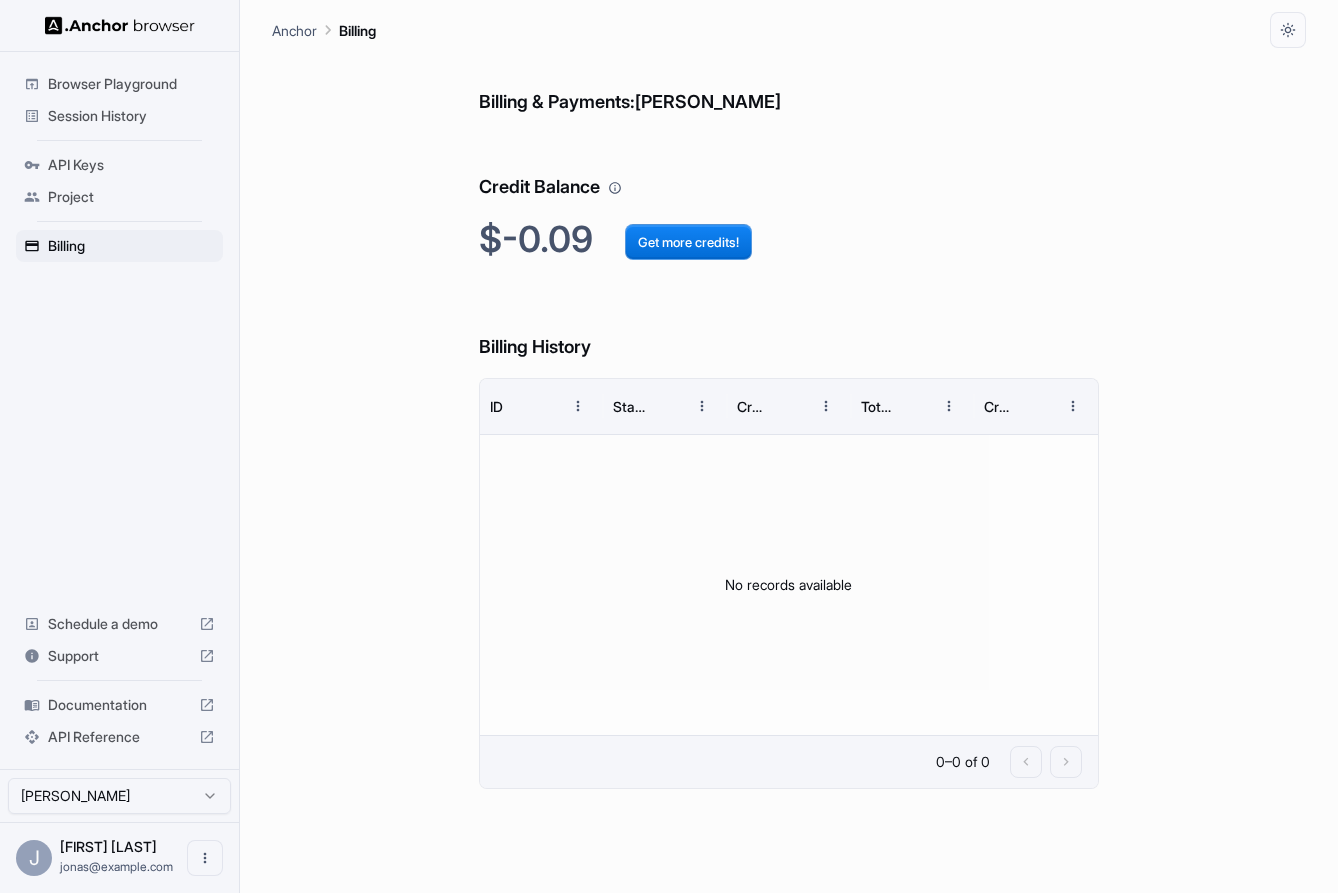 click on "Session History" at bounding box center [119, 116] 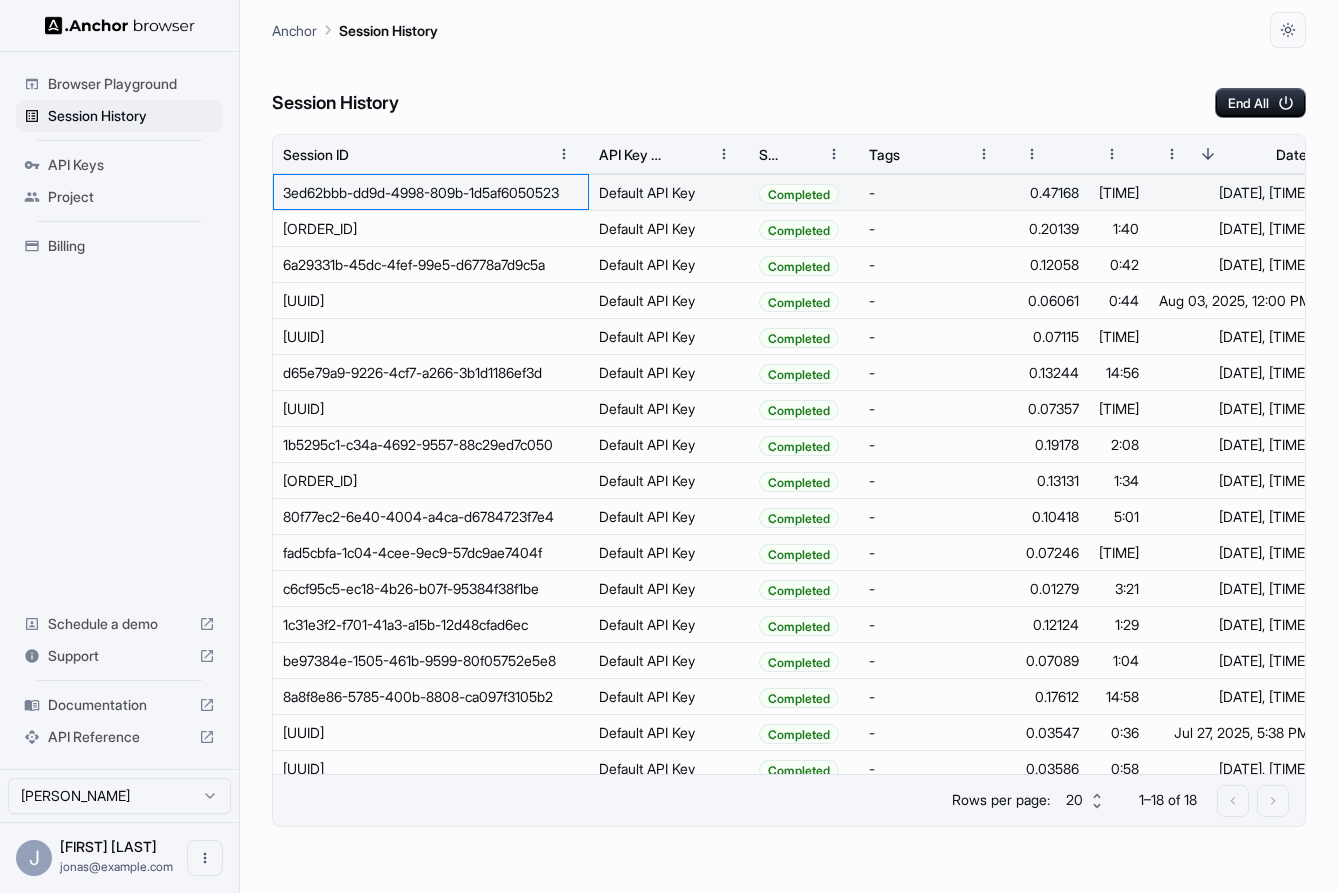 click on "3ed62bbb-dd9d-4998-809b-1d5af6050523" at bounding box center (431, 192) 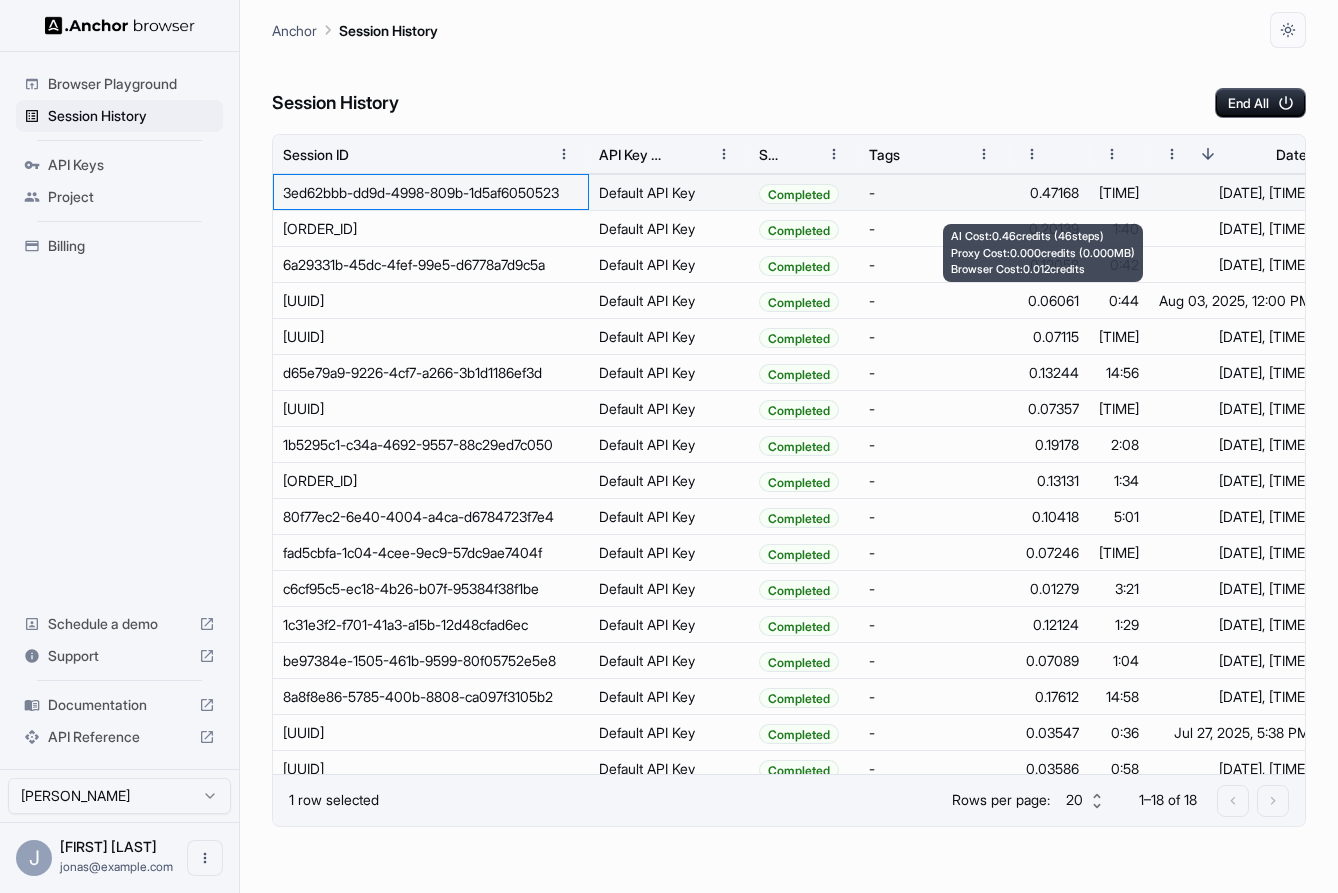 scroll, scrollTop: 0, scrollLeft: 144, axis: horizontal 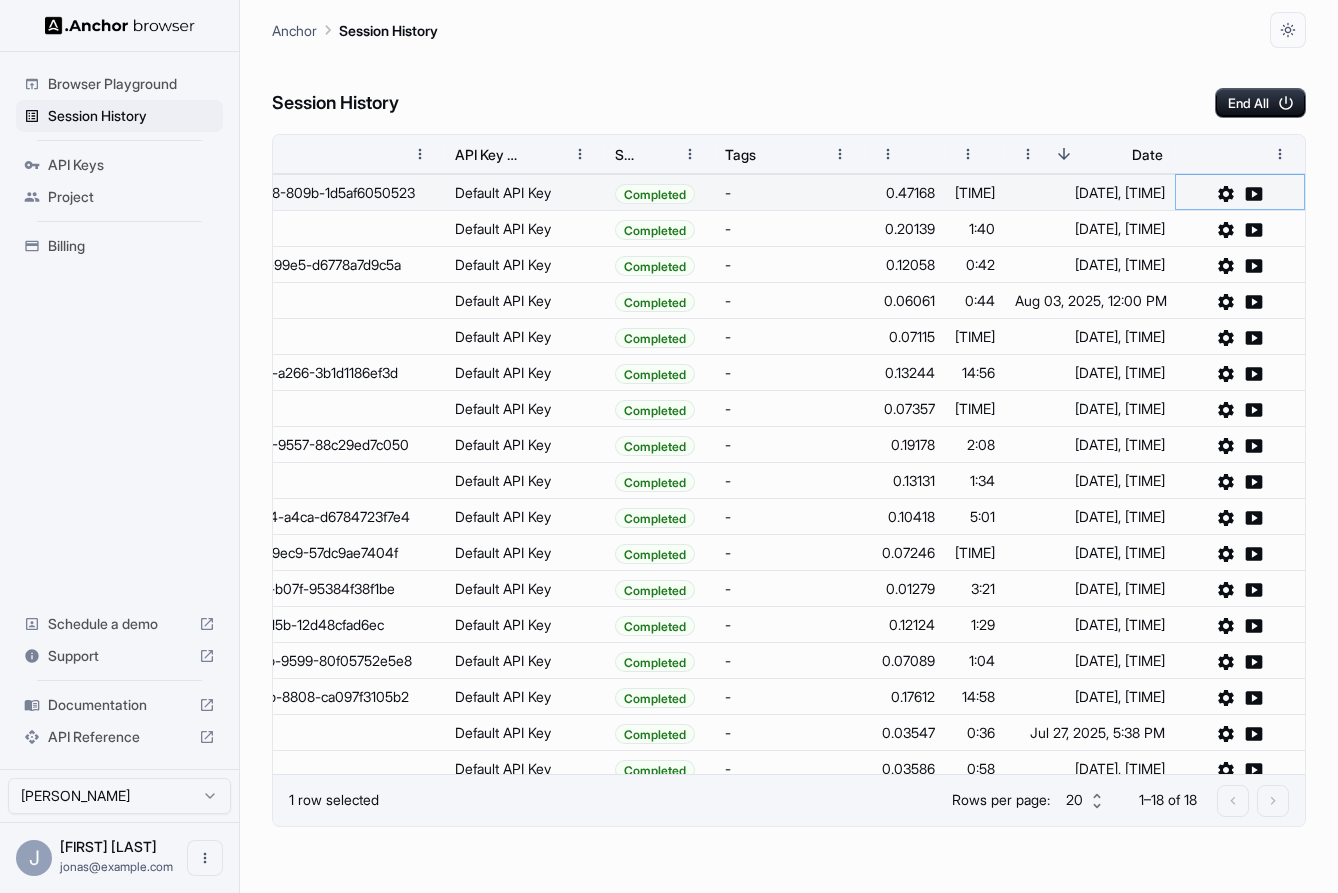 click 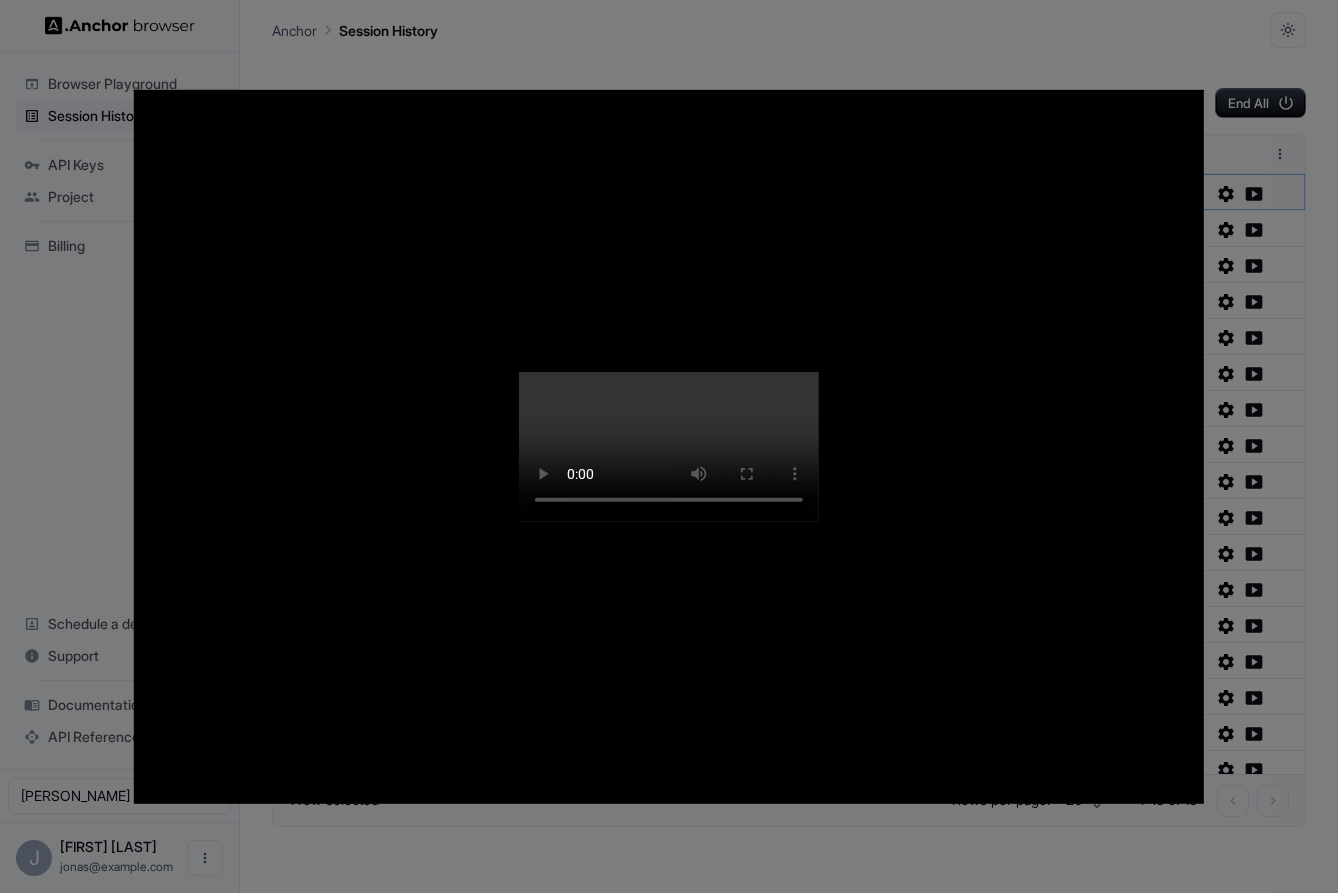 type 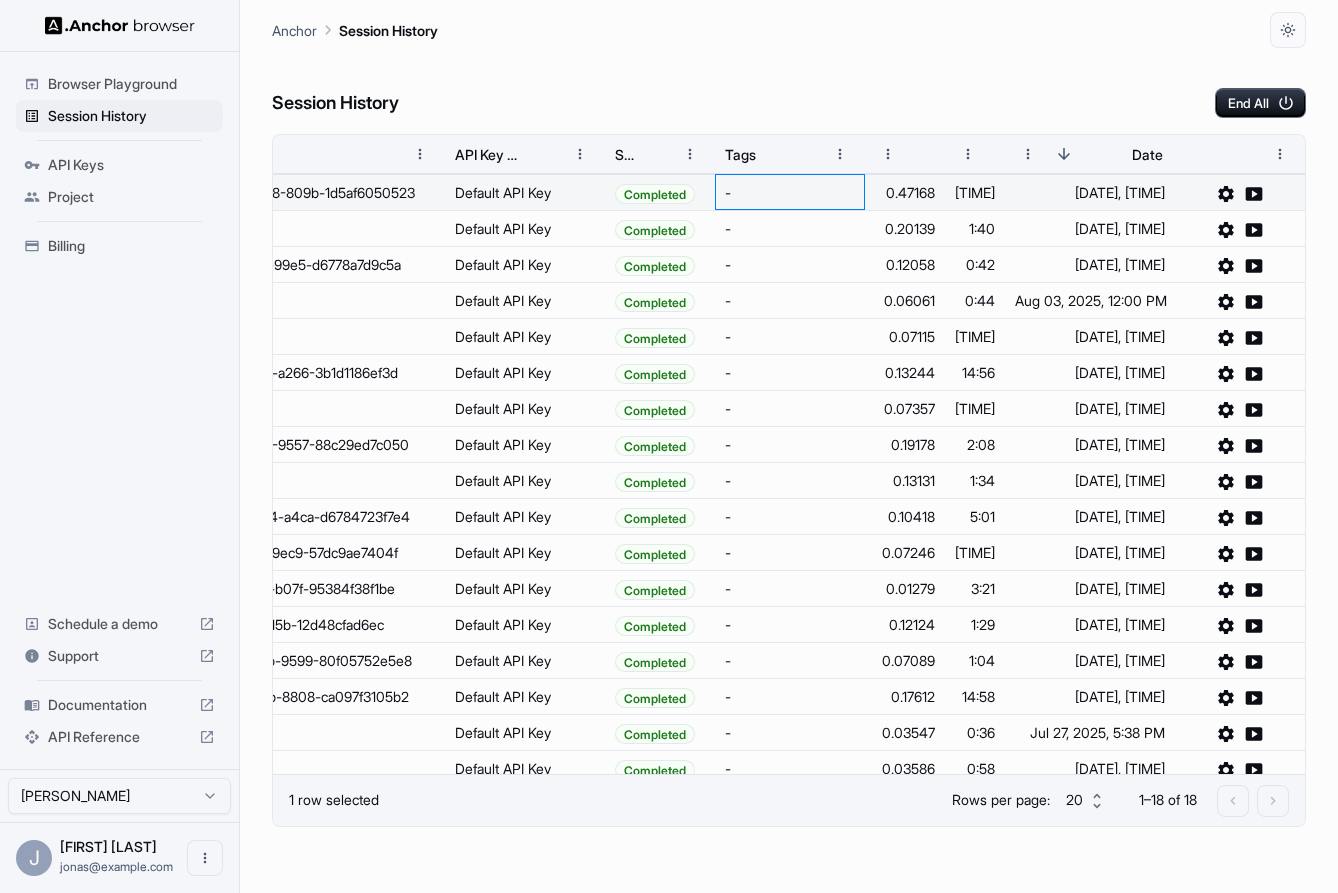 click on "-" at bounding box center [790, 192] 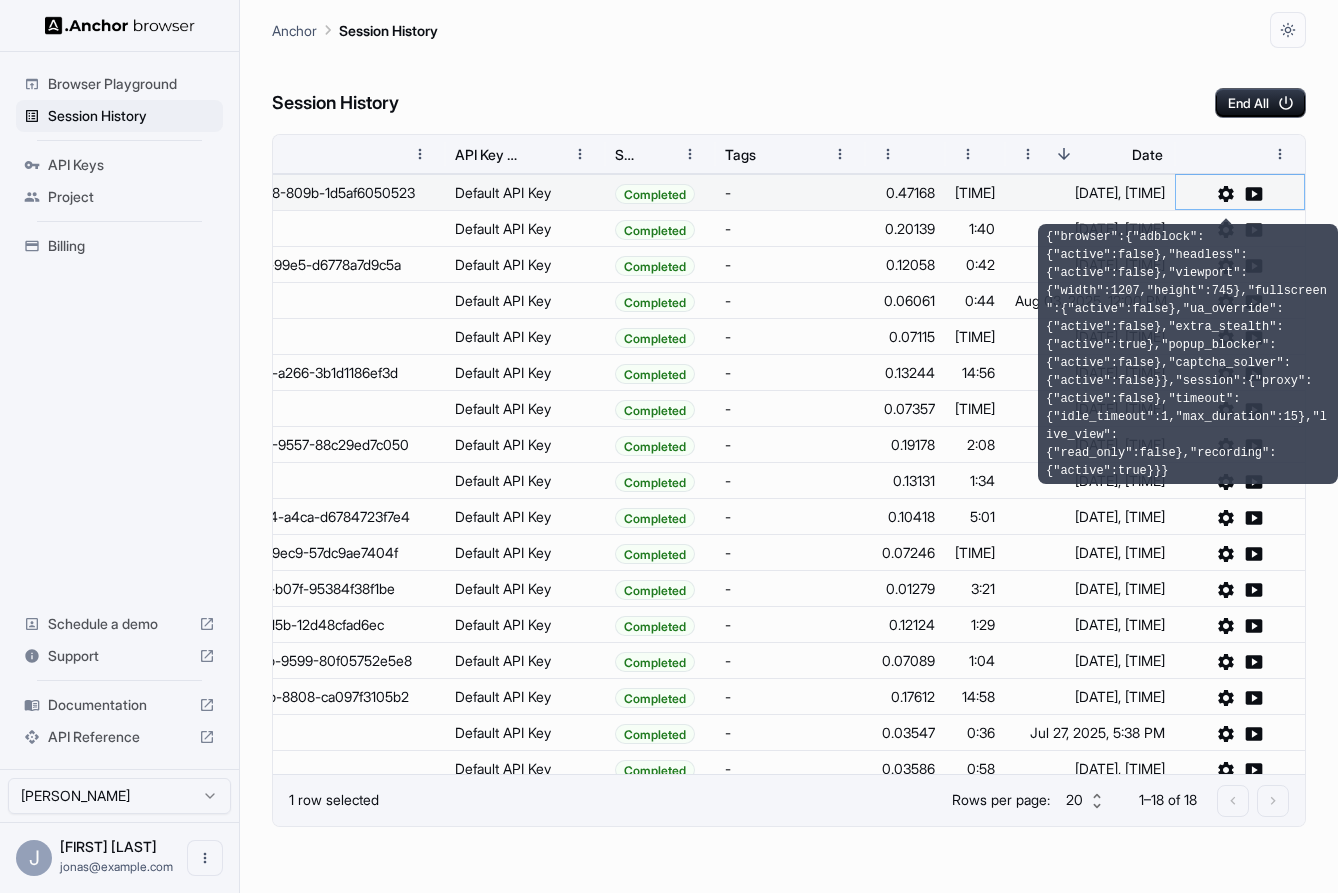 click 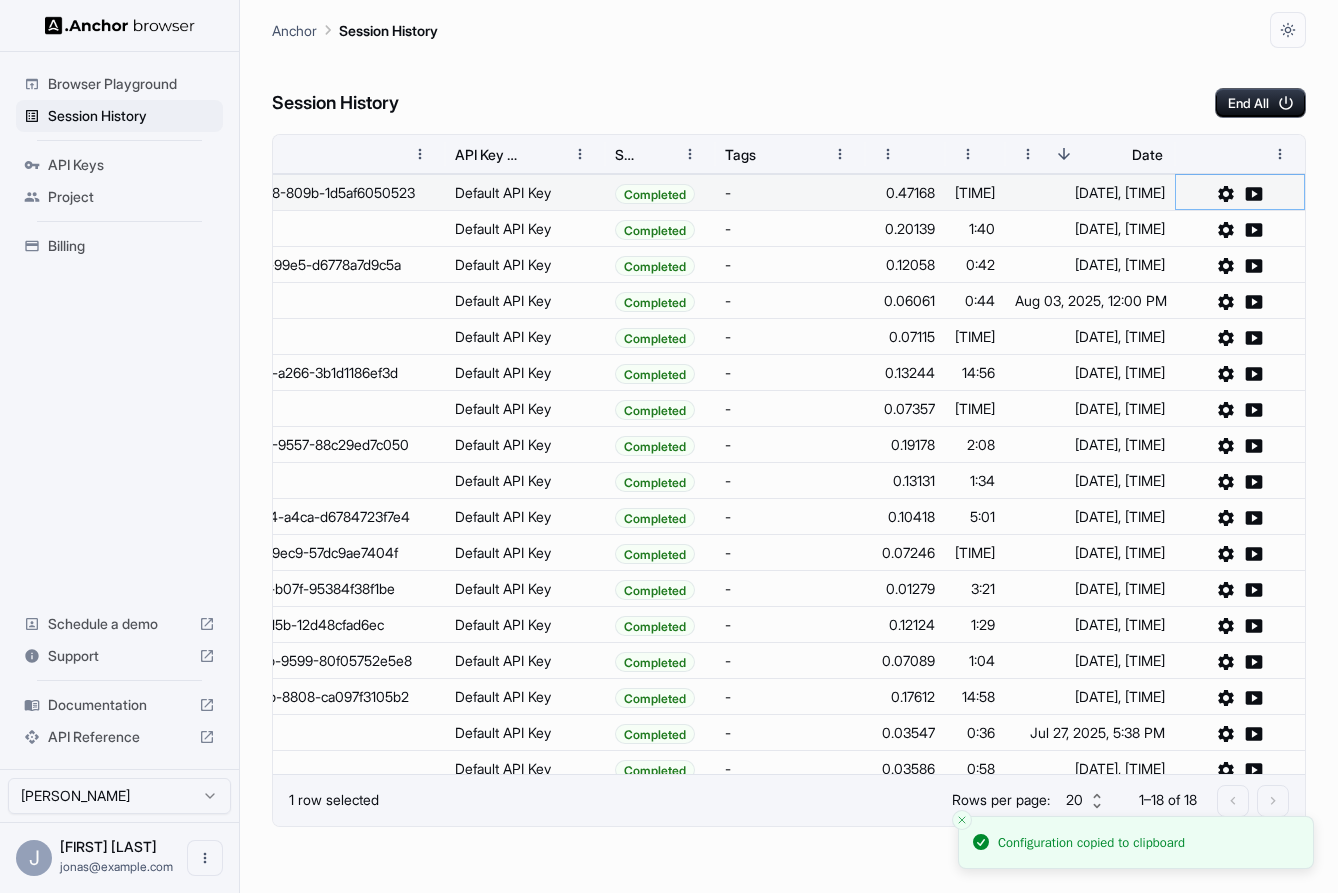 click 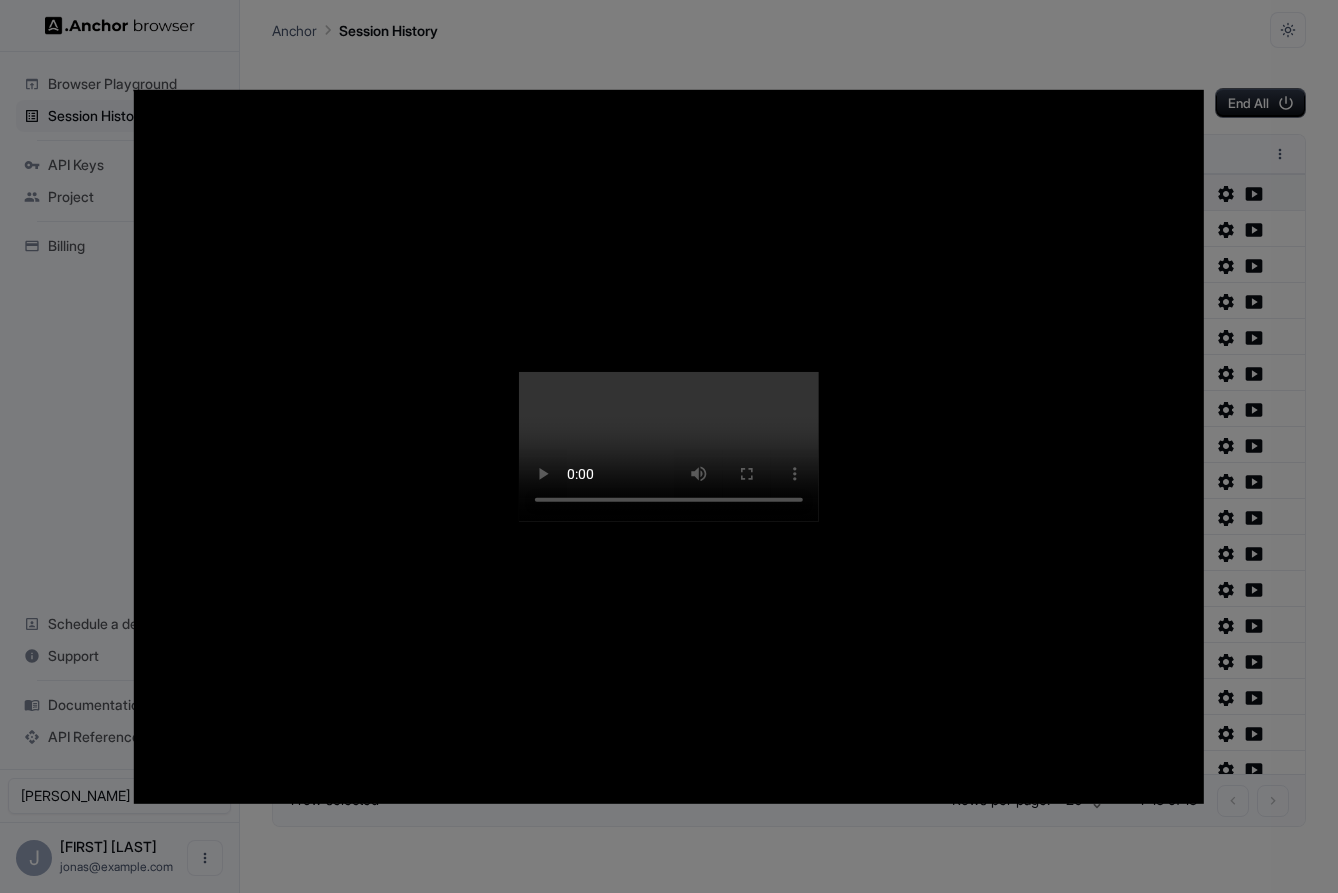 type 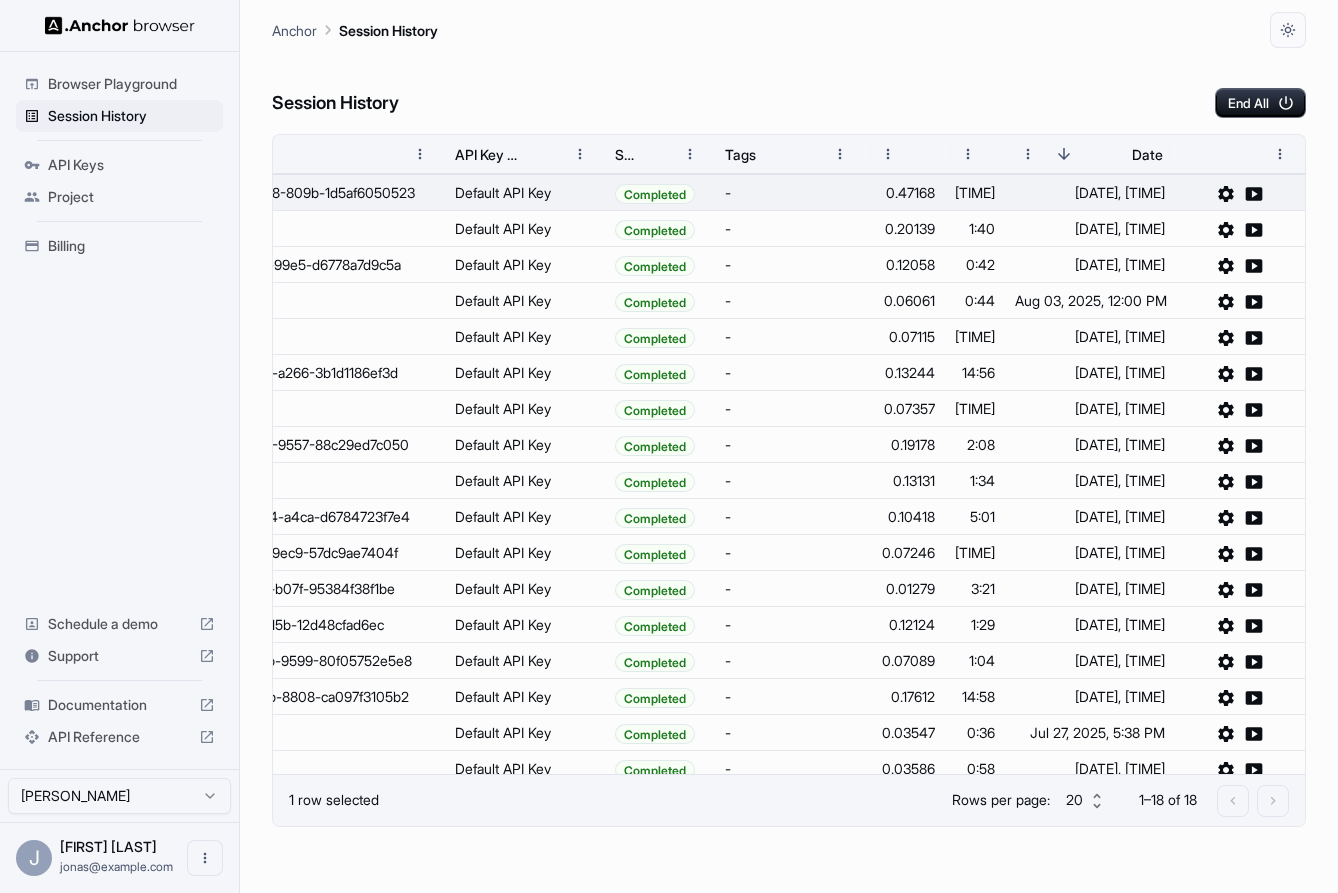 click on "Browser Playground" at bounding box center (131, 84) 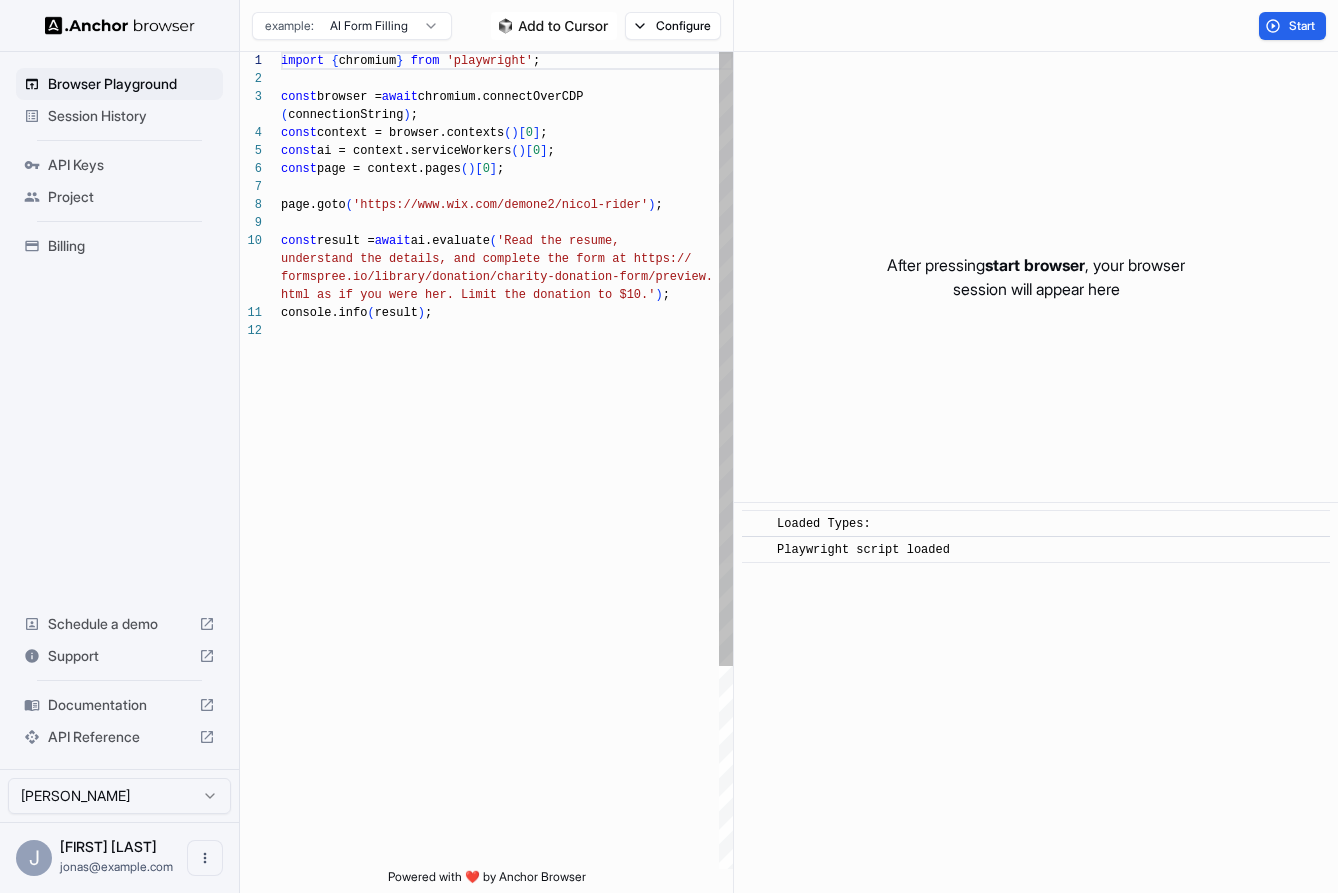 scroll, scrollTop: 144, scrollLeft: 0, axis: vertical 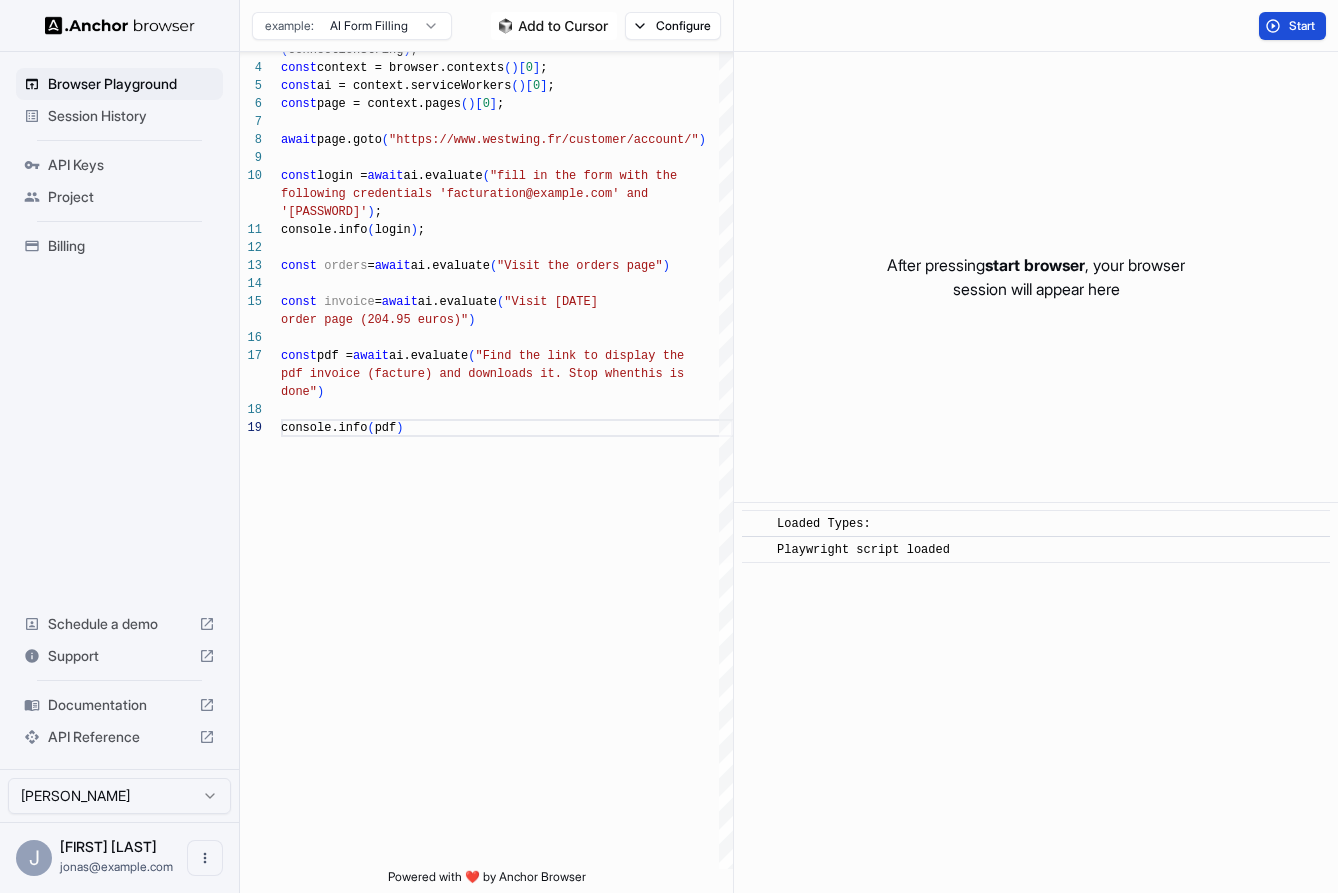 click on "Start" at bounding box center [1292, 26] 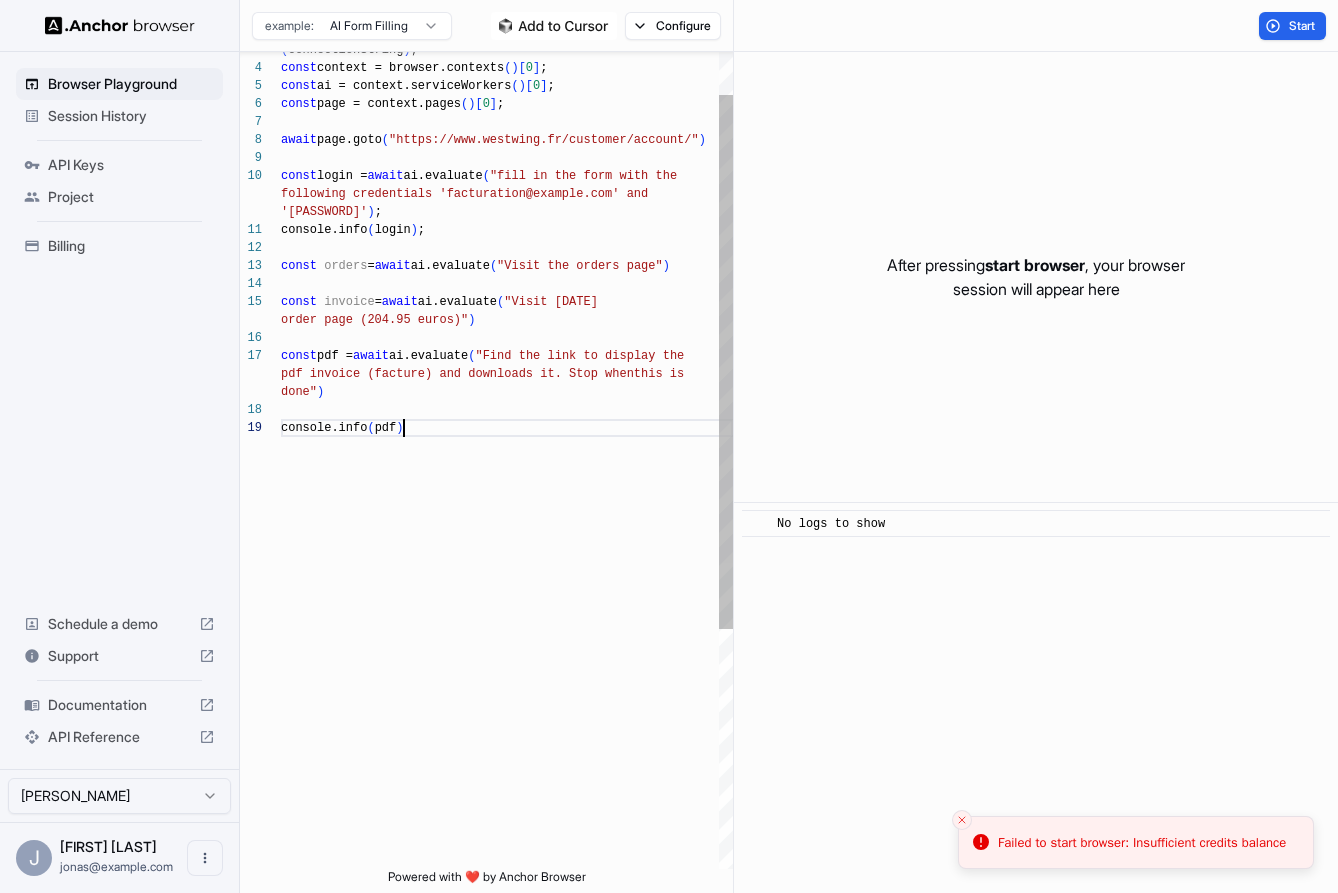 click on "const context = browser.contexts()[0]; const ai = context.serviceWorkers()[0]; const page = context.pages()[0]; await page.goto("https://www.westwing.fr/customer/account/") const login = await ai.evaluate("fill in the form with the following credentials '[EMAIL]' and '[PASSWORD]'"); console.info(login); (connectionString); const orders = await ai.evaluate("Visit the orders page") const invoice = await ai.evaluate("Visit [DATE] order page ([PRICE] euros)") const pdf = await ai.evaluate("Find the link to display the pdf invoice (facture) and downloads it. Stop when this is done") console.info(pdf)" at bounding box center (507, 611) 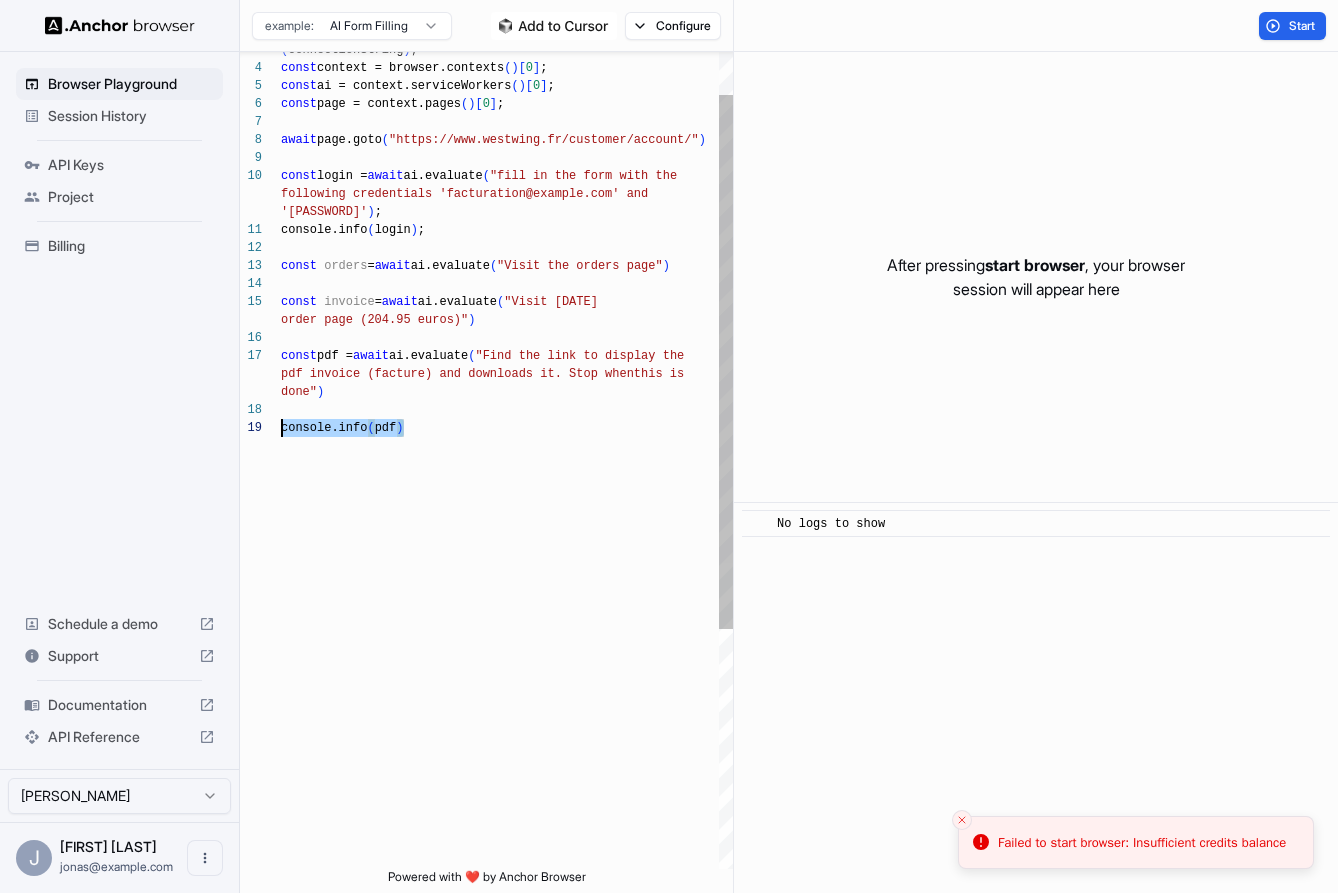 scroll, scrollTop: 0, scrollLeft: 0, axis: both 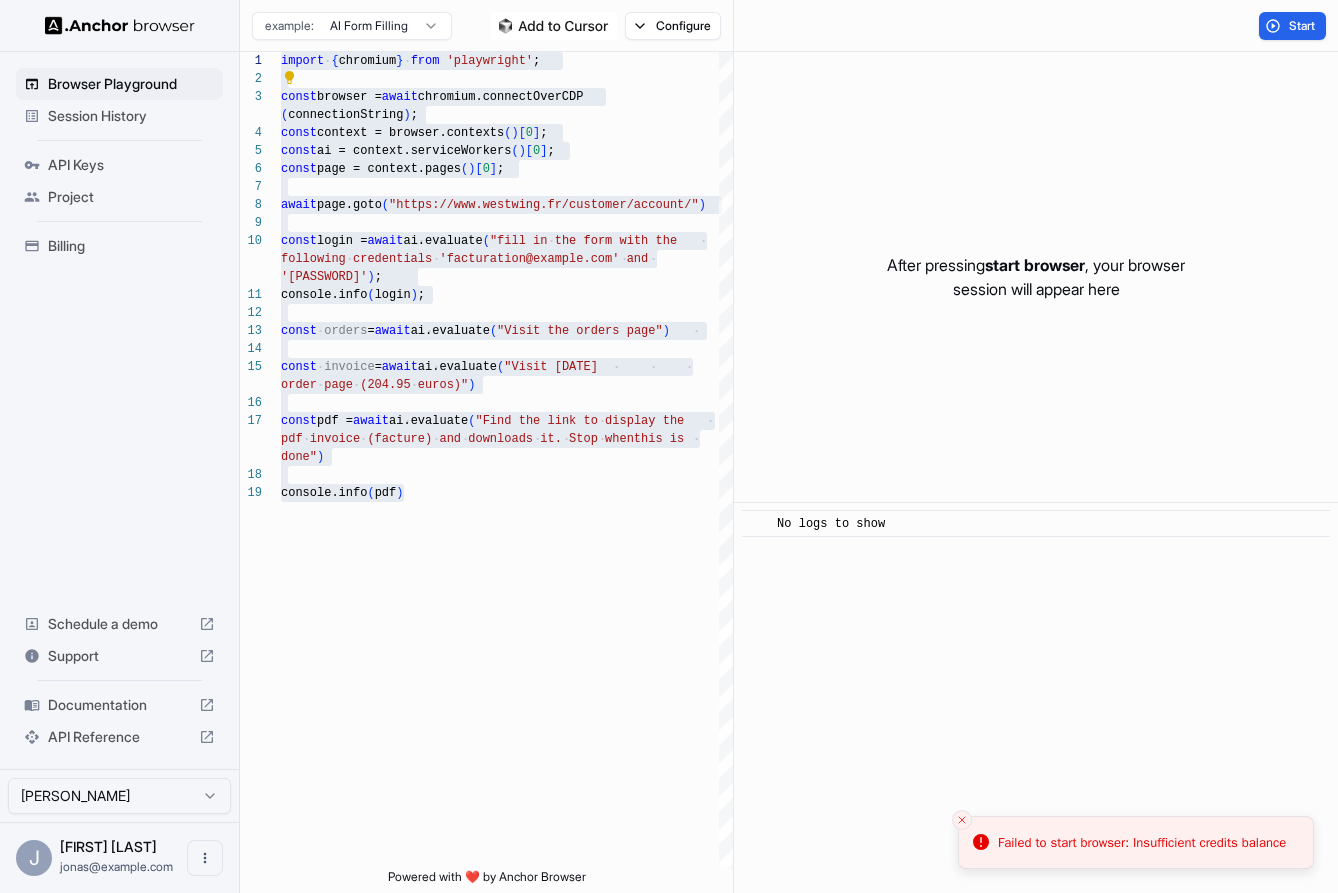 type on "**********" 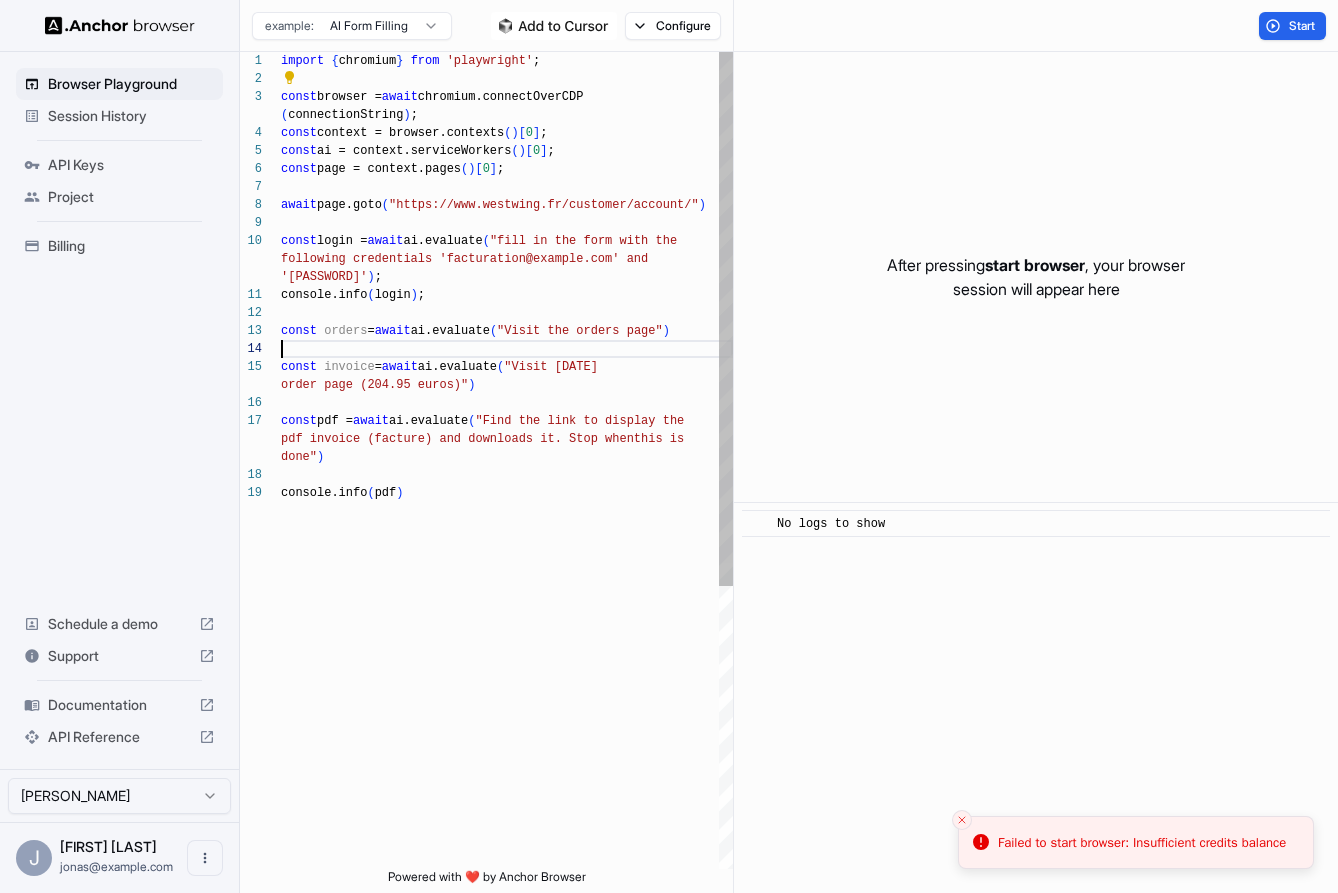 click on "const context = browser.contexts ( ) [ 0 ] ; const ai = context.serviceWorkers ( ) [ 0 ] ; const page = context.pages ( ) [ 0 ] ; await page.goto ( "https://www.westwing.fr/customer/account/" ) const login = await ai.evaluate ( "fill in the form with the console.info ( login ) ; ( connectionString ) ; following credentials 'facturation@example.com' an d 'temp_pass_123'" ) ; const orders = await ai.evaluate ( "Visit the orders page" ) const invoice = await ai.evaluate ( "Visit March 13th 2025 order page (204.95 euros)" ) const pdf = await ai.evaluate ( "Find the link to display the pdf invoice (facture) and downloads it. Stop when this is done" ) console.info ( pdf ) import { chromium } from 'playwright' ; const browser = await chromium.connectOverCDP" at bounding box center [507, 676] 